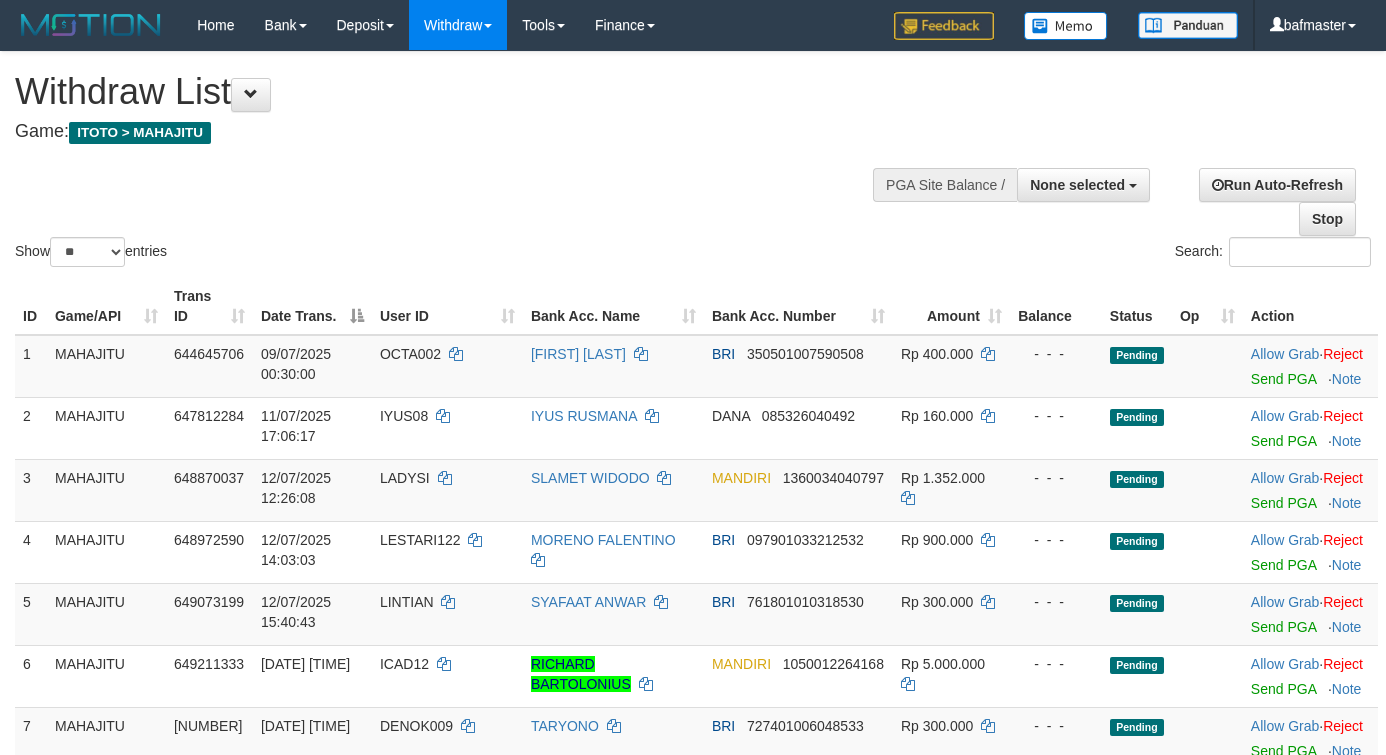 select 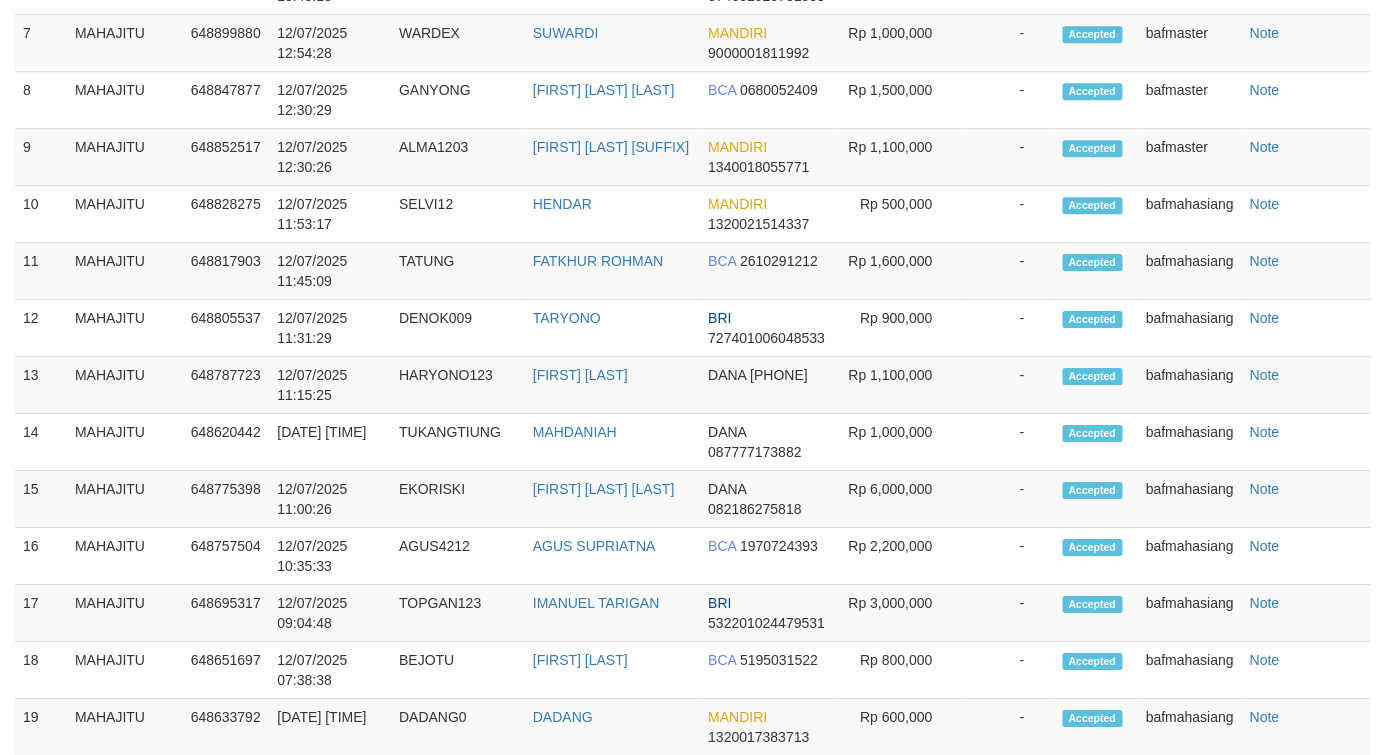 scroll, scrollTop: 370, scrollLeft: 0, axis: vertical 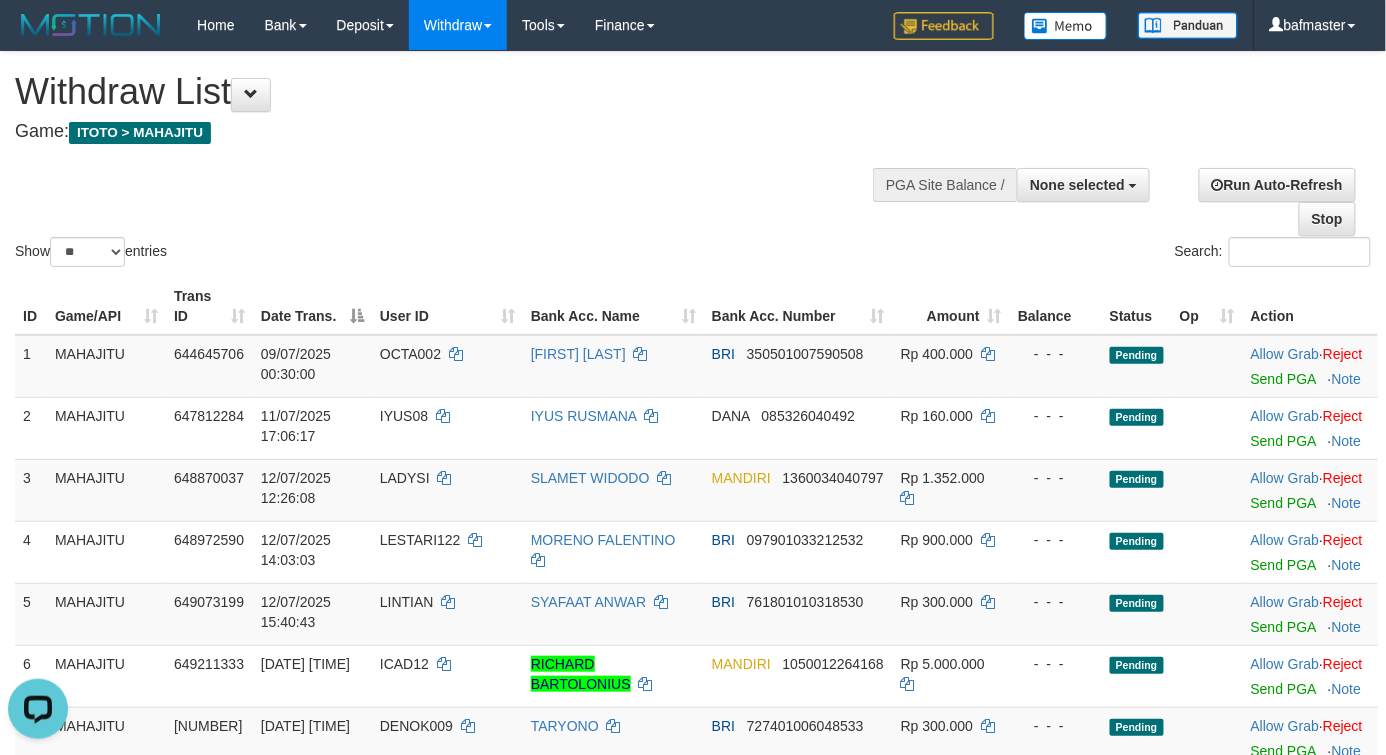 click on "**********" at bounding box center [467, 101] 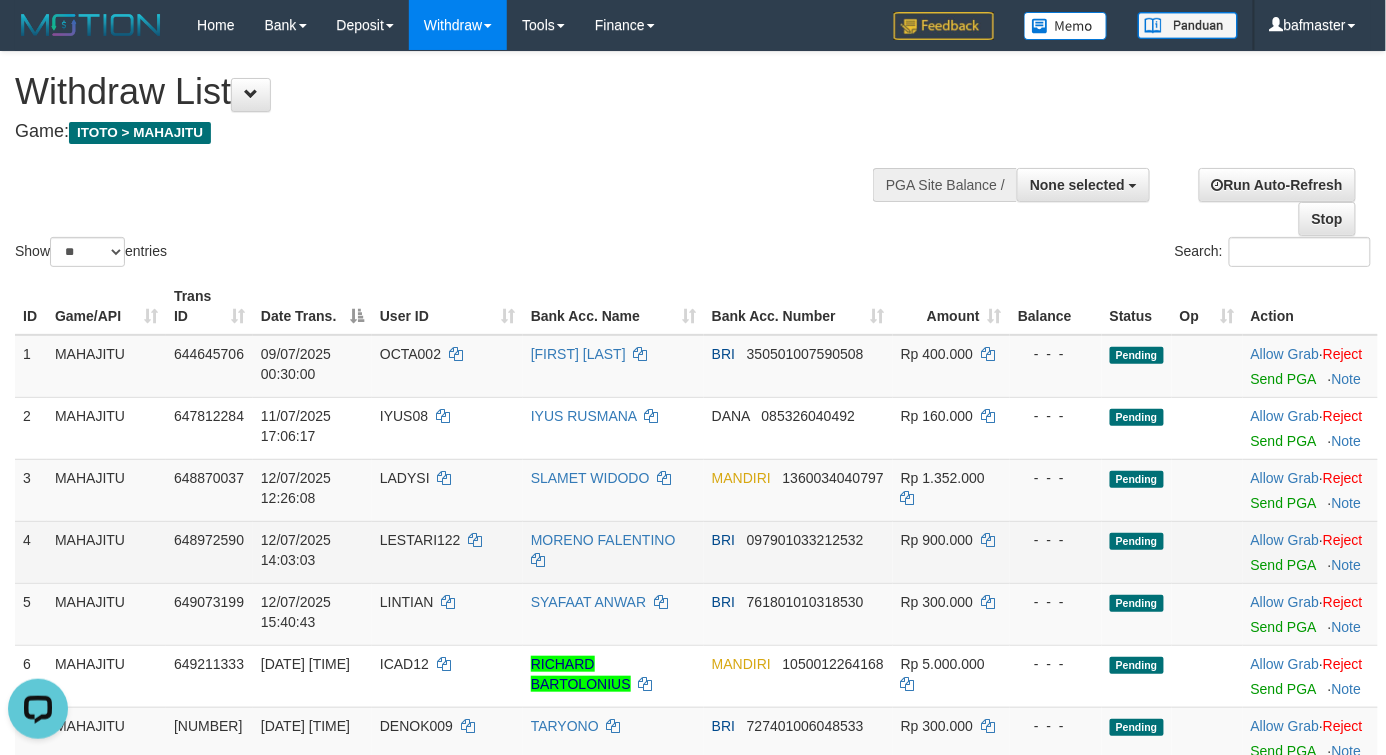 scroll, scrollTop: 484, scrollLeft: 0, axis: vertical 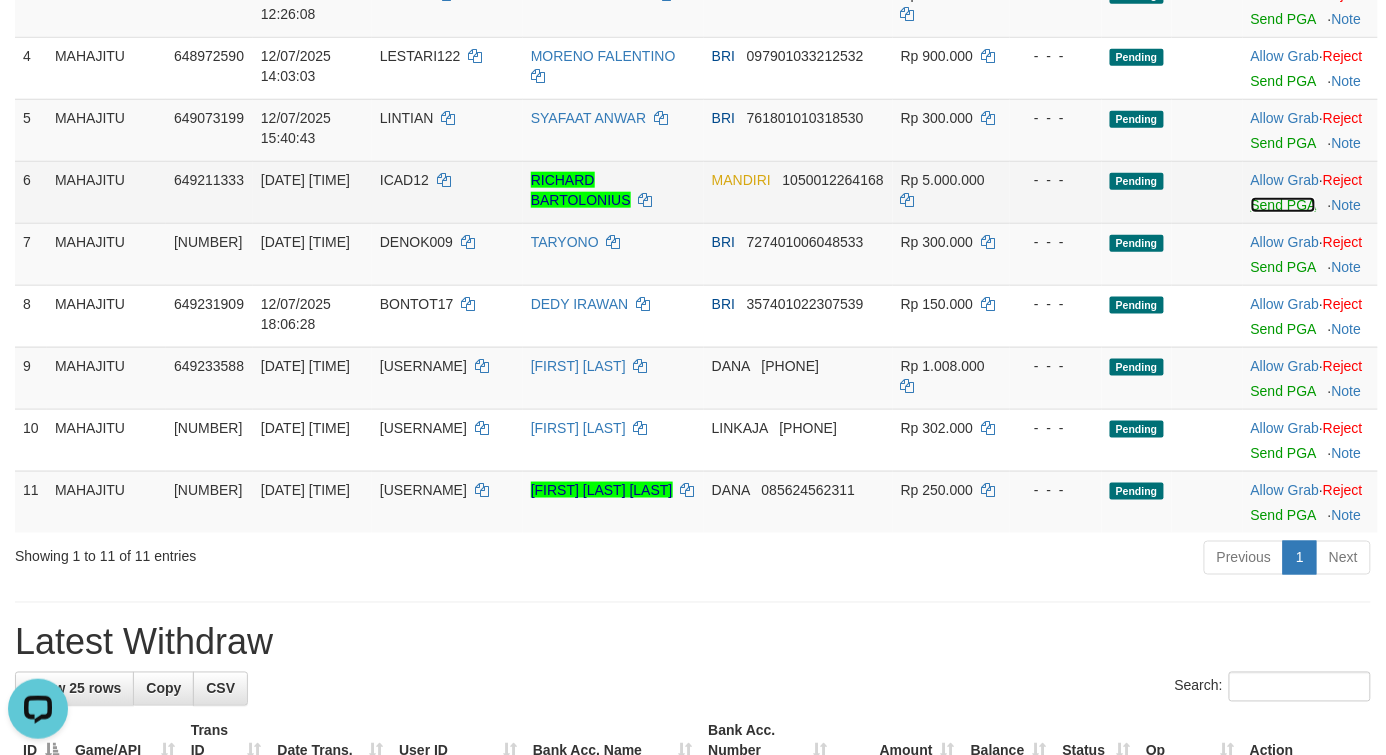 click on "Send PGA" at bounding box center (1283, 205) 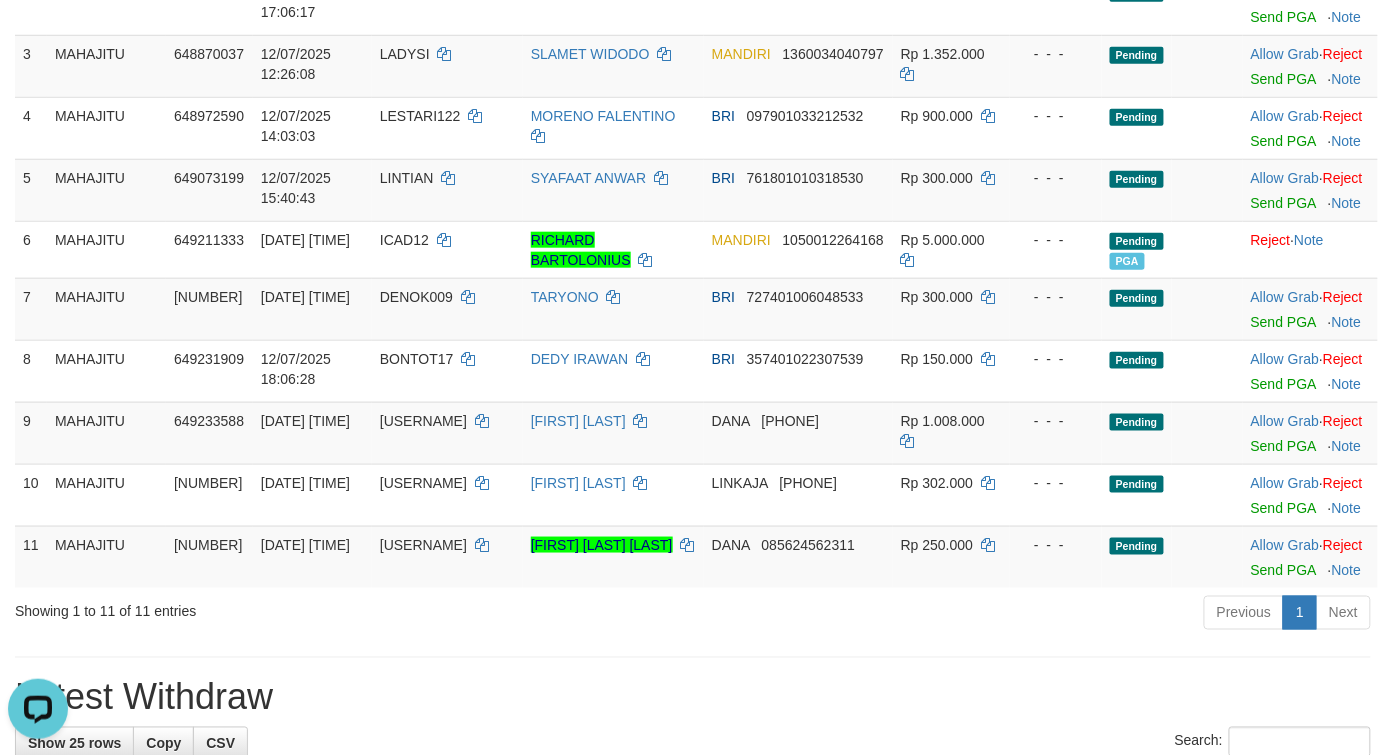 scroll, scrollTop: 0, scrollLeft: 0, axis: both 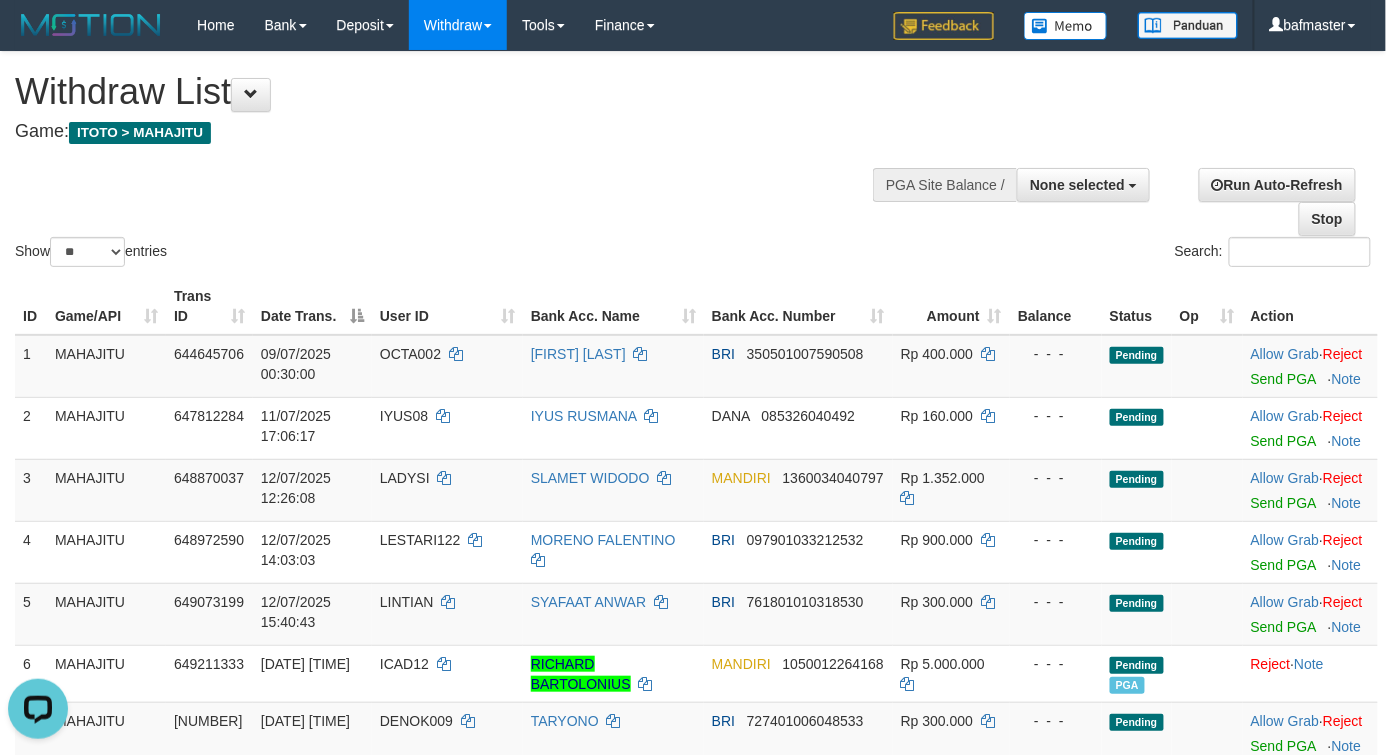 click on "Show  ** ** ** ***  entries Search:" at bounding box center [693, 161] 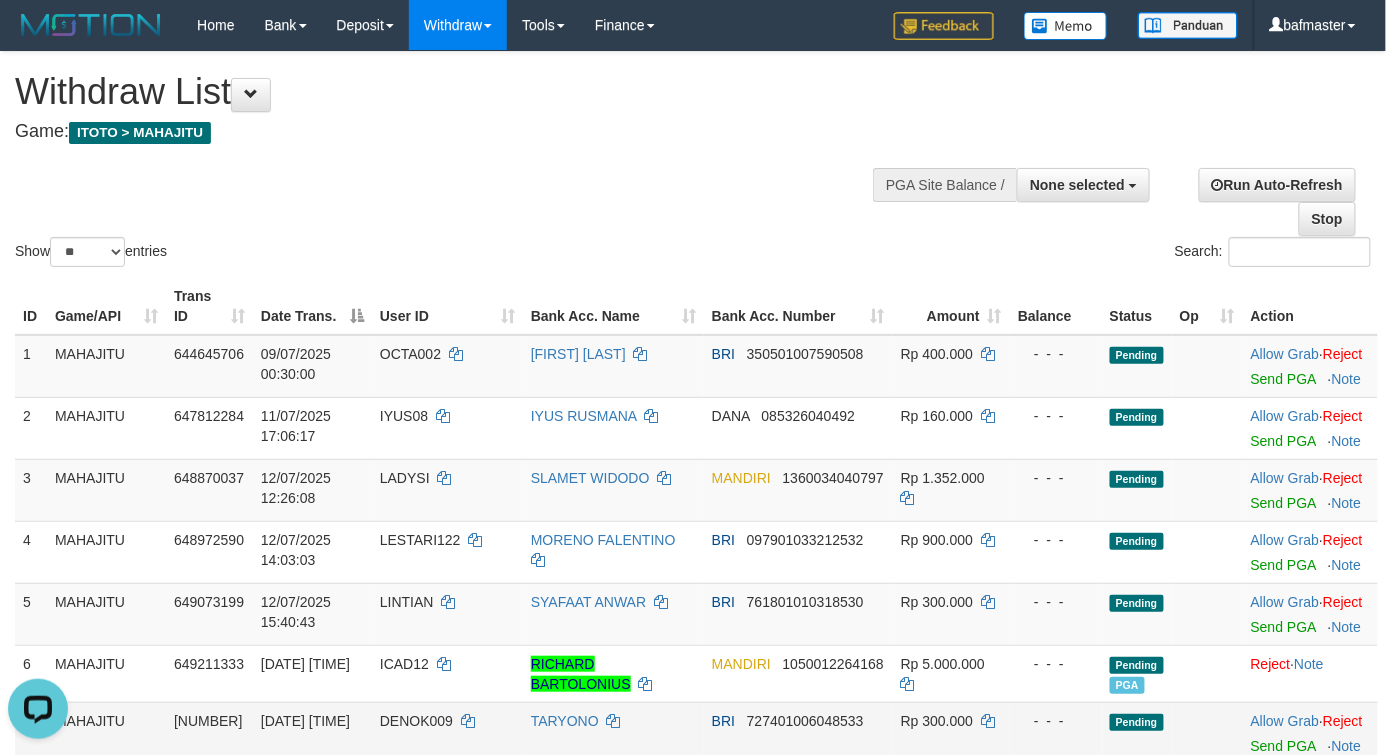 scroll, scrollTop: 745, scrollLeft: 0, axis: vertical 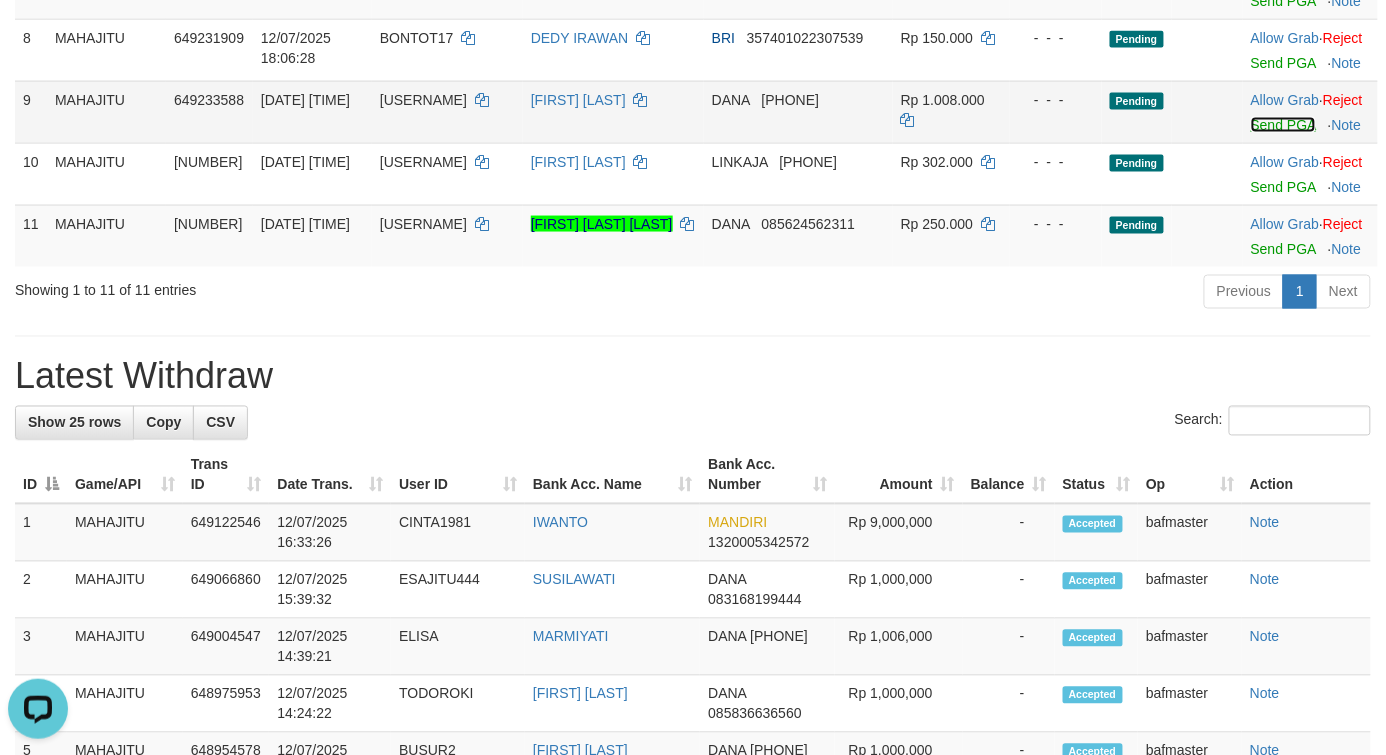 click on "Send PGA" at bounding box center (1283, 125) 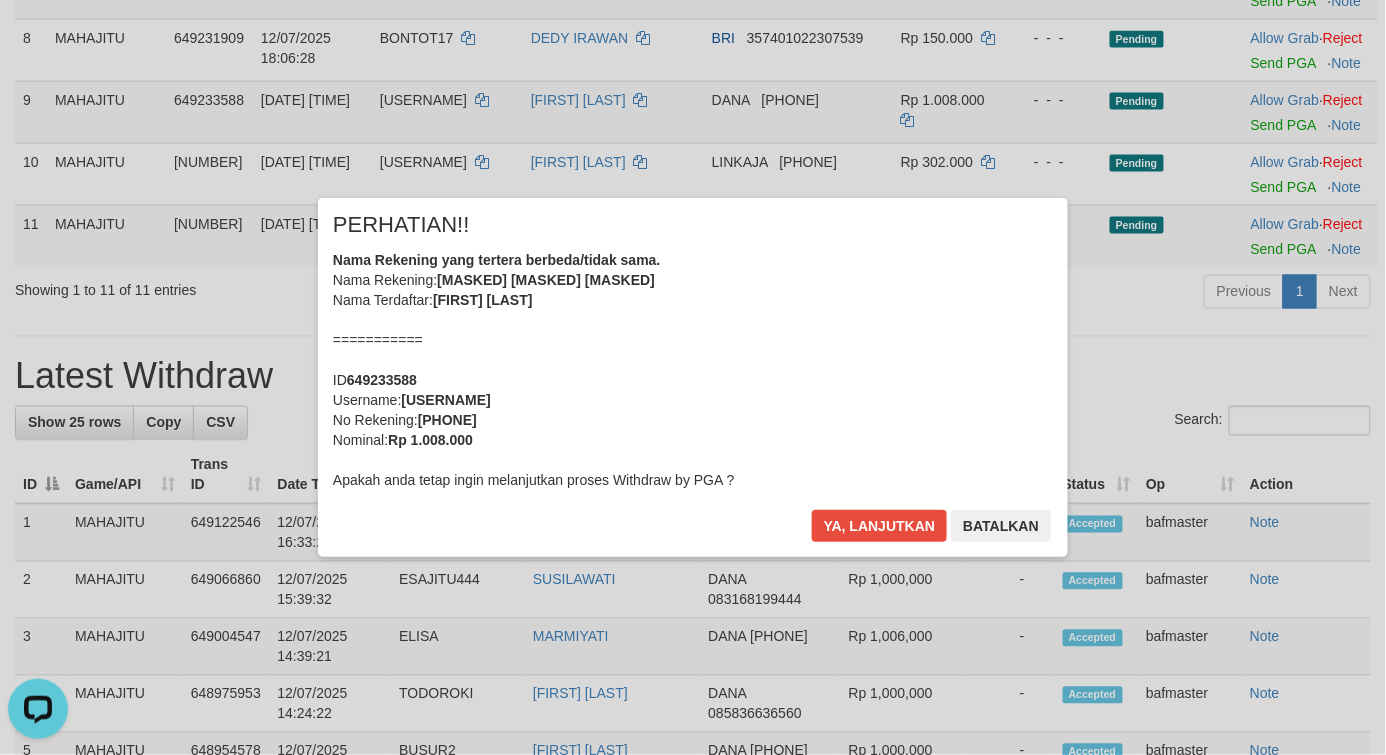 click on "Nama Rekening yang tertera berbeda/tidak sama. Nama Rekening:  DNXX MAXXXX STXXXX Nama Terdaftar:  MAYANG STIADI =========== ID  649233588 Username:  MAYANGSTIADI No Rekening:  0895353451348 Nominal:  Rp 1.008.000 Apakah anda tetap ingin melanjutkan proses Withdraw by PGA ?" at bounding box center (693, 370) 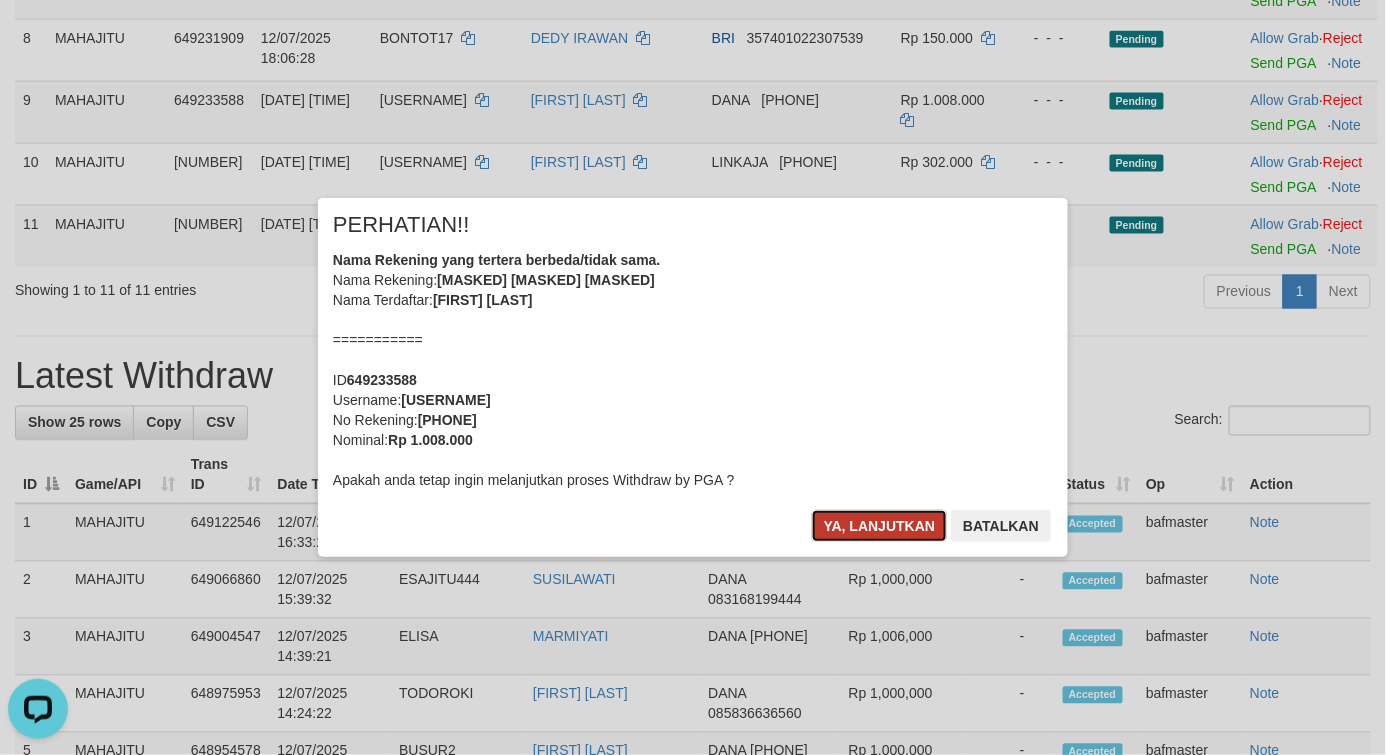 click on "Ya, lanjutkan" at bounding box center [880, 526] 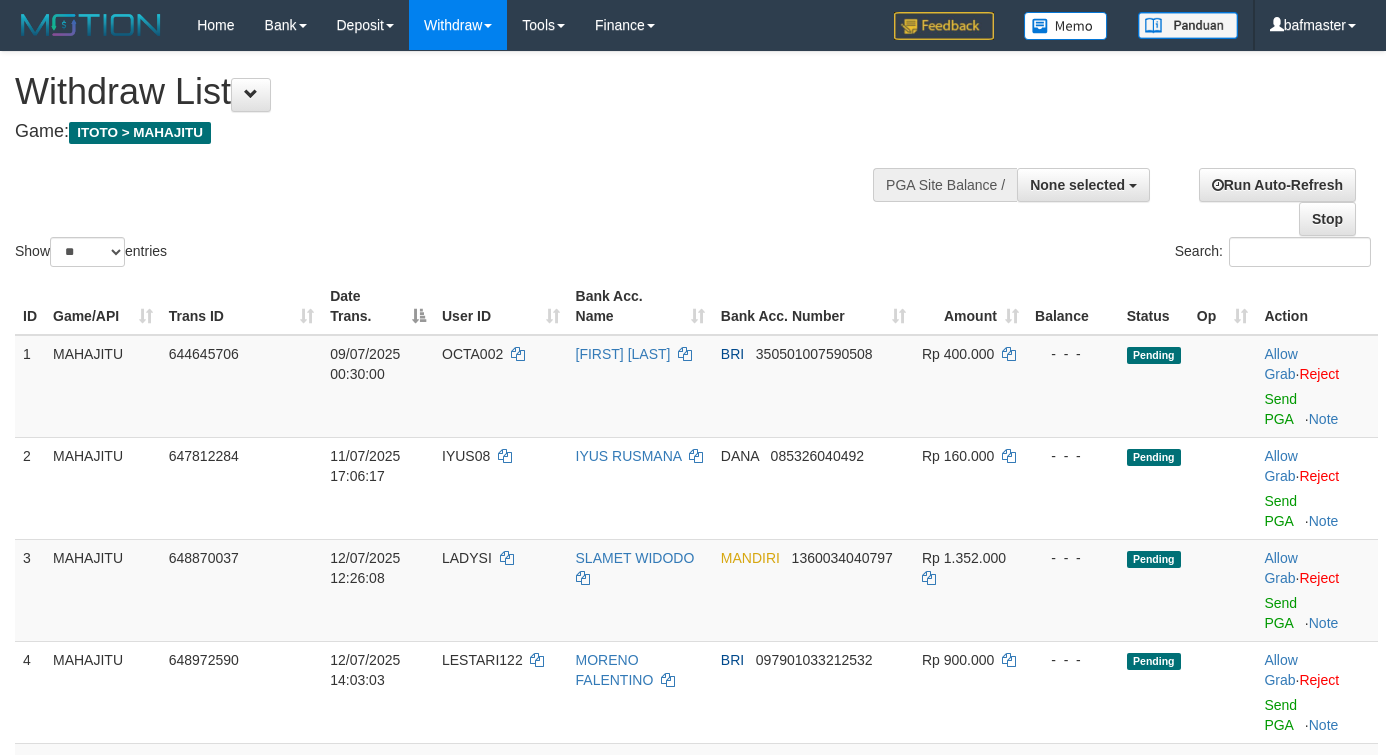 select 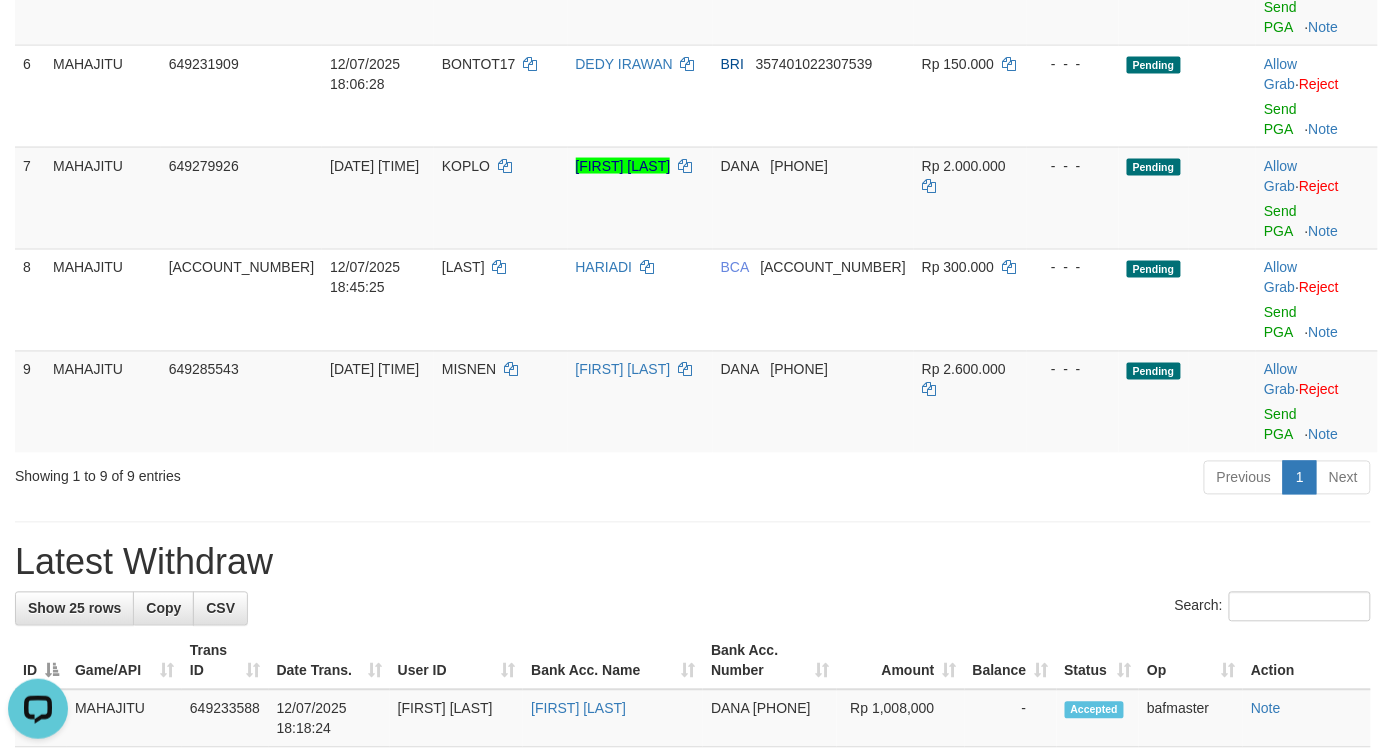 scroll, scrollTop: 0, scrollLeft: 0, axis: both 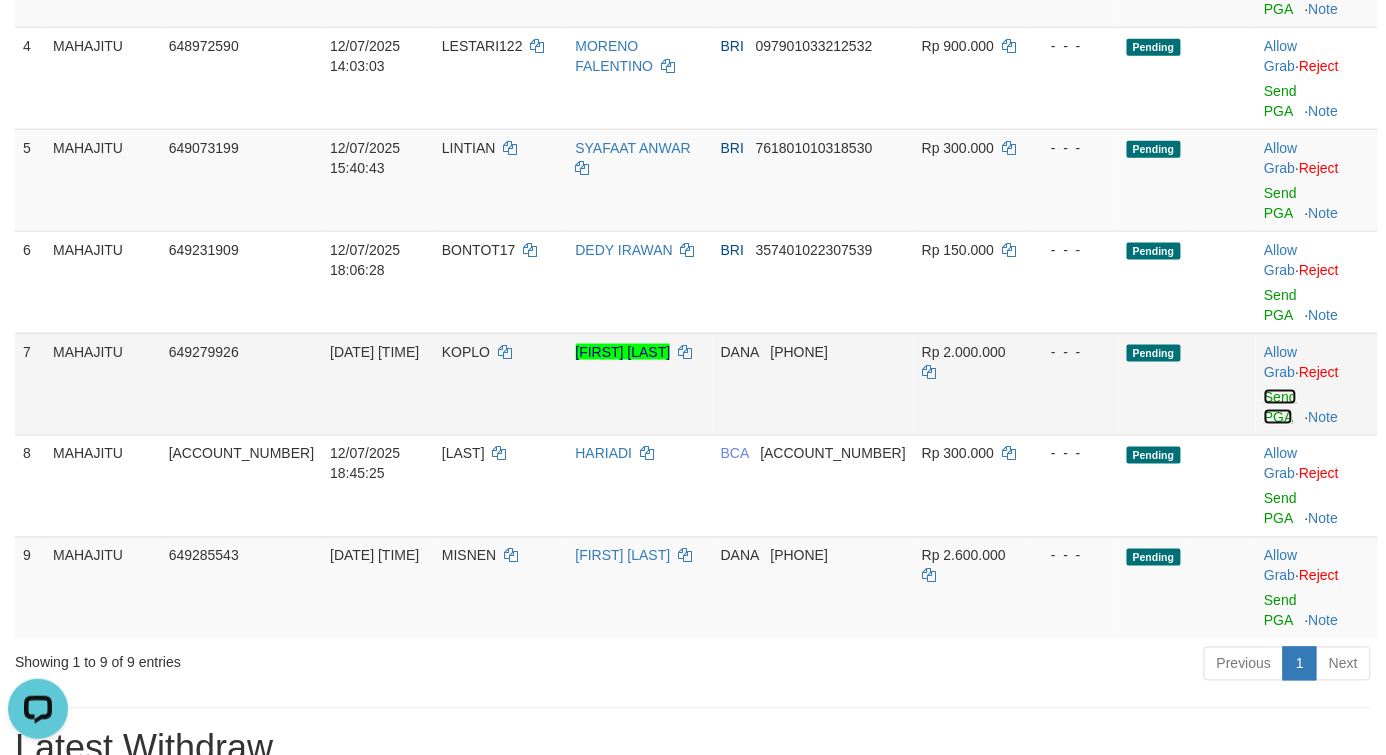 click on "Send PGA" at bounding box center [1280, 407] 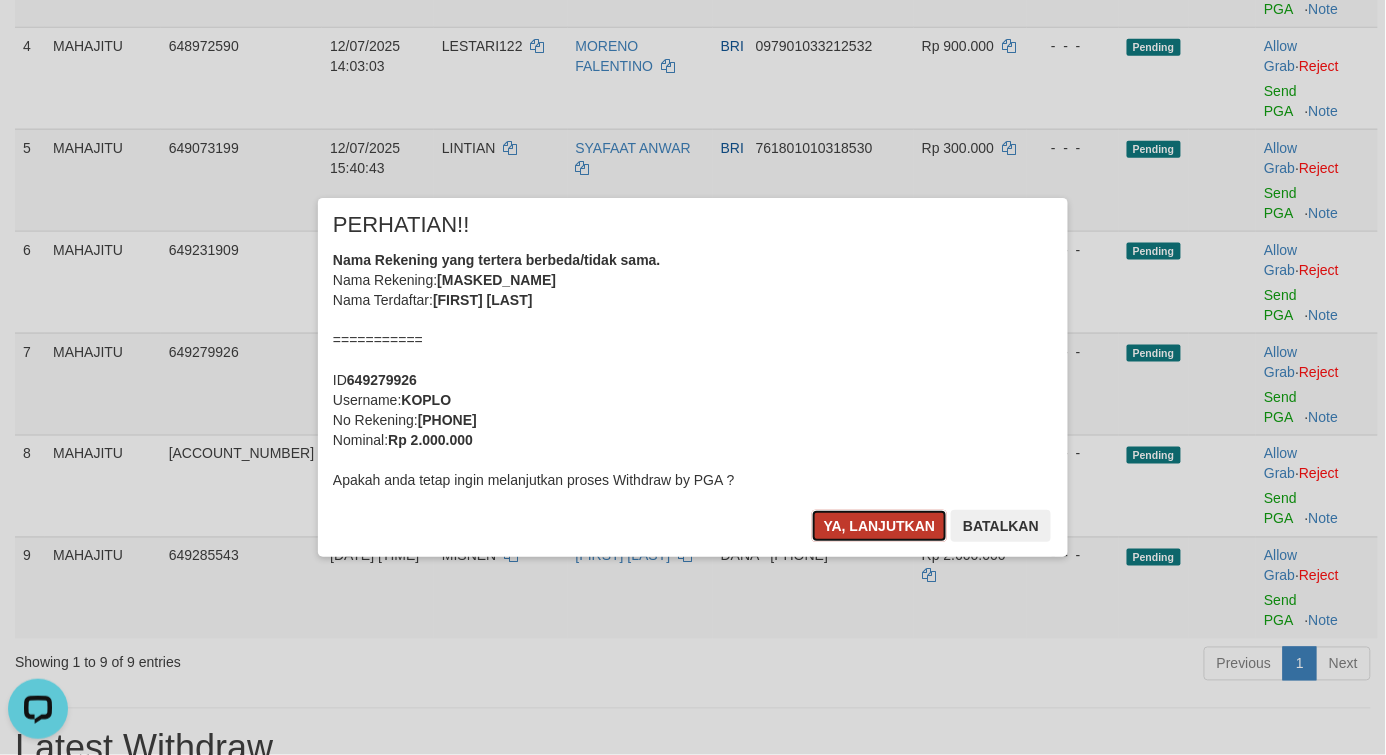 click on "Ya, lanjutkan" at bounding box center [880, 526] 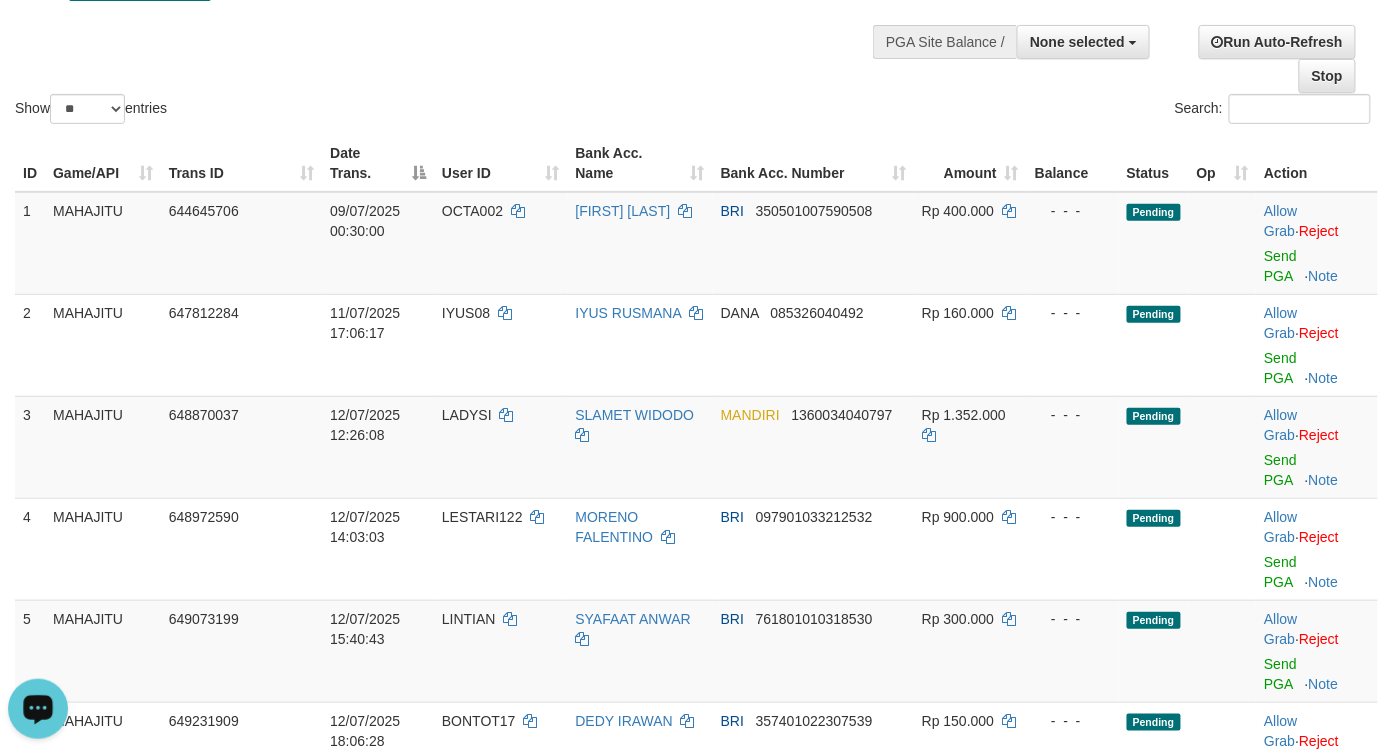 scroll, scrollTop: 0, scrollLeft: 0, axis: both 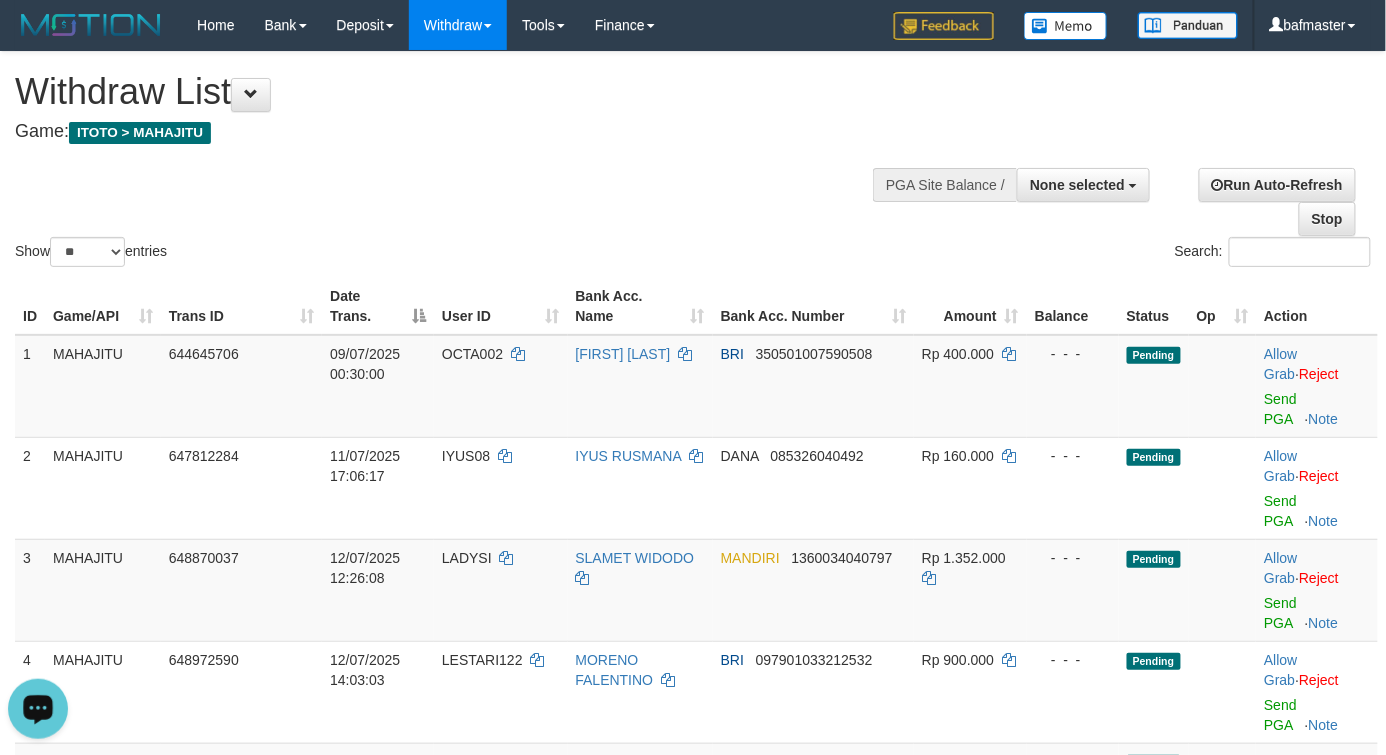 click on "**********" at bounding box center [467, 101] 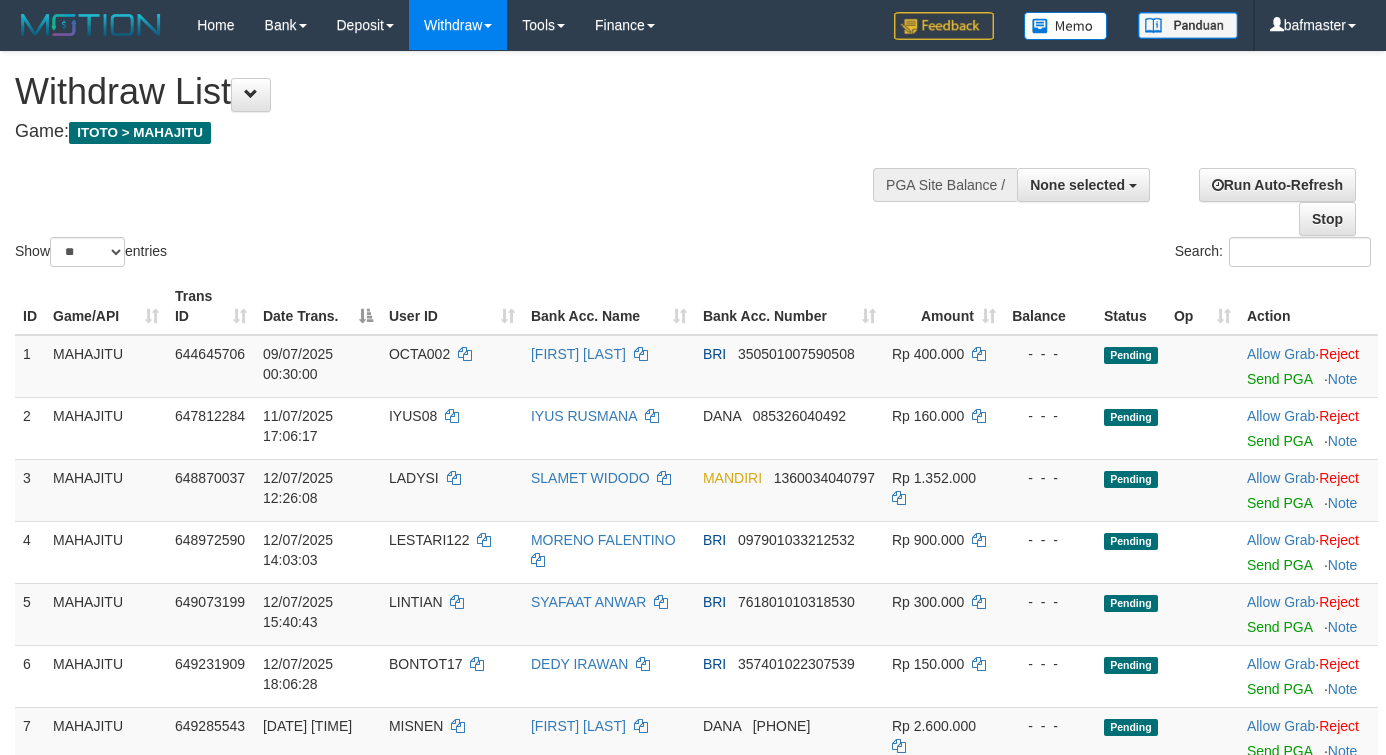 select 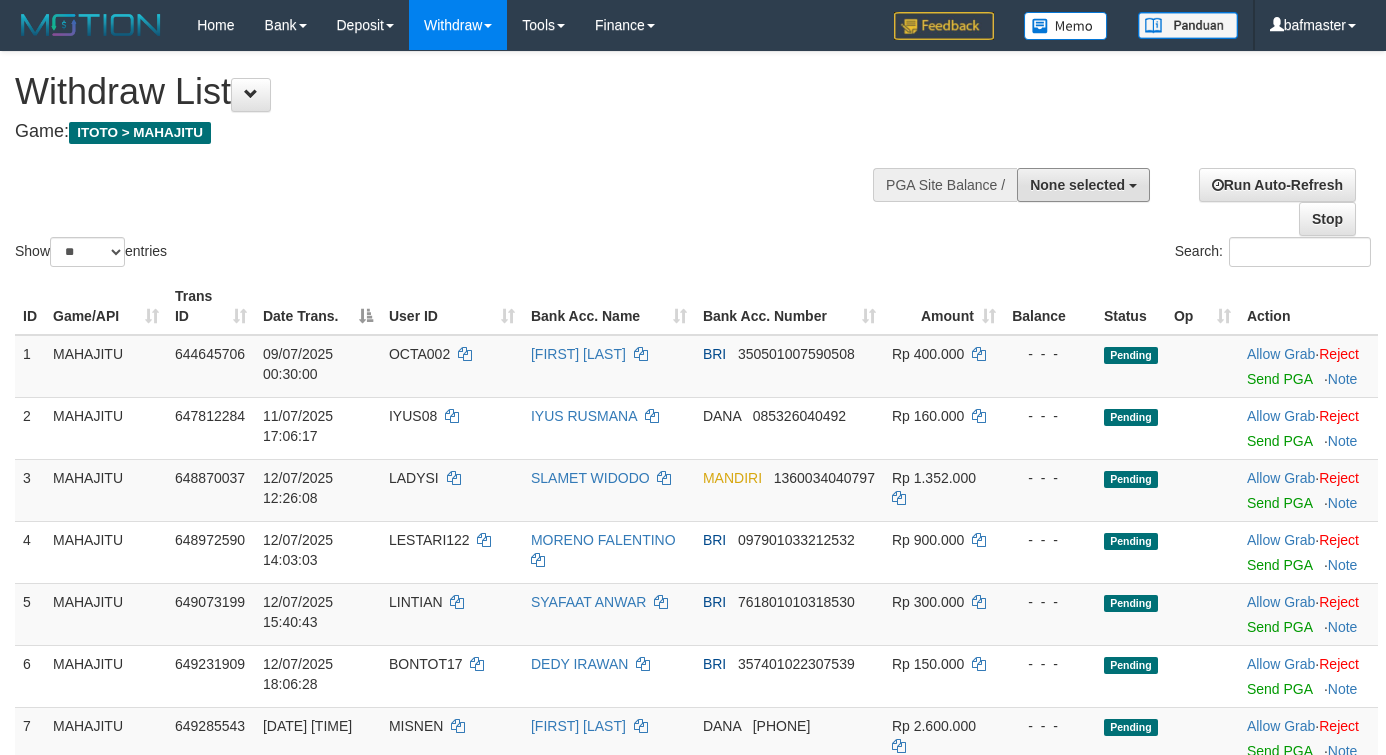 scroll, scrollTop: 0, scrollLeft: 0, axis: both 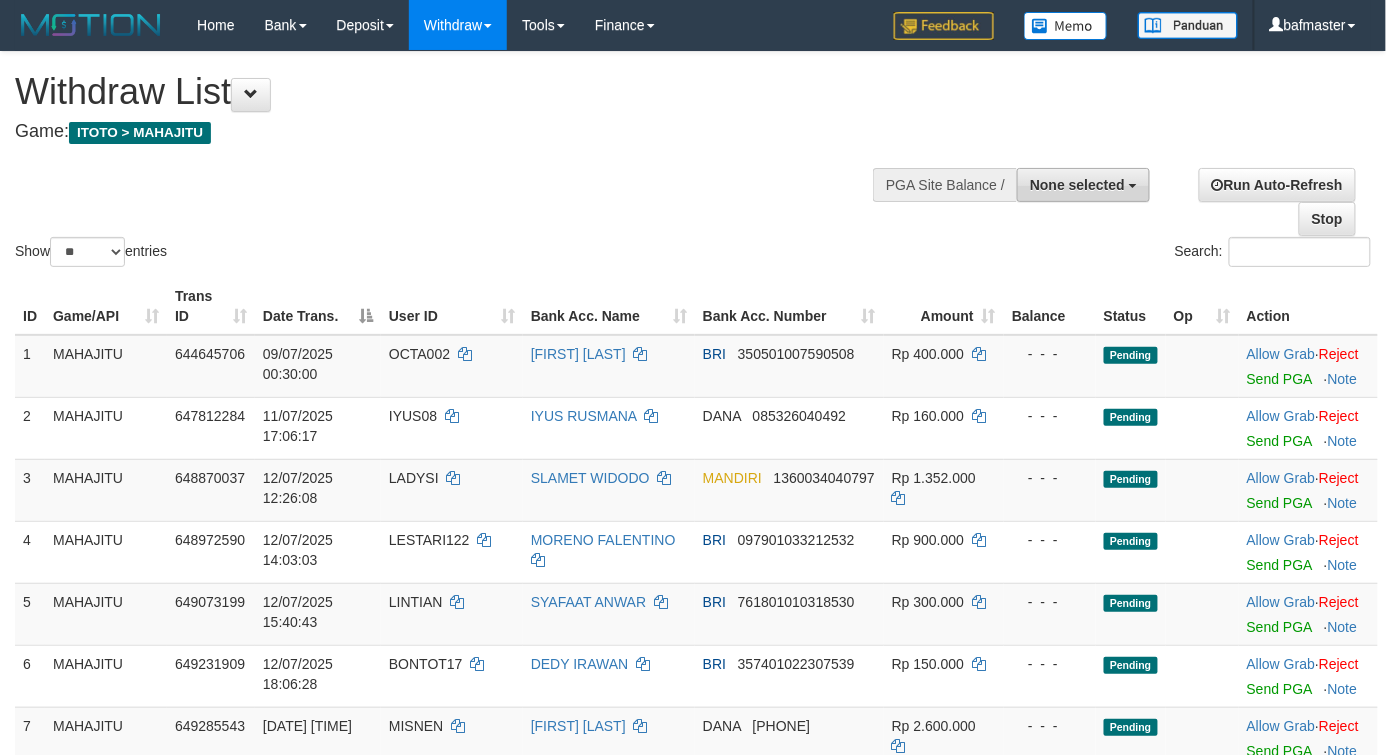 drag, startPoint x: 0, startPoint y: 0, endPoint x: 1075, endPoint y: 185, distance: 1090.8025 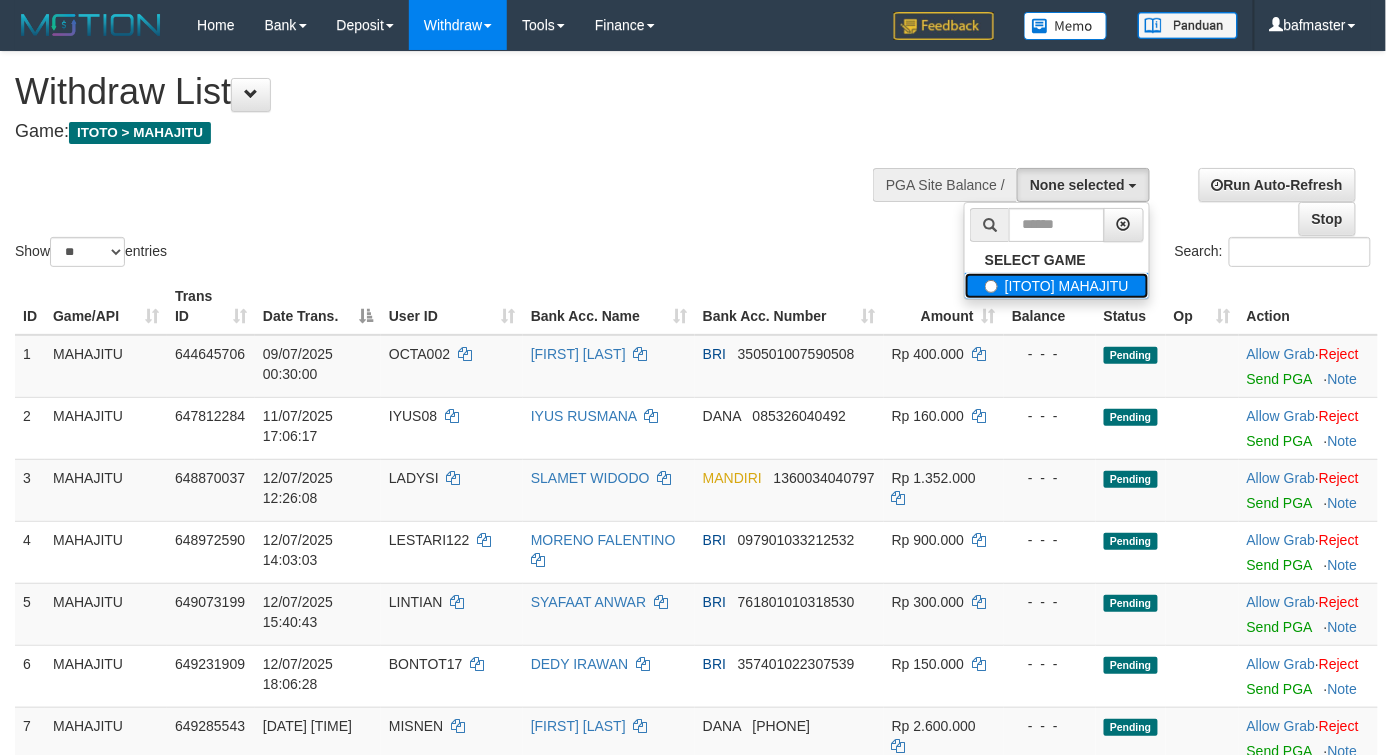 click on "[ITOTO] MAHAJITU" at bounding box center (1057, 286) 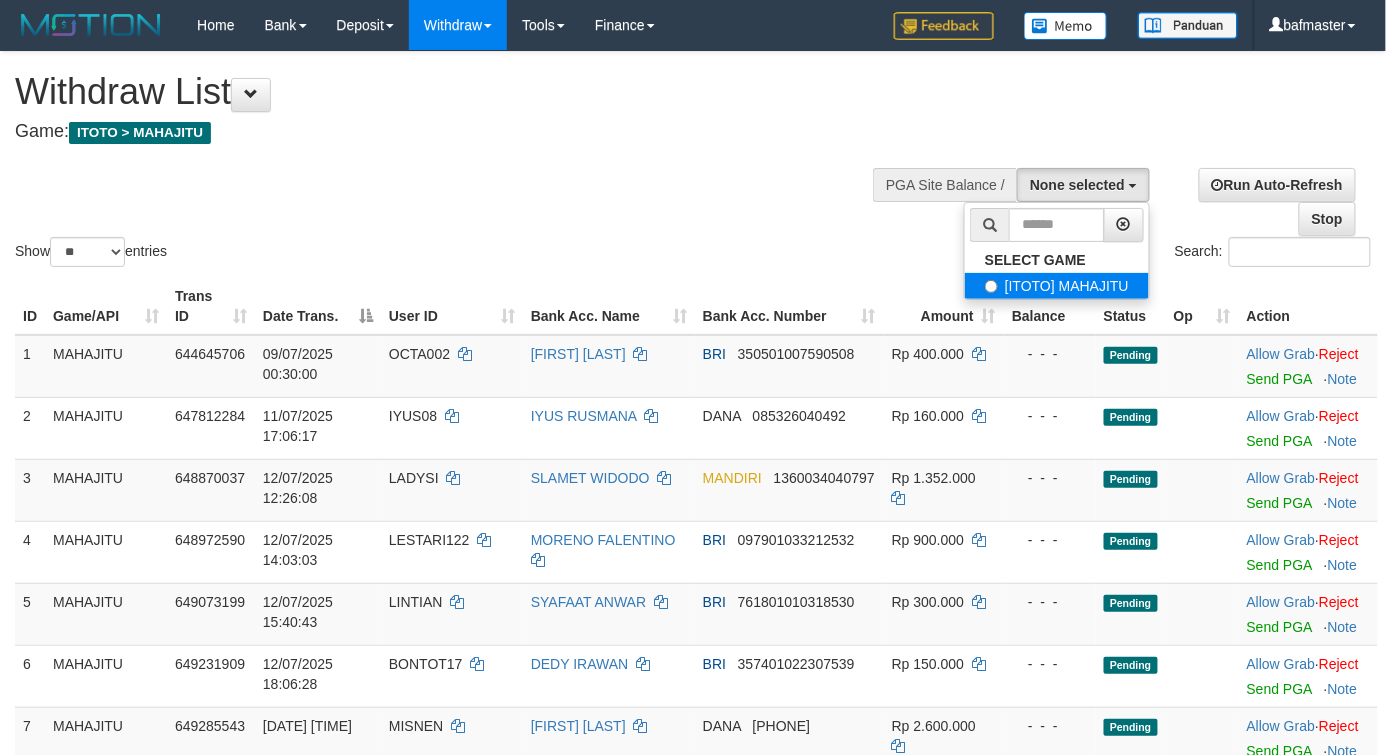 select on "***" 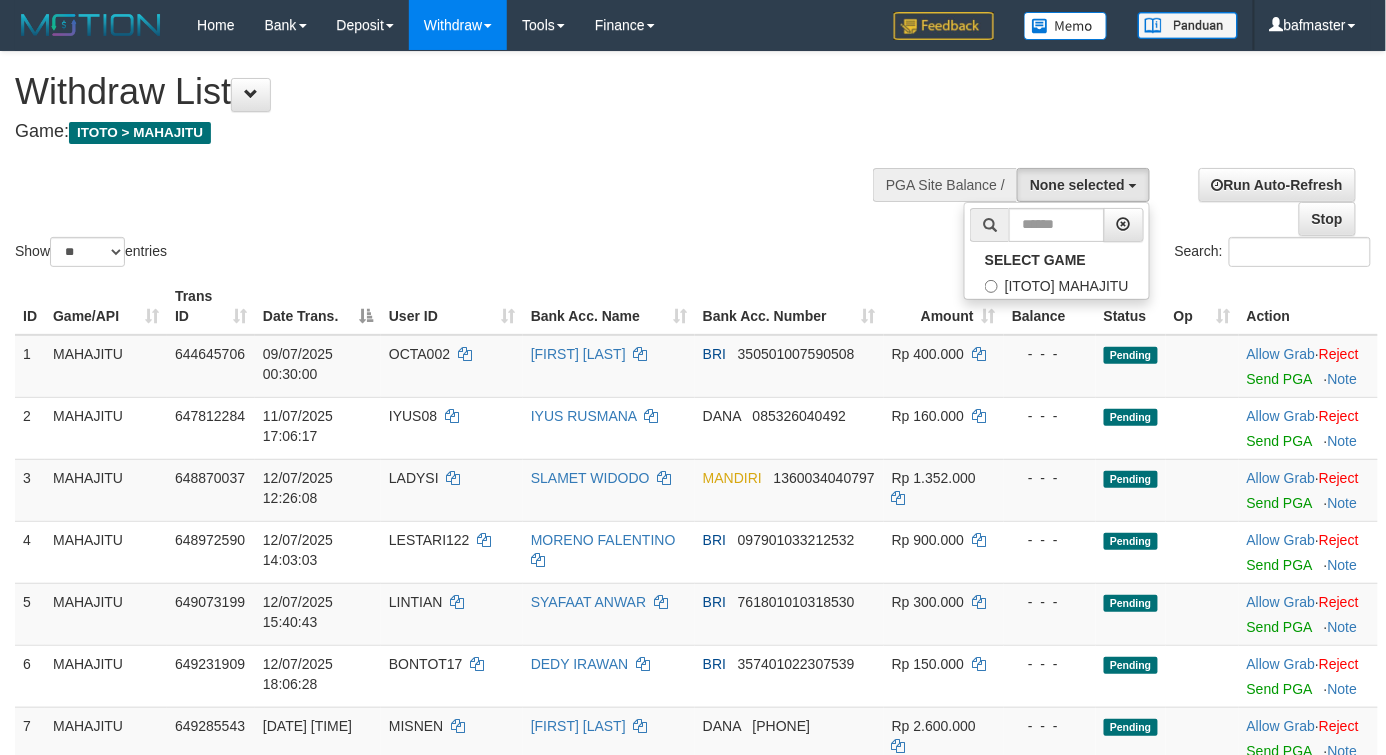 scroll, scrollTop: 17, scrollLeft: 0, axis: vertical 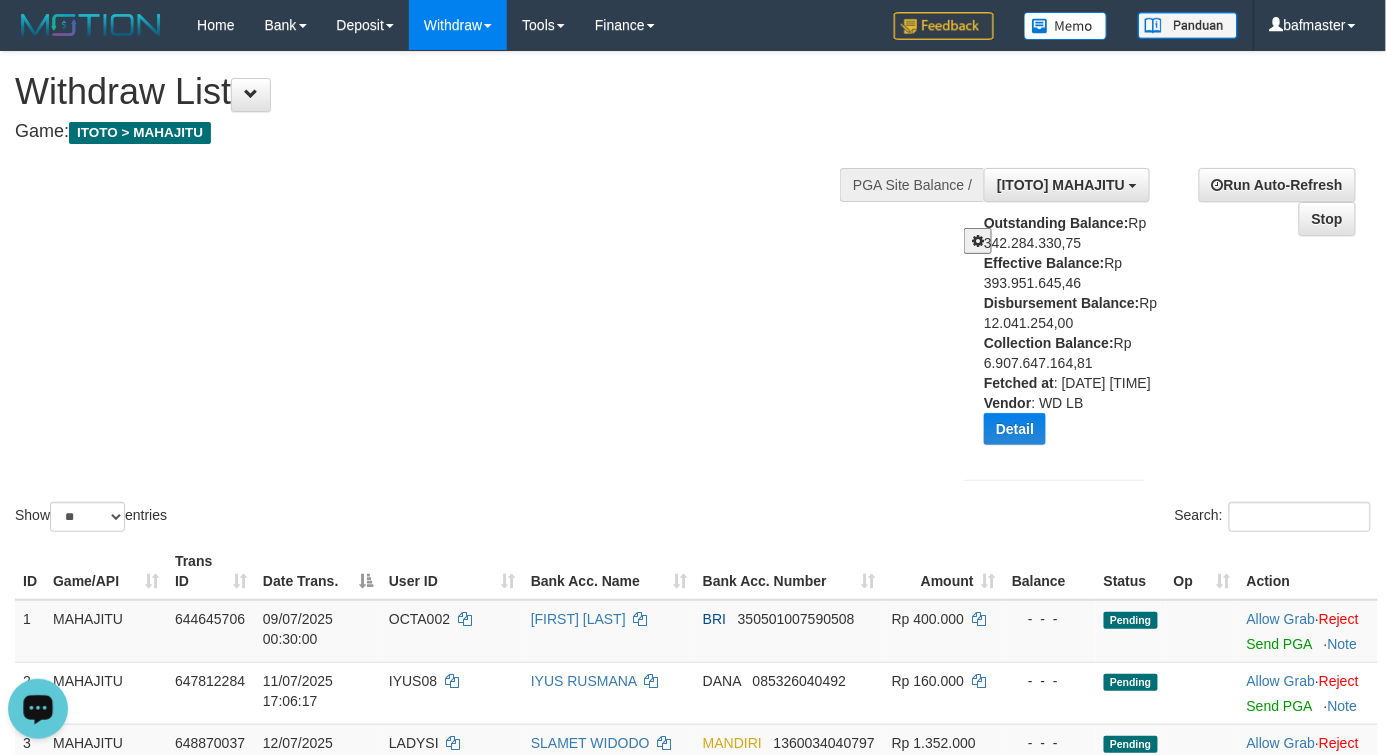 click on "Show  ** ** ** ***  entries Search:" at bounding box center (693, 294) 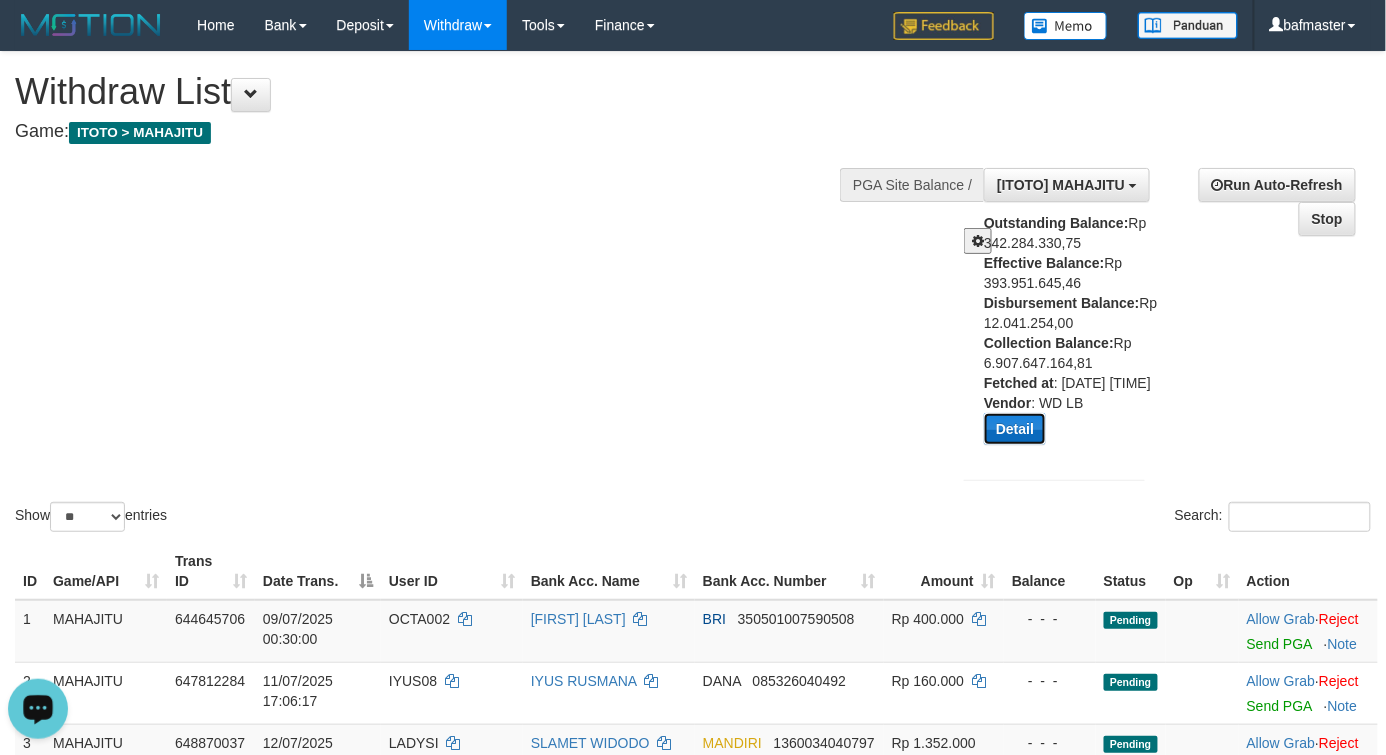 click on "Detail" at bounding box center (1015, 429) 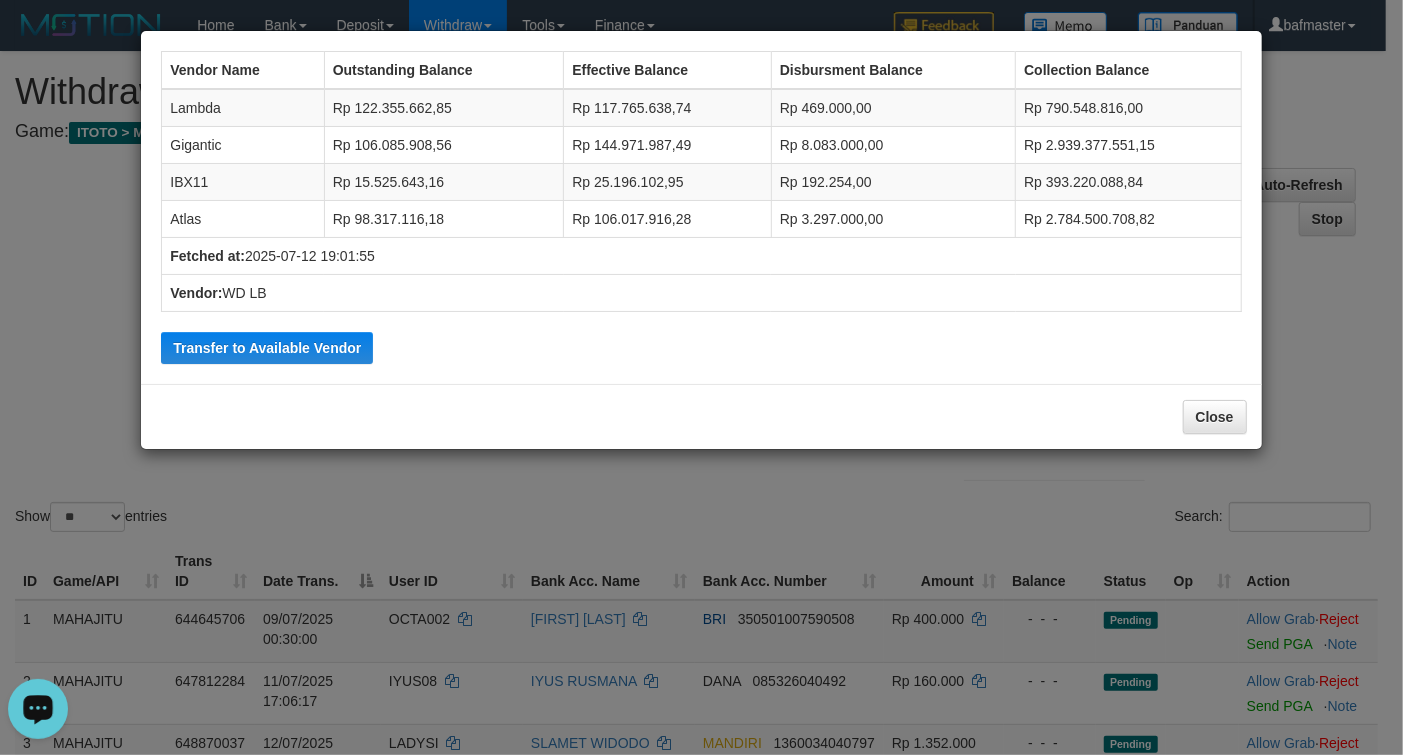click on "Vendor Name
Outstanding Balance
Effective Balance
Disbursment Balance
Collection Balance
Lambda
Rp 122.355.662,85
Rp 117.765.638,74
Rp 469.000,00
Rp 790.548.816,00
Gigantic
Rp 106.085.908,56
Rp 144.971.987,49
Rp 8.083.000,00
Rp 2.939.377.551,15
IBX11
Rp 15.525.643,16
Rp 25.196.102,95
Rp 192.254,00
Rp 393.220.088,84
Atlas
Rp 98.317.116,18
Rp 106.017.916,28" at bounding box center [701, 377] 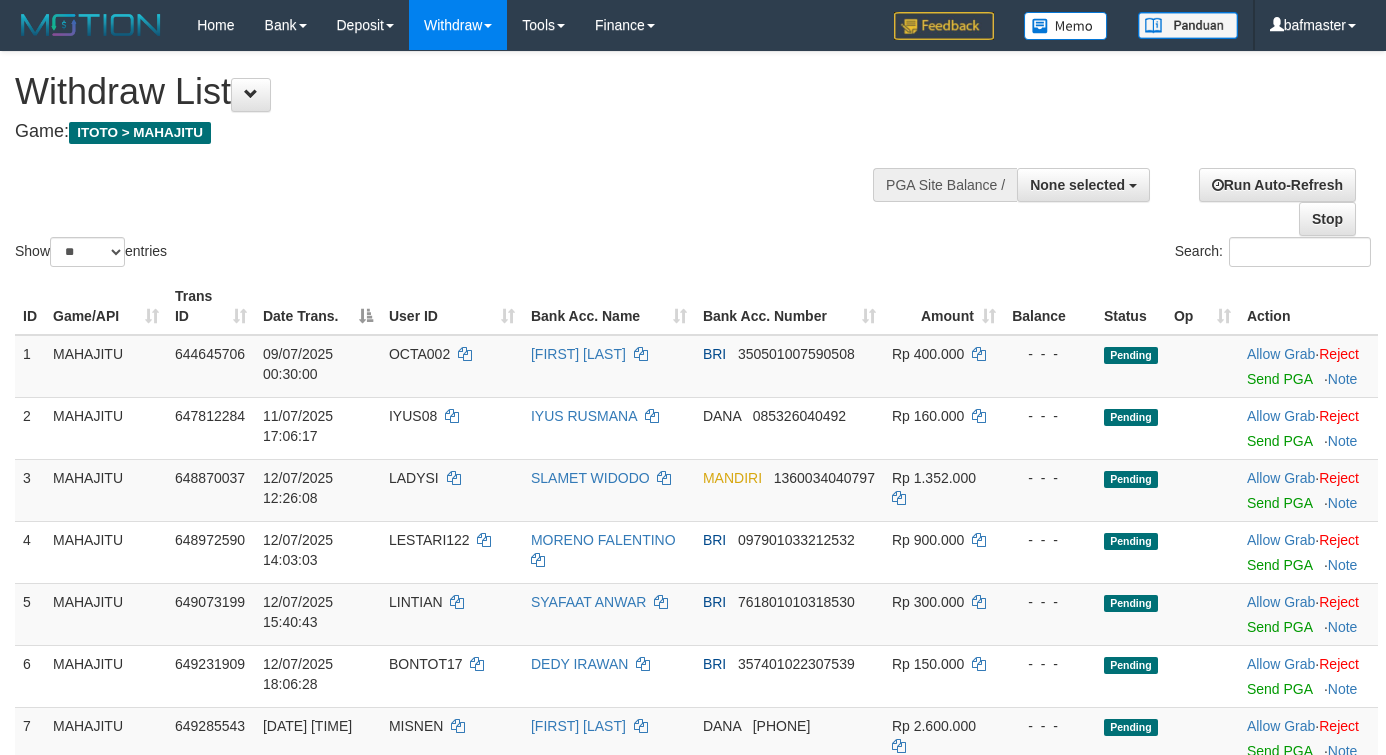 select 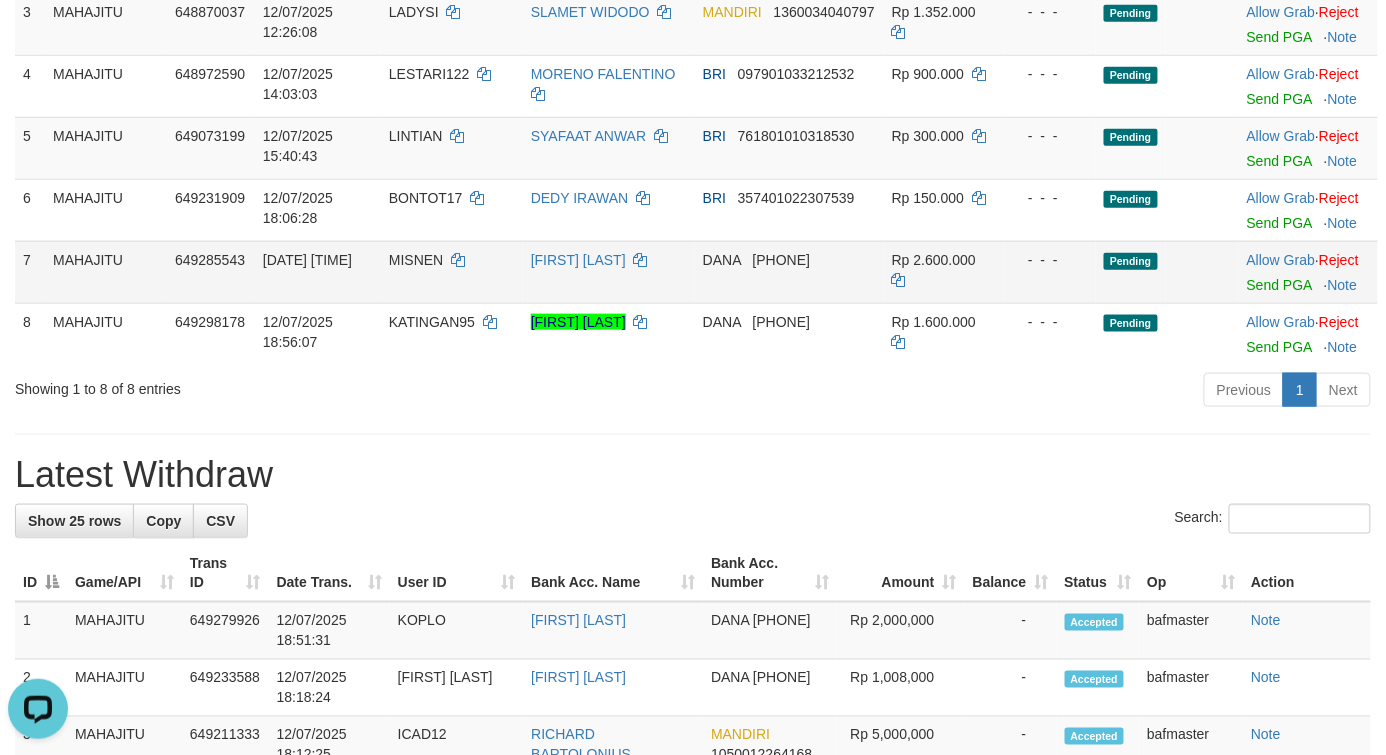 scroll, scrollTop: 0, scrollLeft: 0, axis: both 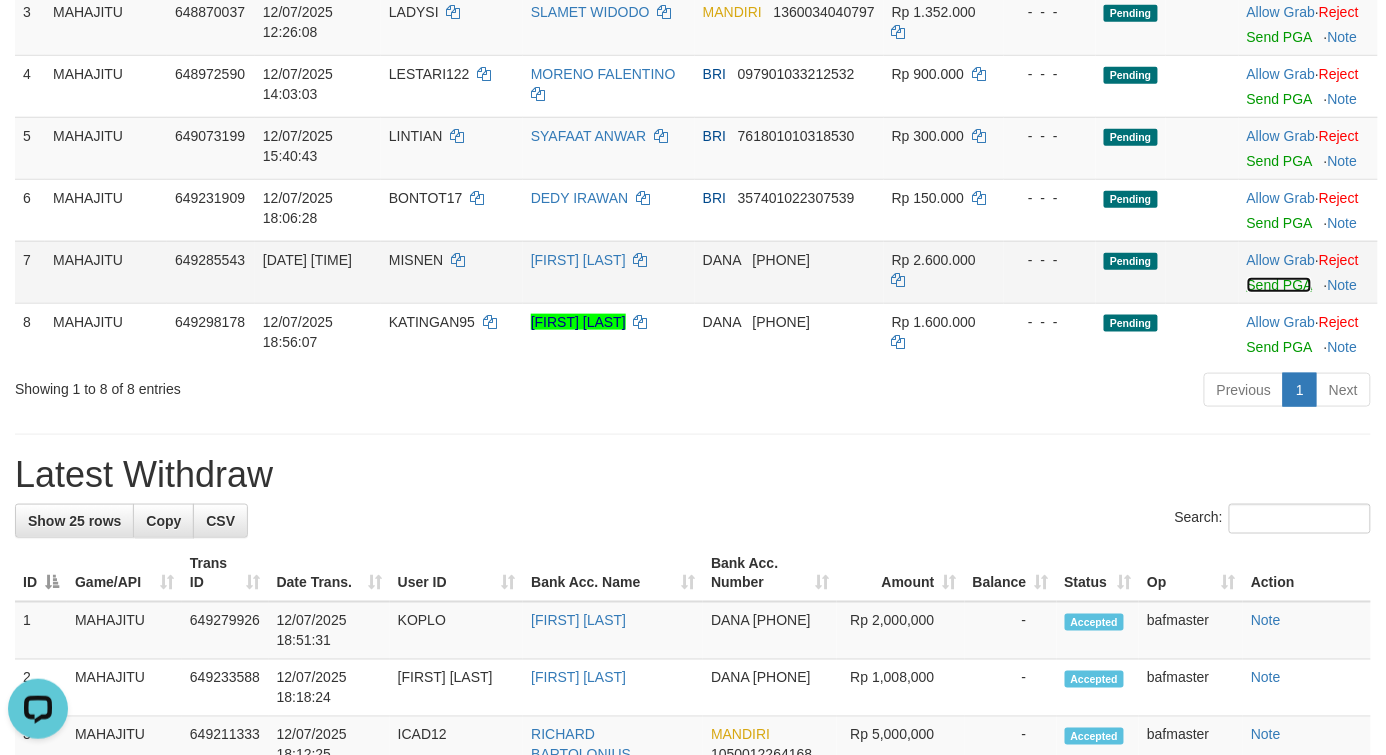 click on "Send PGA" at bounding box center (1279, 285) 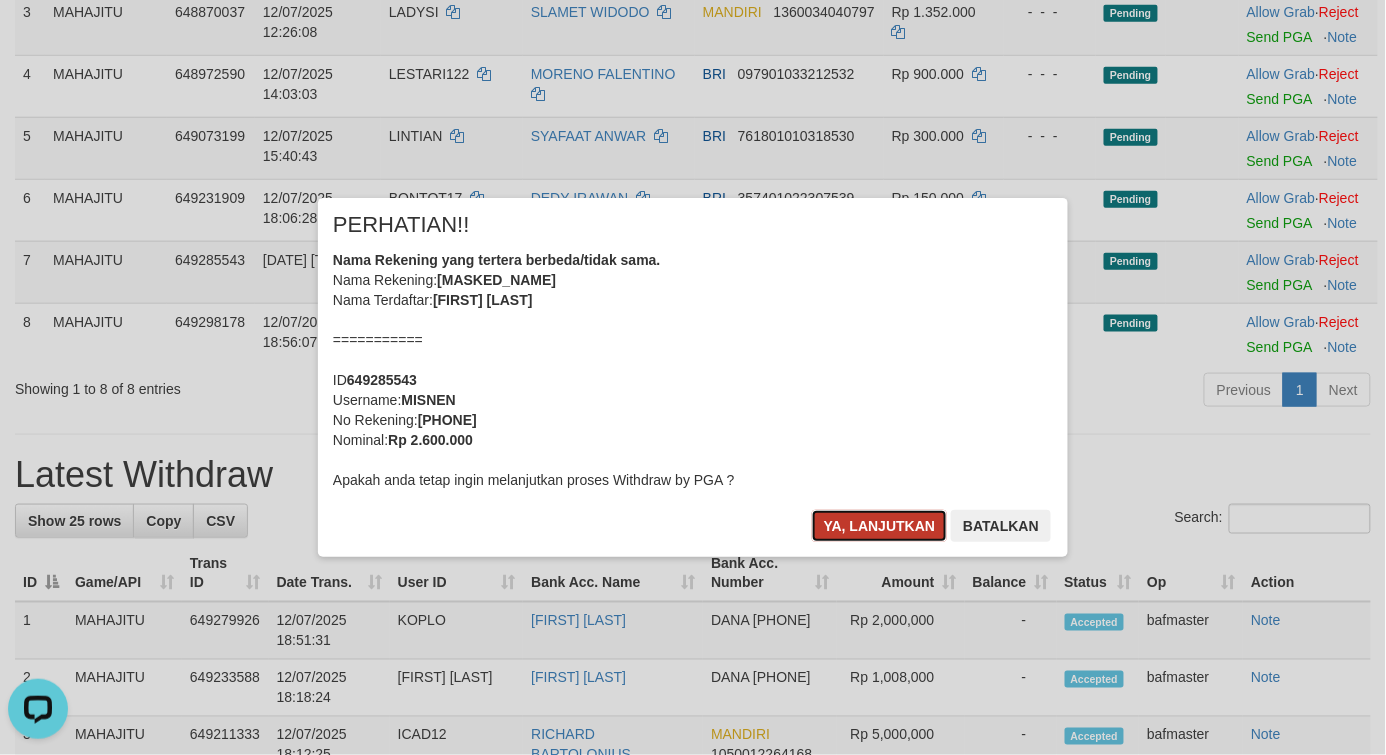 click on "Ya, lanjutkan" at bounding box center [880, 526] 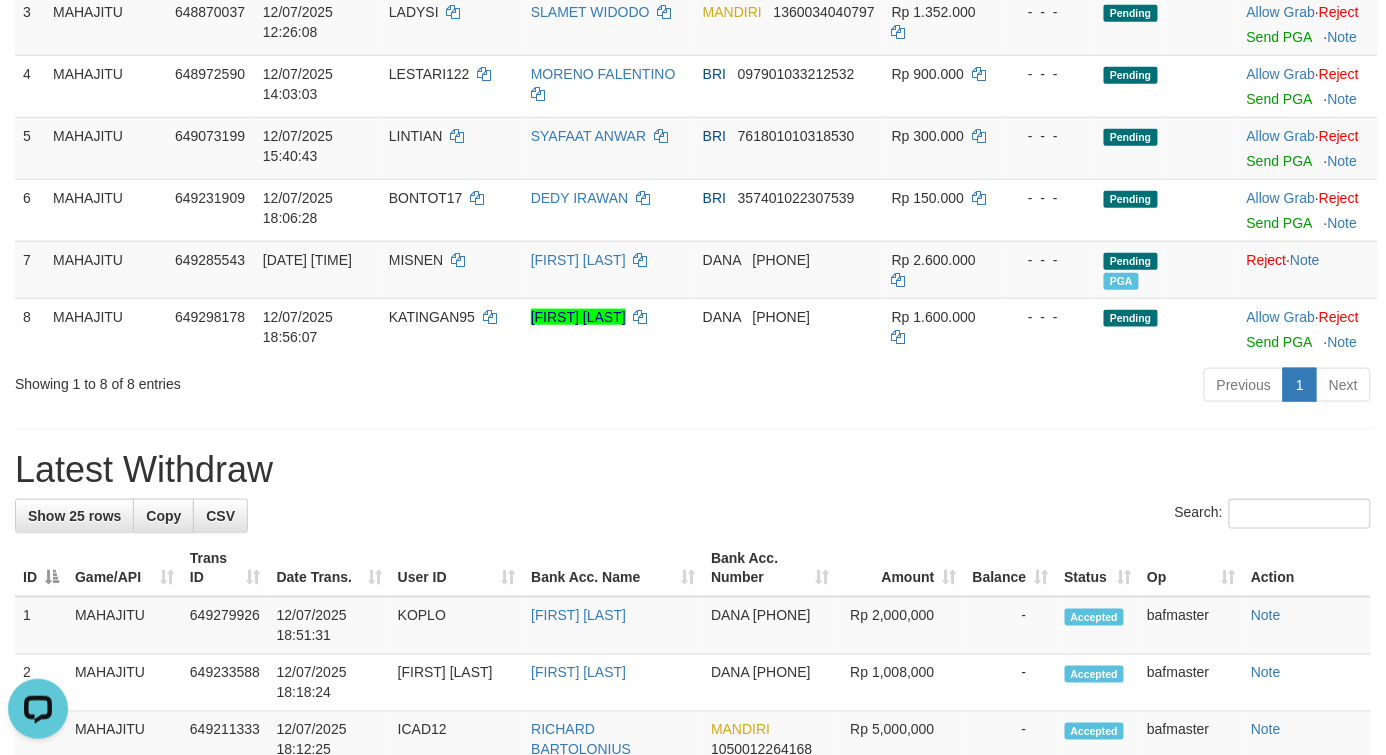click on "Latest Withdraw" at bounding box center (693, 470) 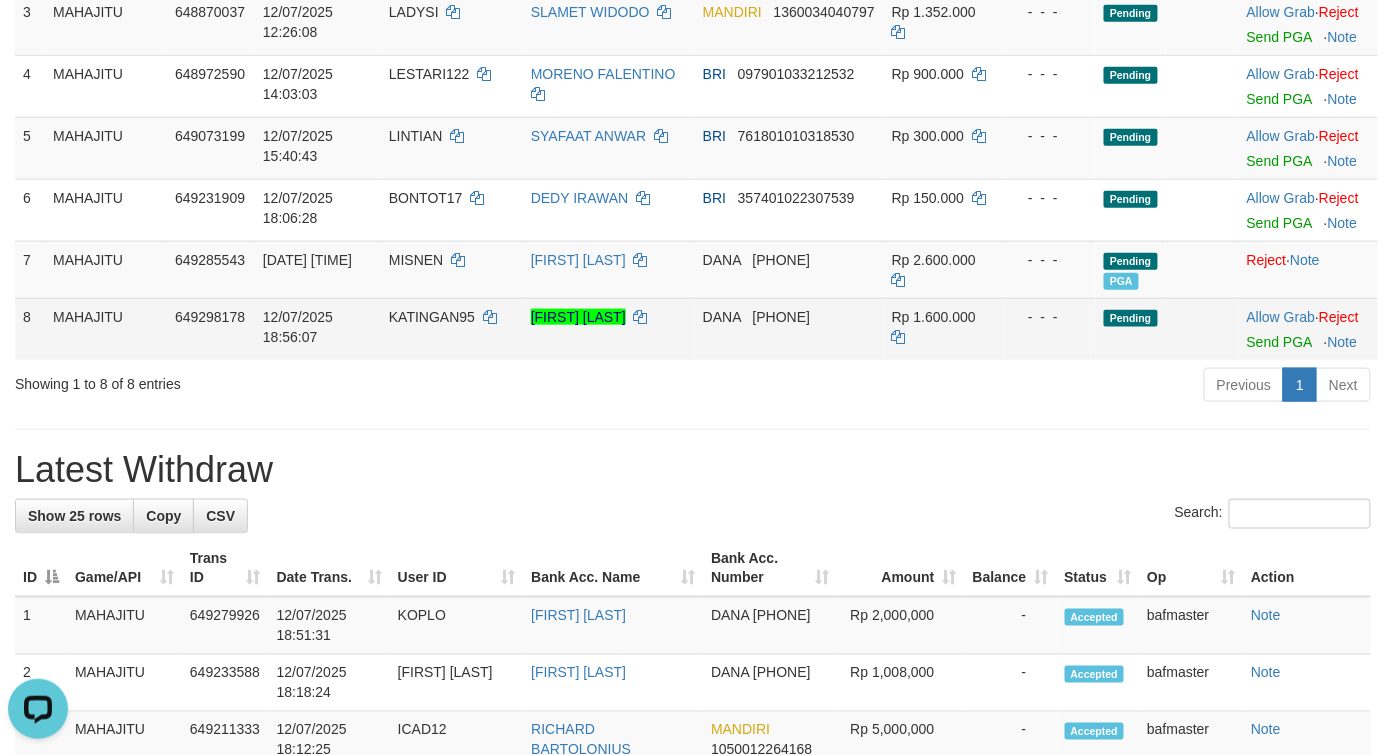 click on "Allow Grab   ·    Reject Send PGA     ·    Note" at bounding box center (1308, 329) 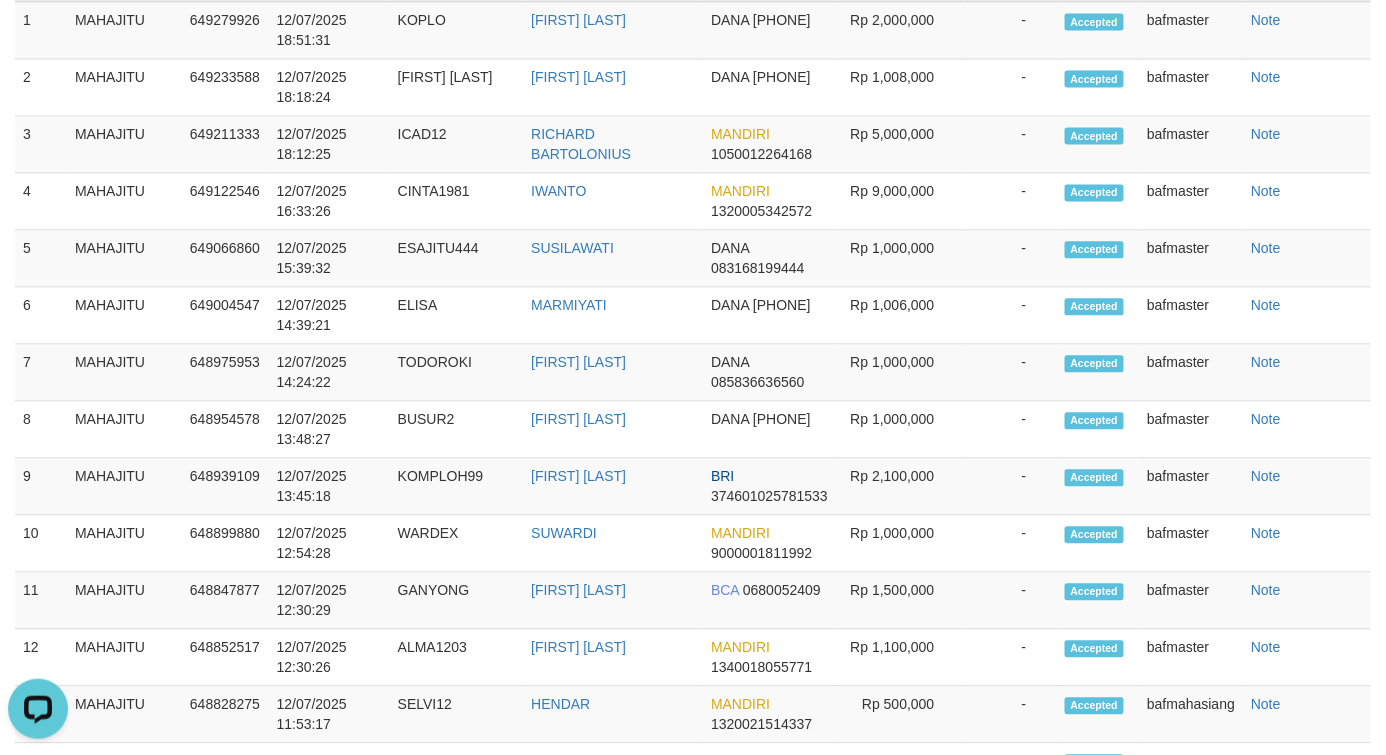 click on "1
MAHAJITU
649279926
[DATE] [TIME]
KOPLO
FIRDAUS SETIA BEKTI
DANA
[PHONE]
Rp 2,000,000
-
Accepted
bafmaster
Note
2
MAHAJITU
649233588
[DATE] [TIME]
MAYANGSTIADI
MAYANG STIADI
DANA
[PHONE]
Rp 1,008,000
-
Accepted
bafmaster
Note
3
MAHAJITU
649211333
[DATE] [TIME]
ICAD12 - 4" at bounding box center [693, 714] 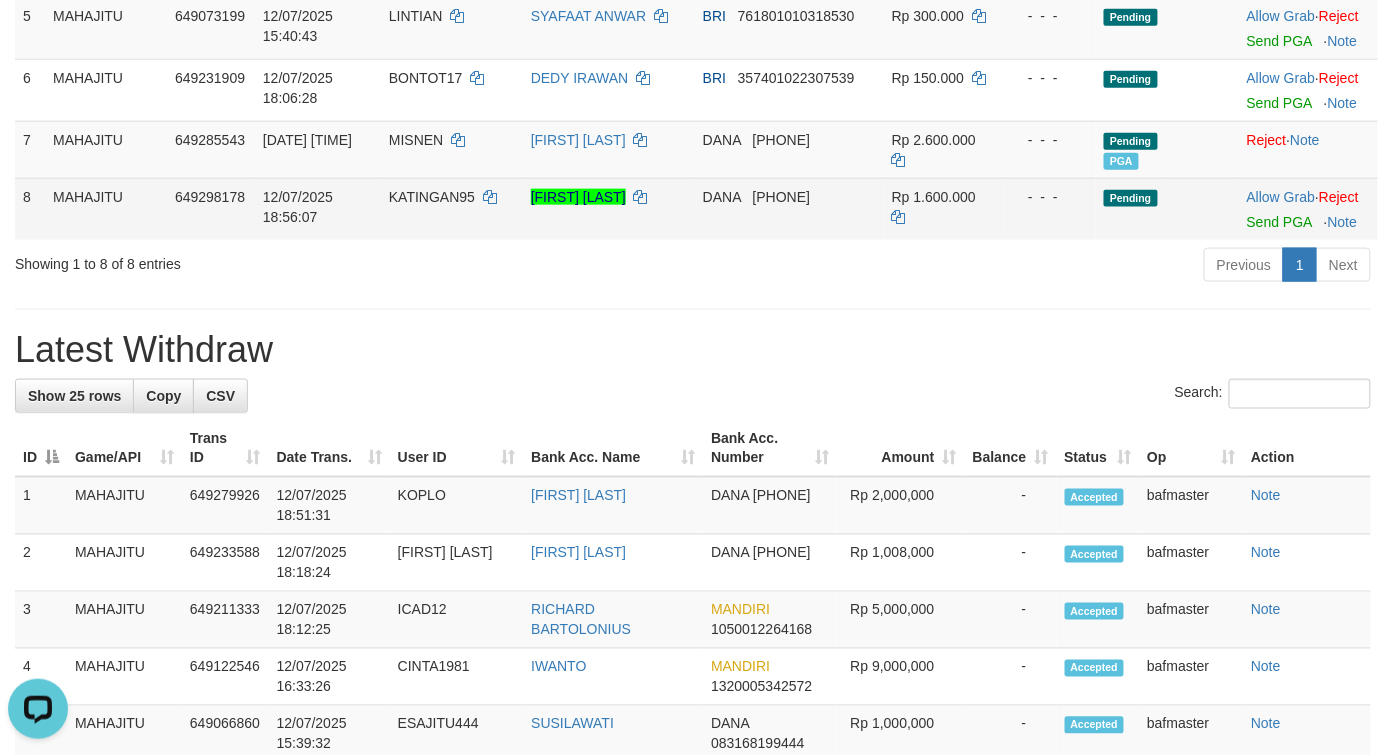 scroll, scrollTop: 572, scrollLeft: 0, axis: vertical 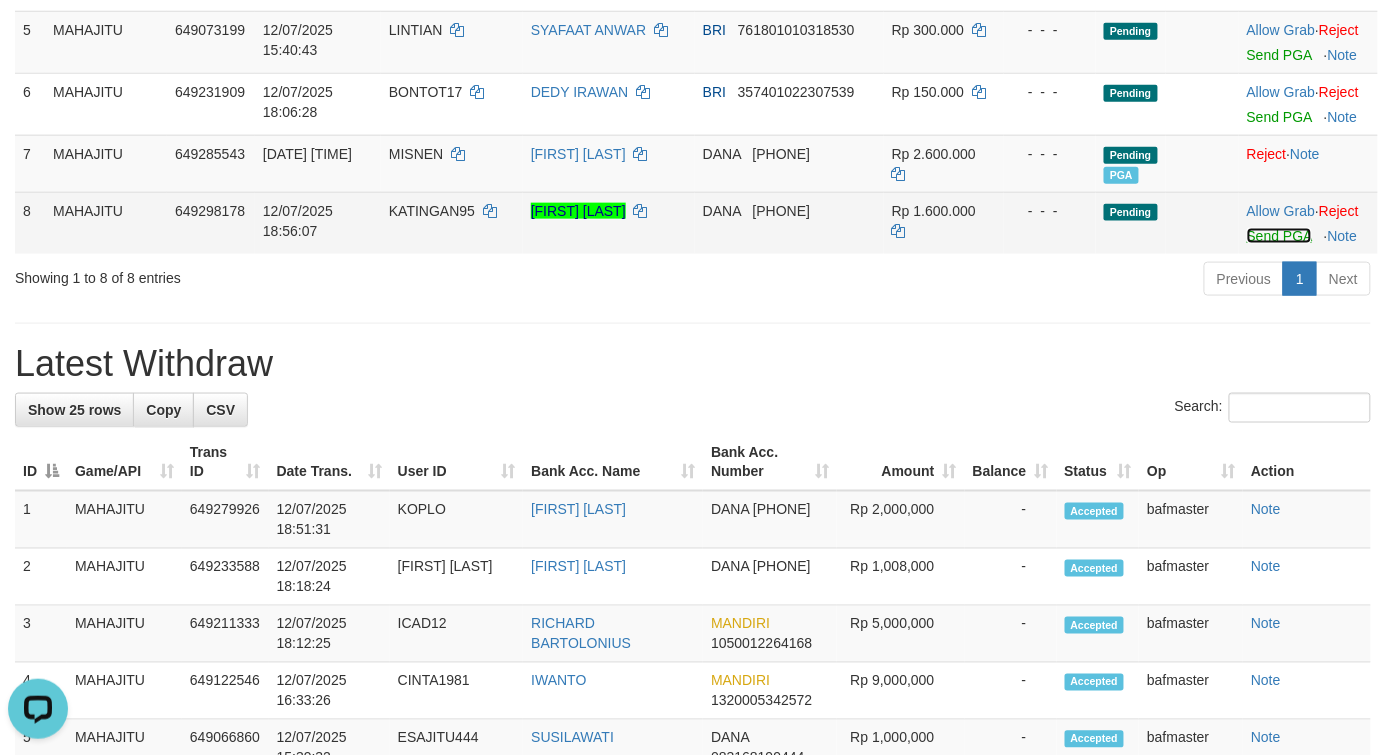 click on "Send PGA" at bounding box center [1279, 236] 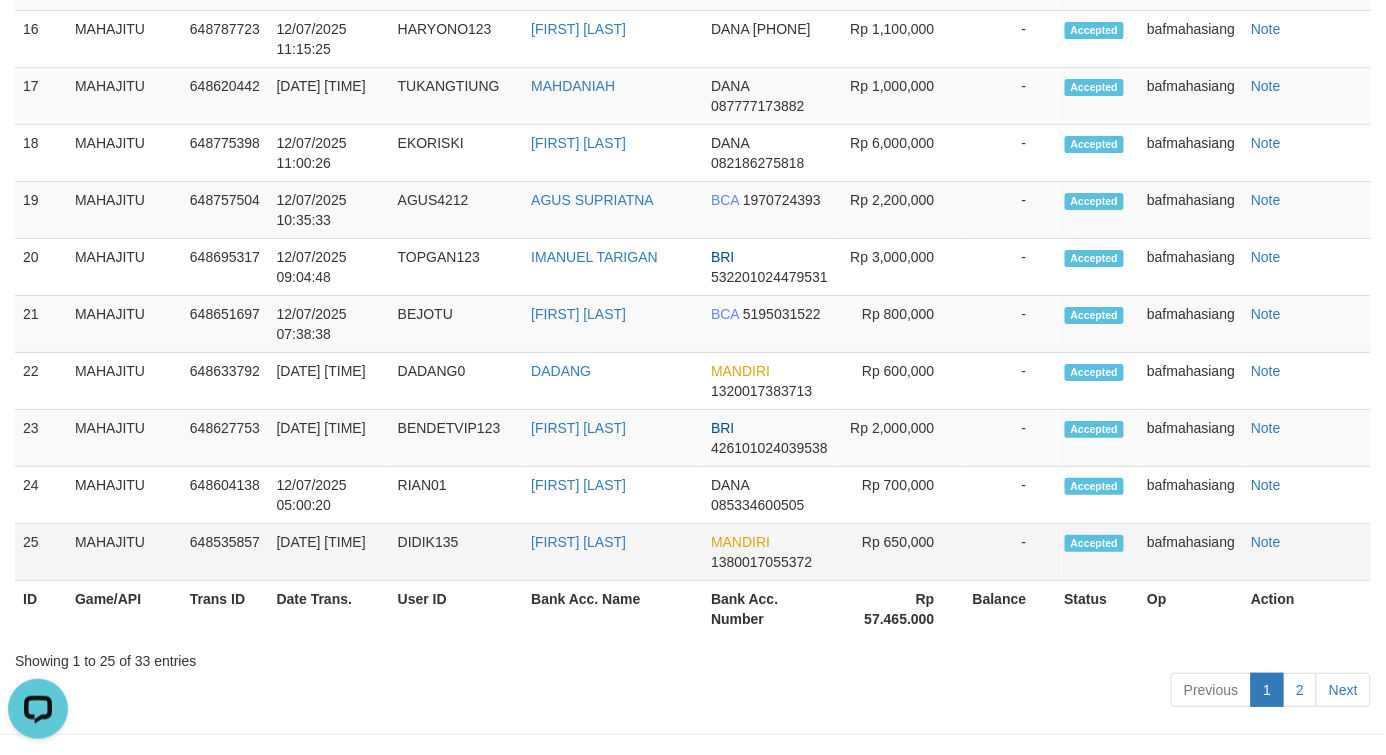scroll, scrollTop: 2121, scrollLeft: 0, axis: vertical 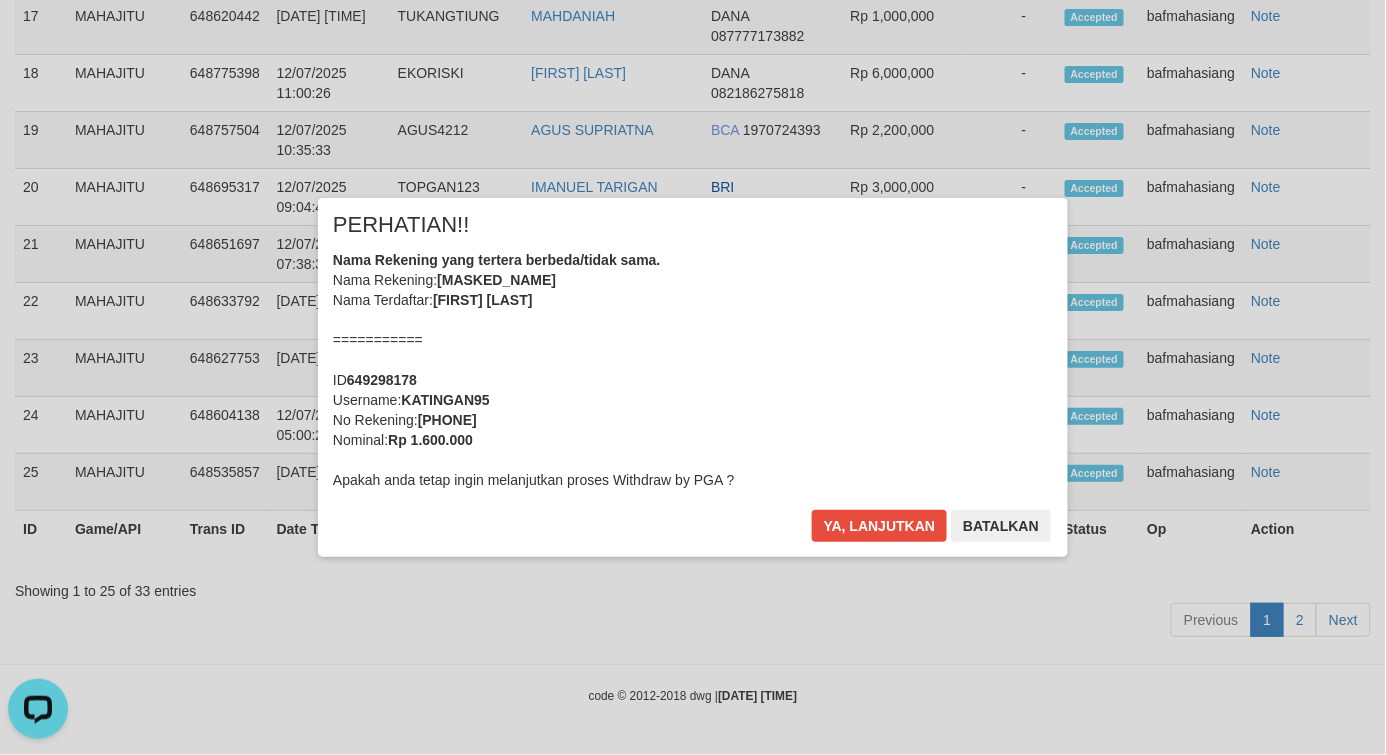 click on "Nama Rekening yang tertera berbeda/tidak sama. Nama Rekening:  DNXX EXX ENXXXXXXX WAXXXXX Nama Terdaftar:  EKO ENDIMULIO WAHYUDI =========== ID  649298178 Username:  KATINGAN95 No Rekening:  085705524587 Nominal:  Rp 1.600.000 Apakah anda tetap ingin melanjutkan proses Withdraw by PGA ?" at bounding box center (693, 370) 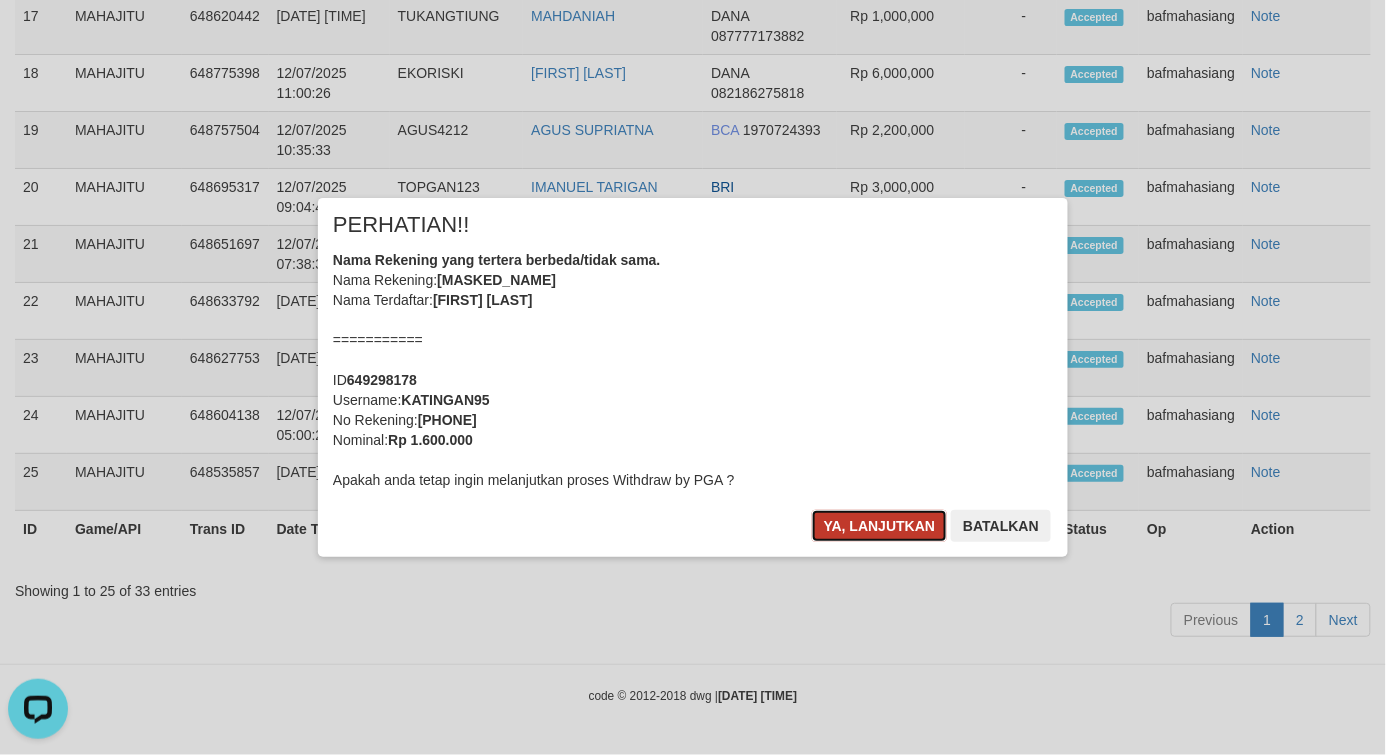 click on "Ya, lanjutkan" at bounding box center (880, 526) 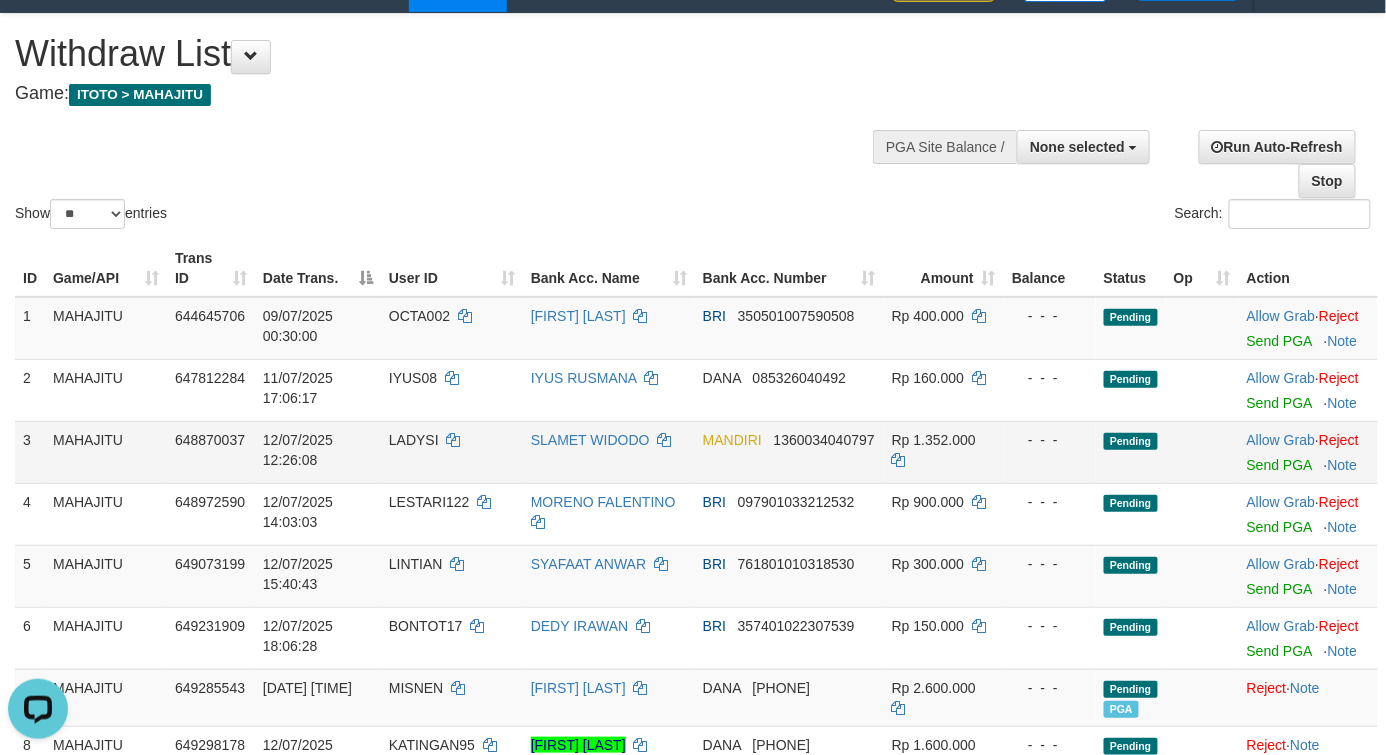 scroll, scrollTop: 0, scrollLeft: 0, axis: both 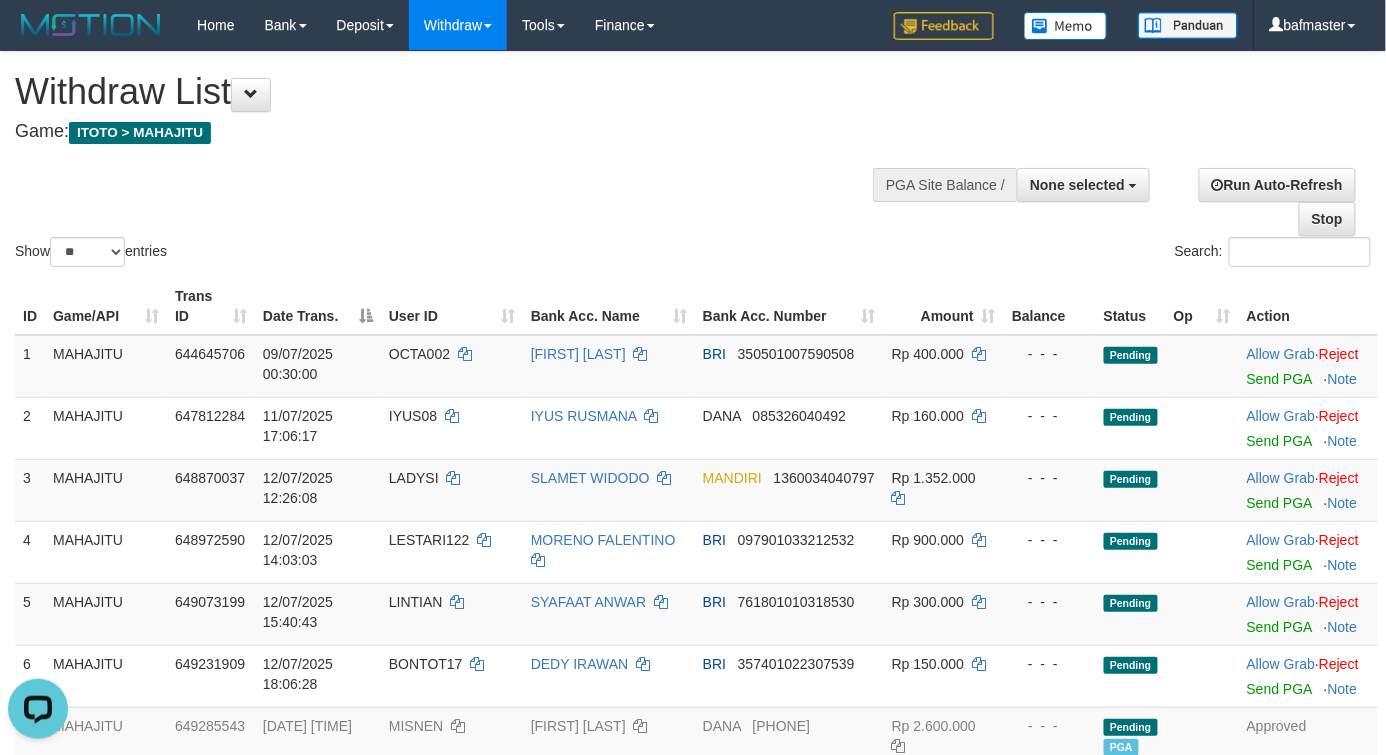 click on "**********" at bounding box center (467, 101) 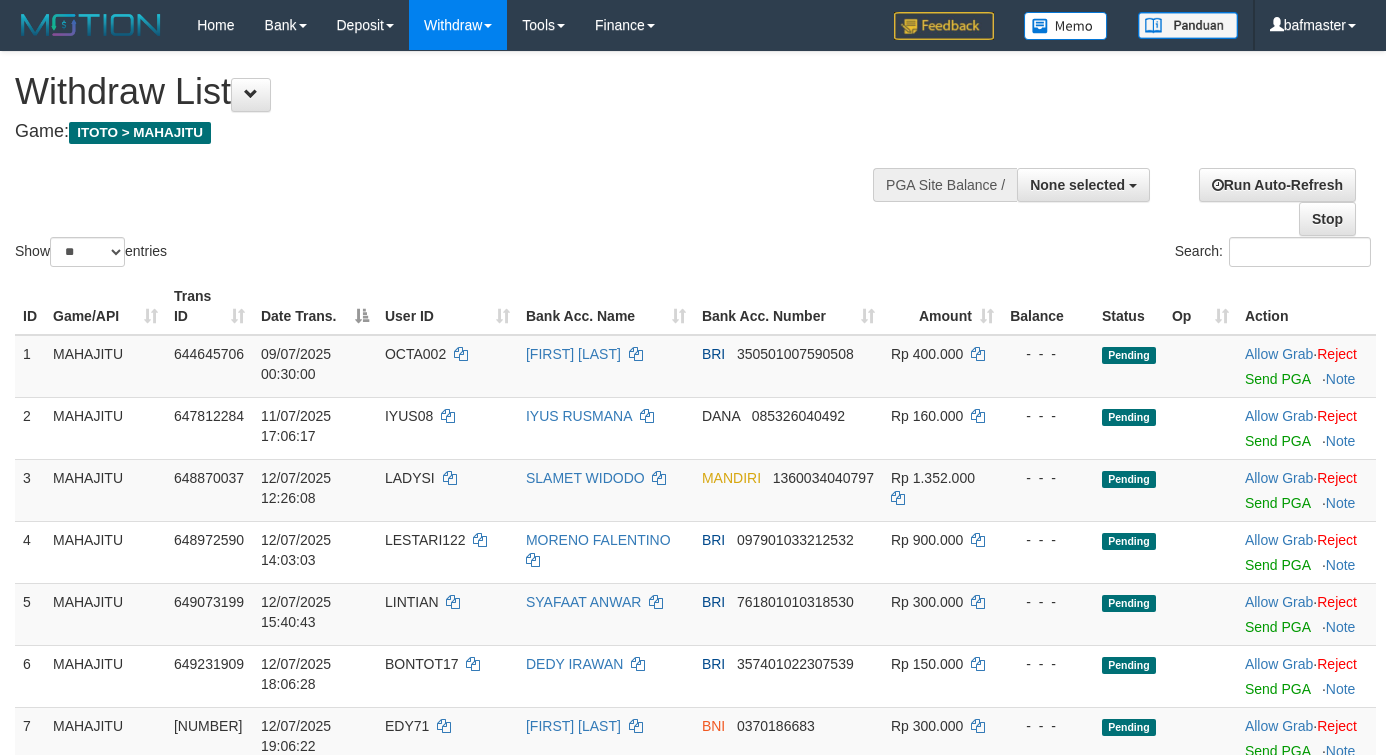select 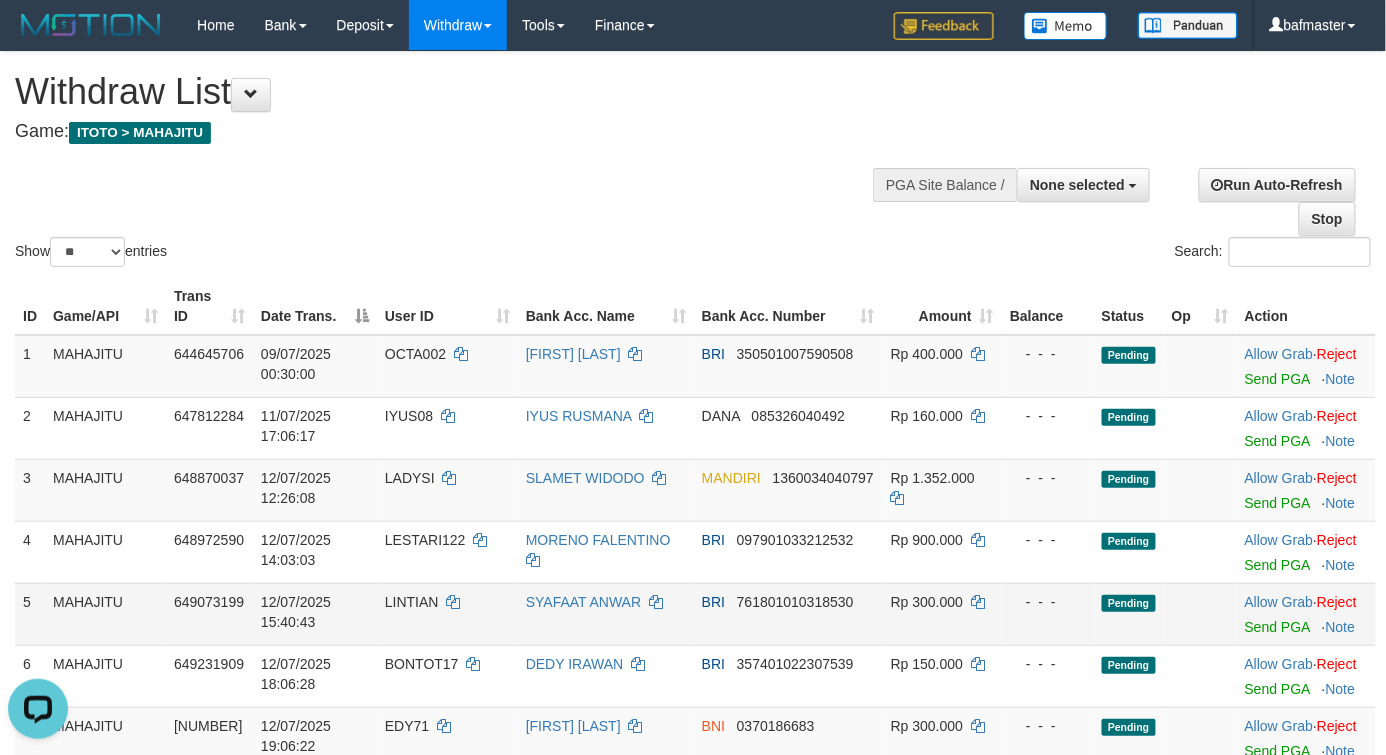scroll, scrollTop: 0, scrollLeft: 0, axis: both 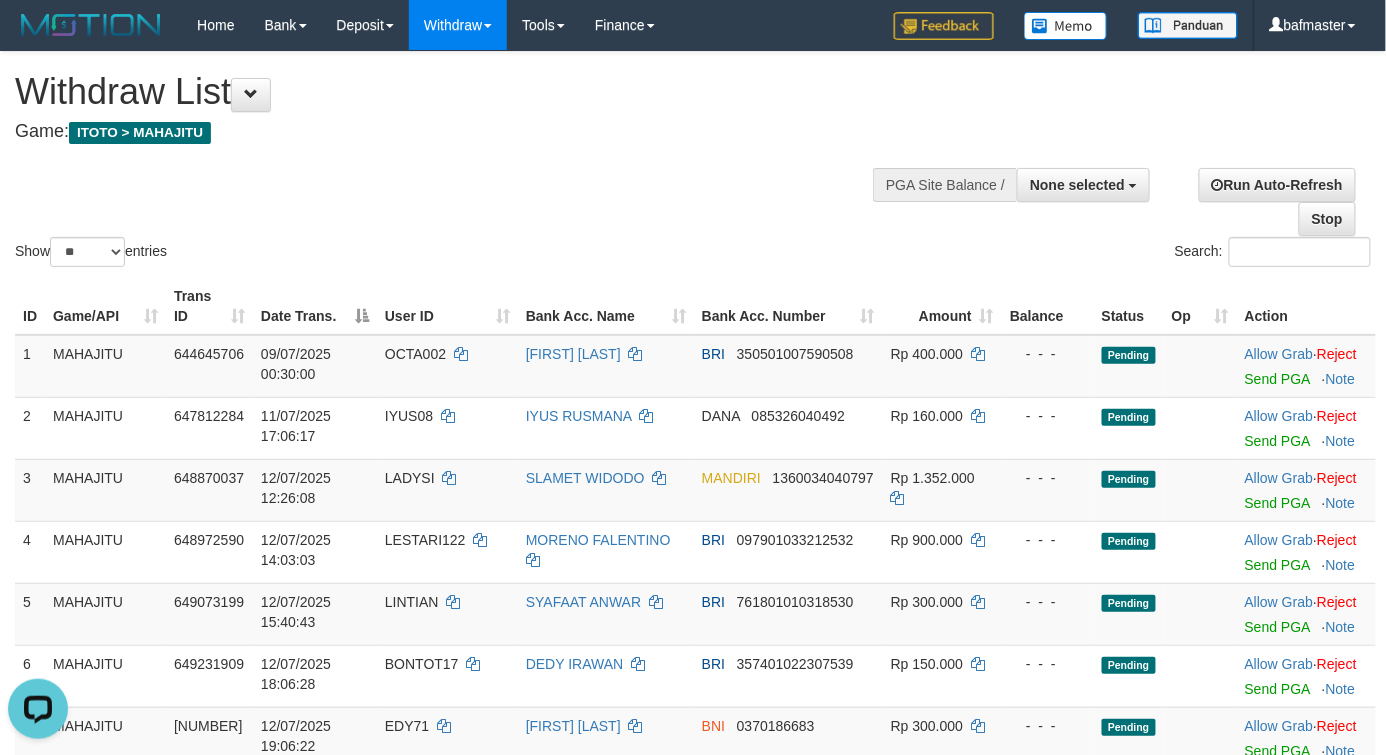 click on "Show  ** ** ** ***  entries Search:" at bounding box center (693, 161) 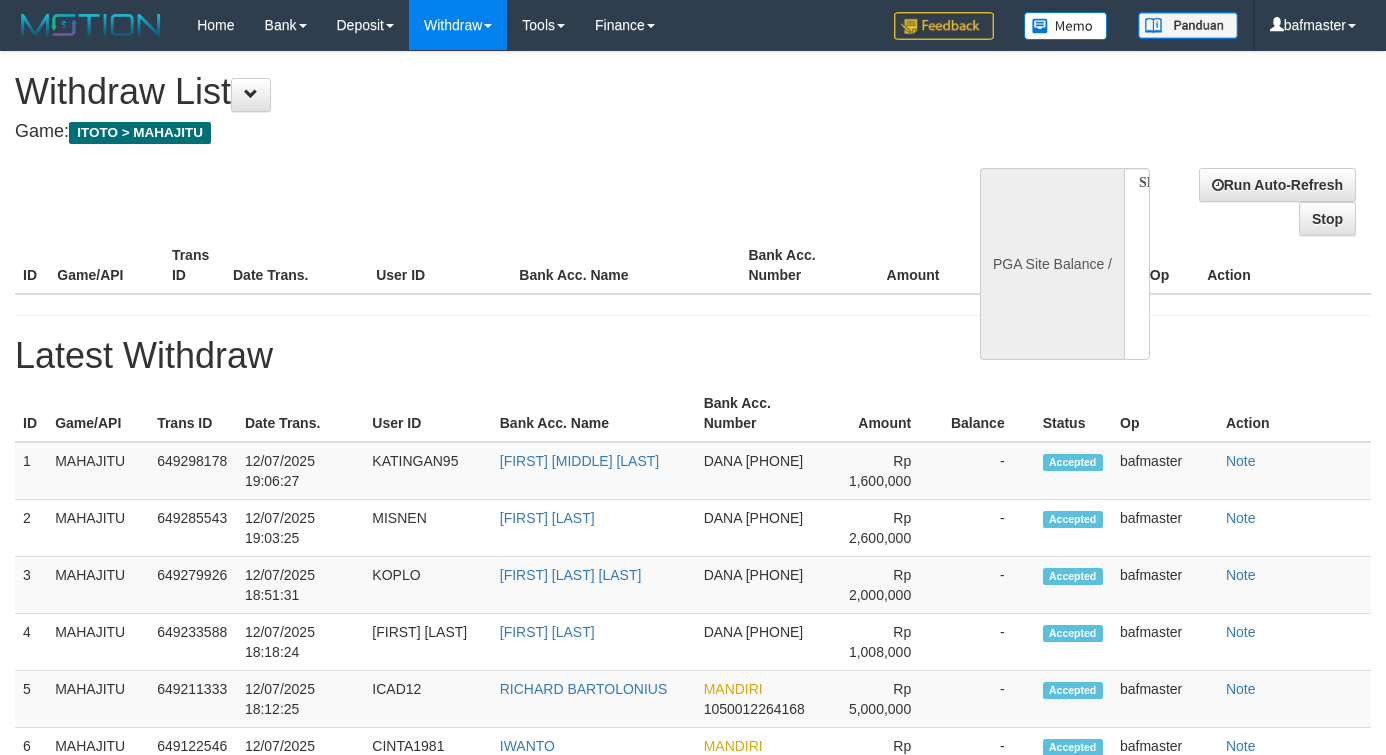 select 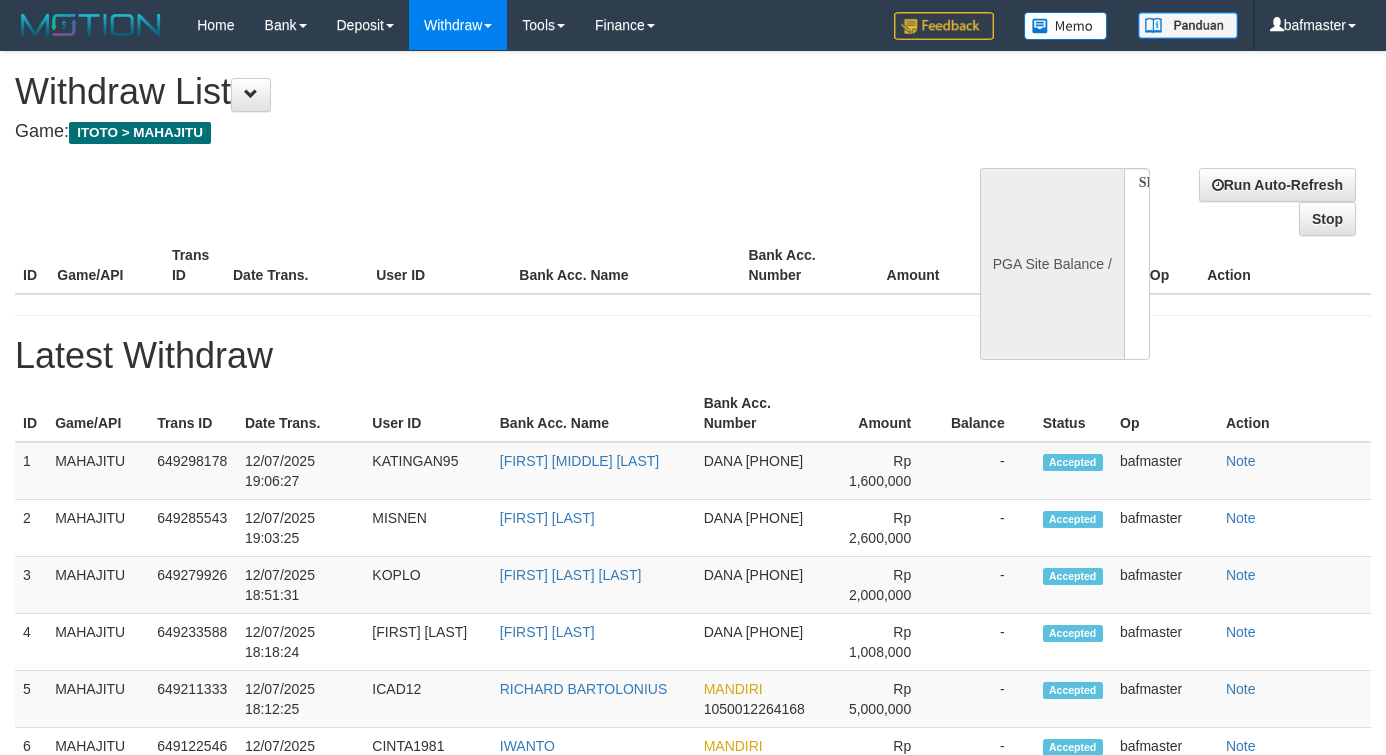 scroll, scrollTop: 0, scrollLeft: 0, axis: both 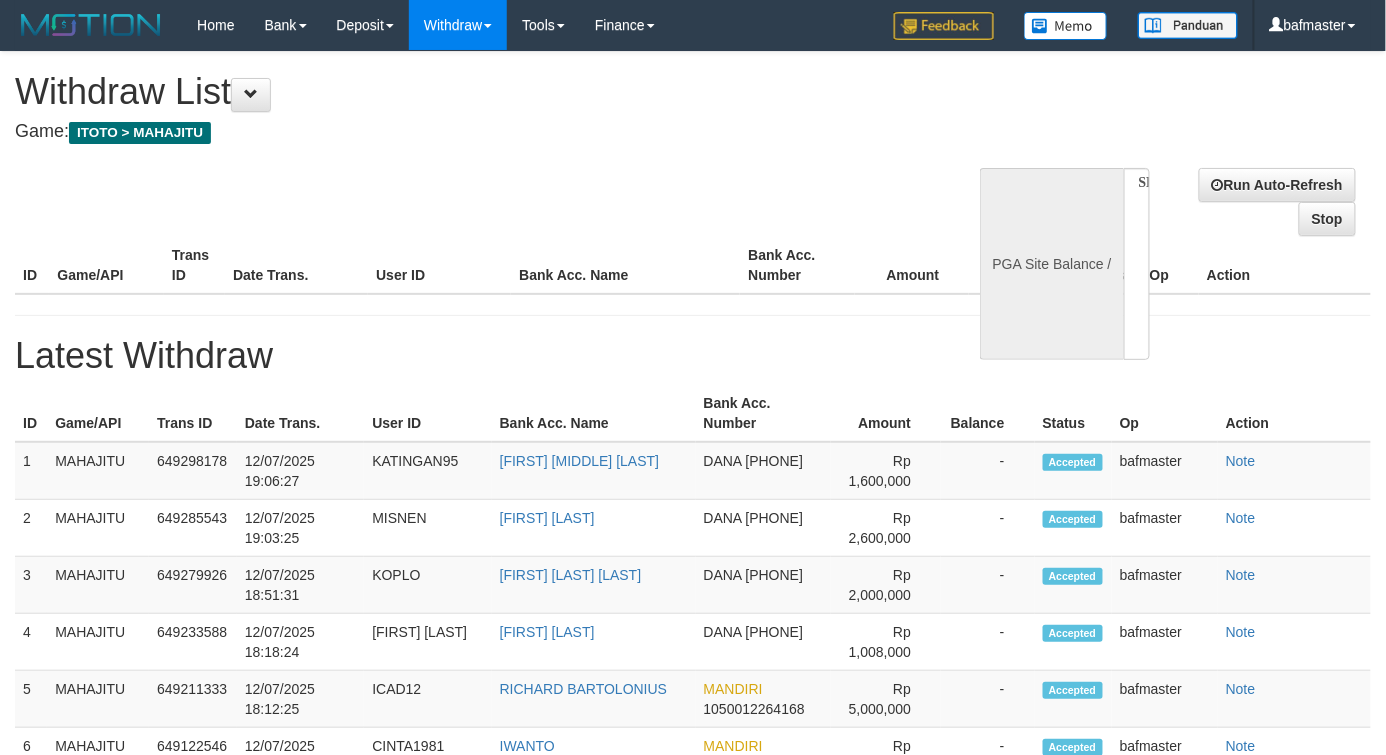 select on "**" 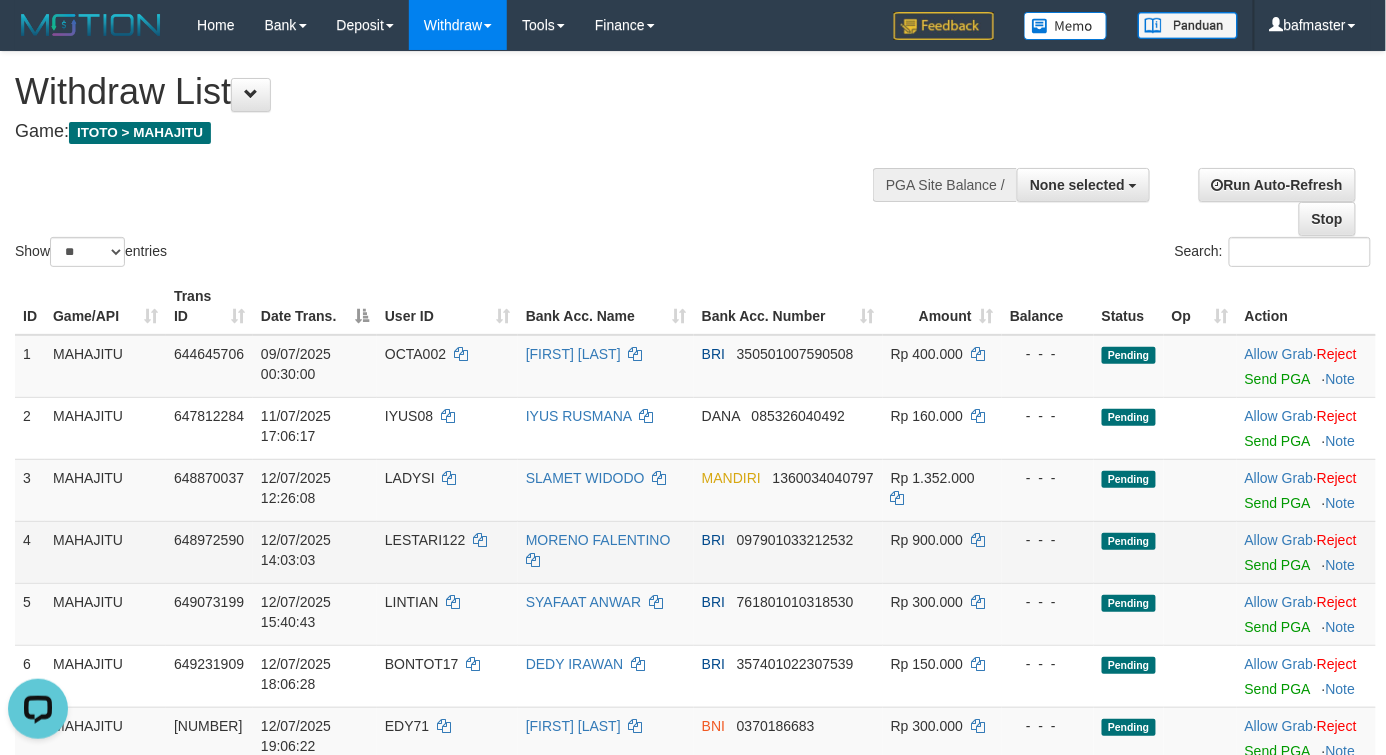 scroll, scrollTop: 0, scrollLeft: 0, axis: both 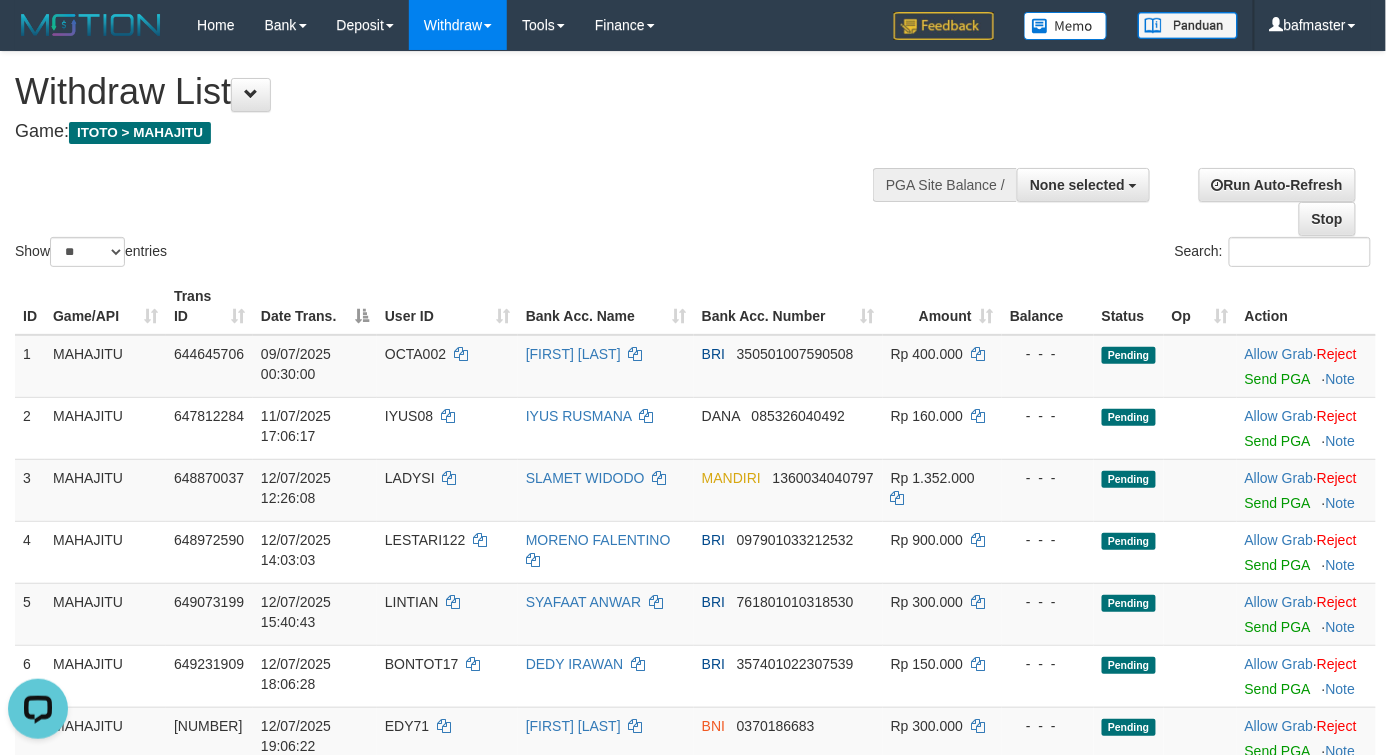 click on "Show  ** ** ** ***  entries Search:" at bounding box center [693, 161] 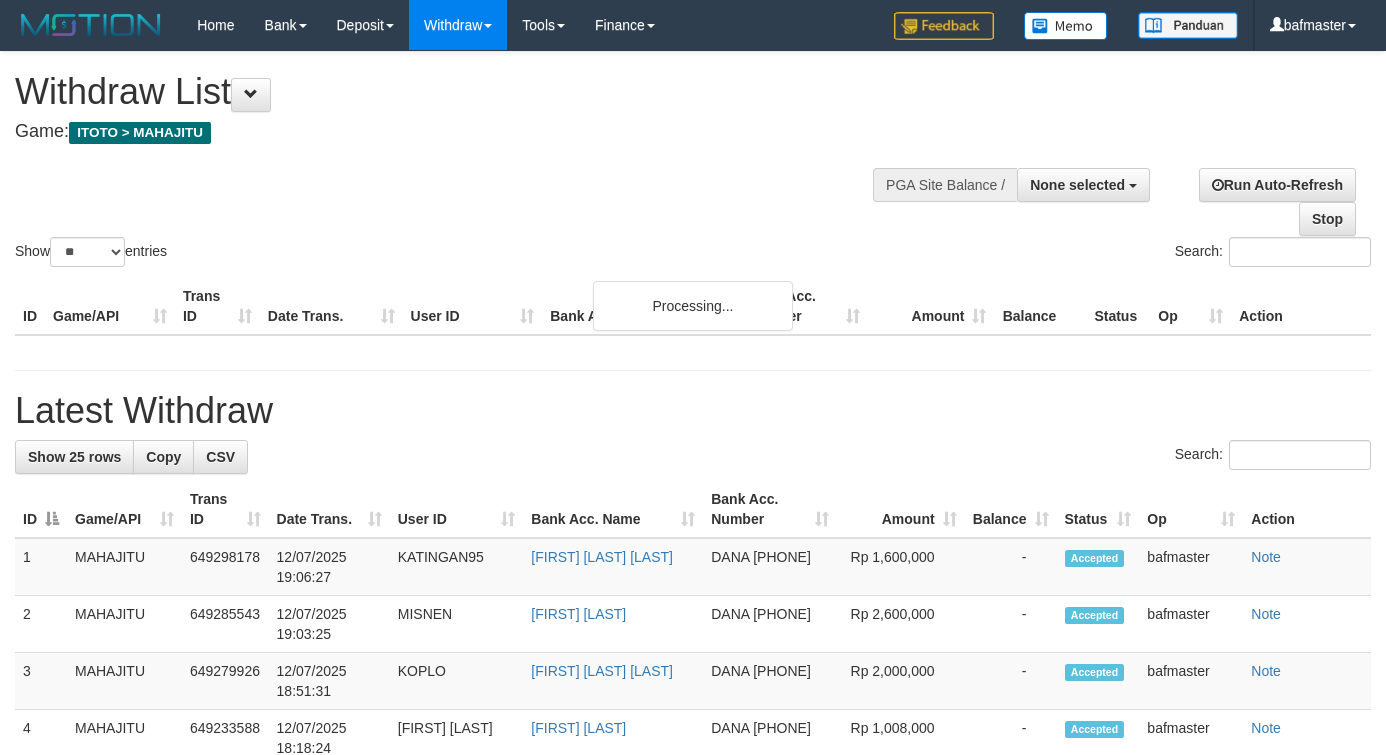 select 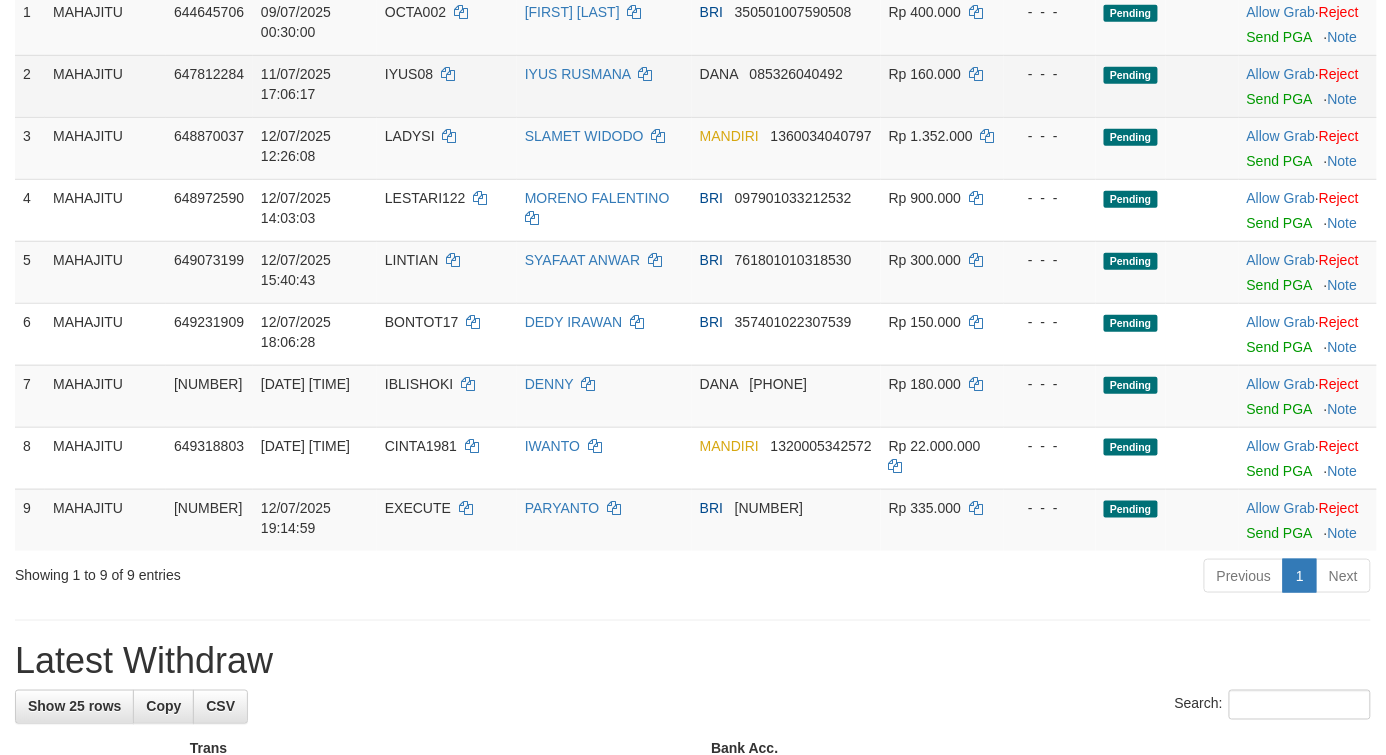 scroll, scrollTop: 0, scrollLeft: 0, axis: both 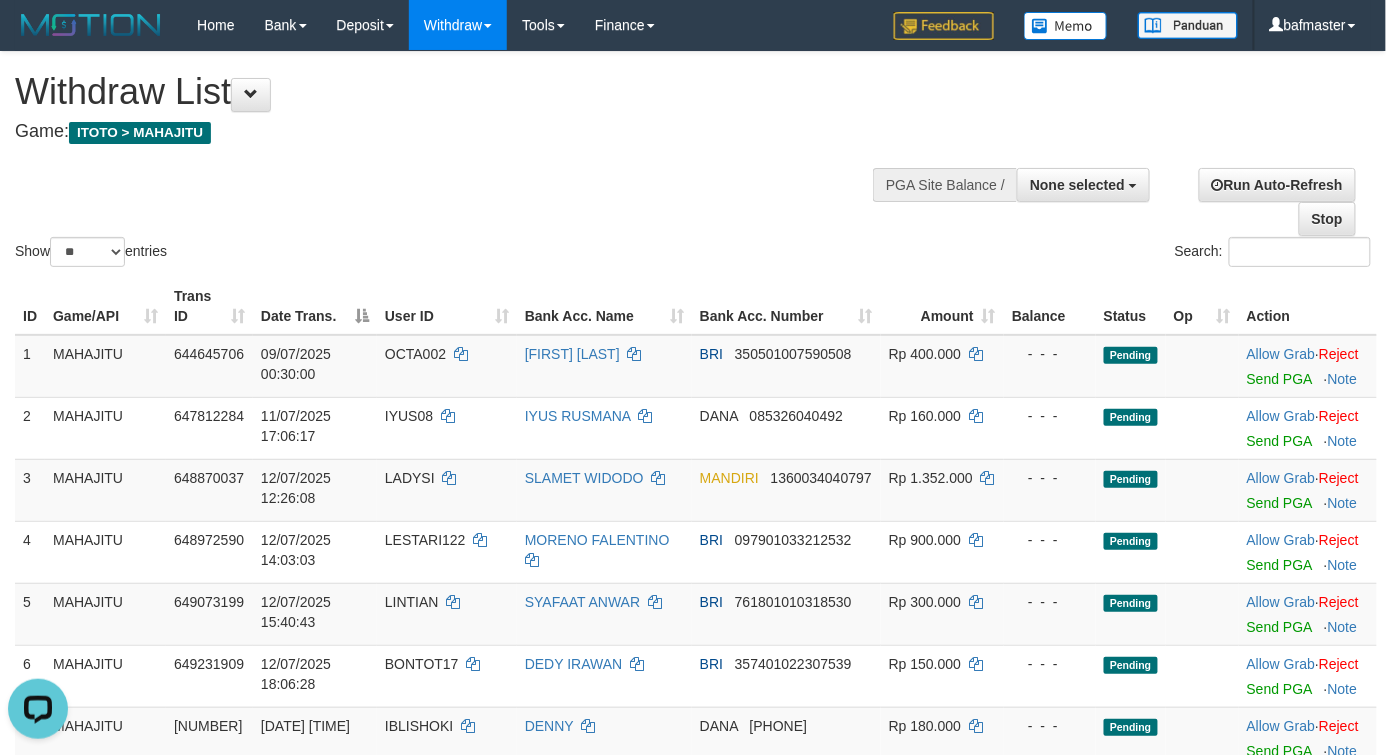 click on "Show  ** ** ** ***  entries Search:" at bounding box center [693, 161] 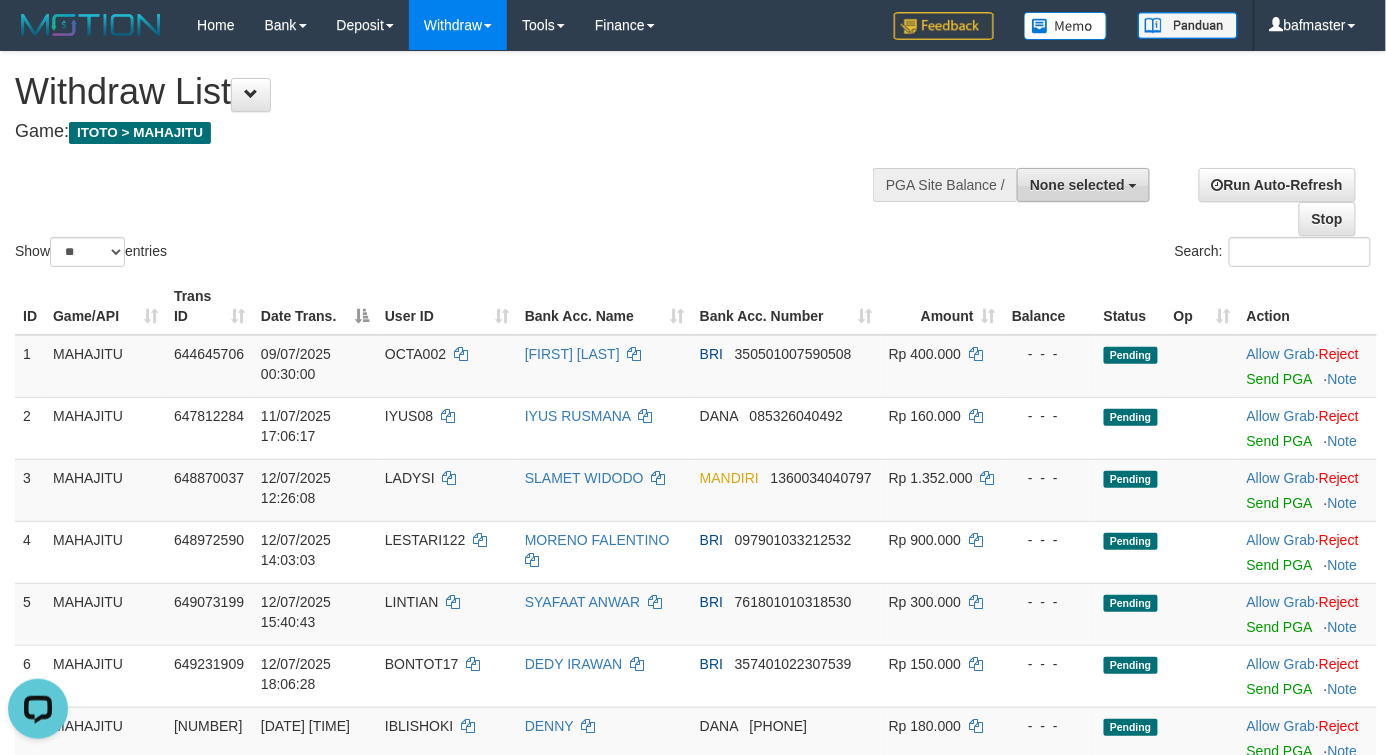 click on "None selected" at bounding box center [1077, 185] 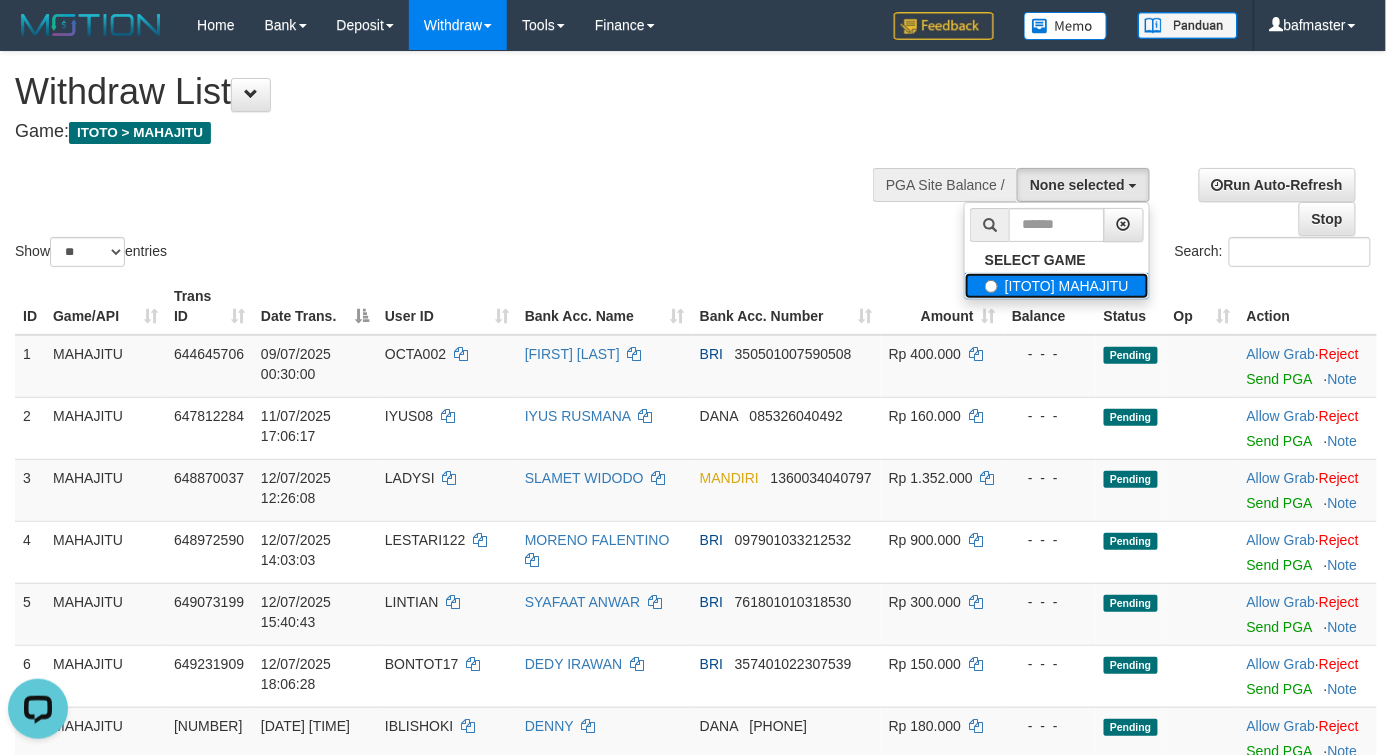 click on "[ITOTO] MAHAJITU" at bounding box center (1057, 286) 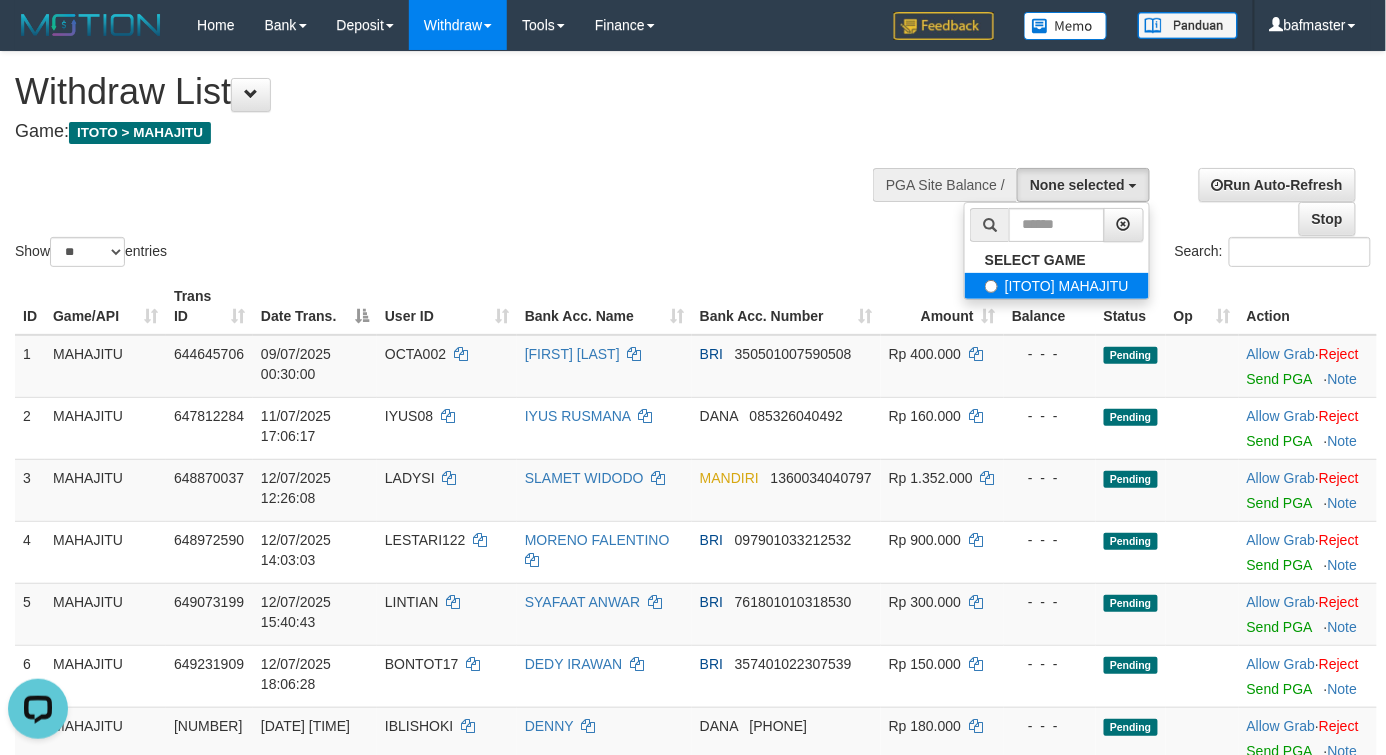 select on "***" 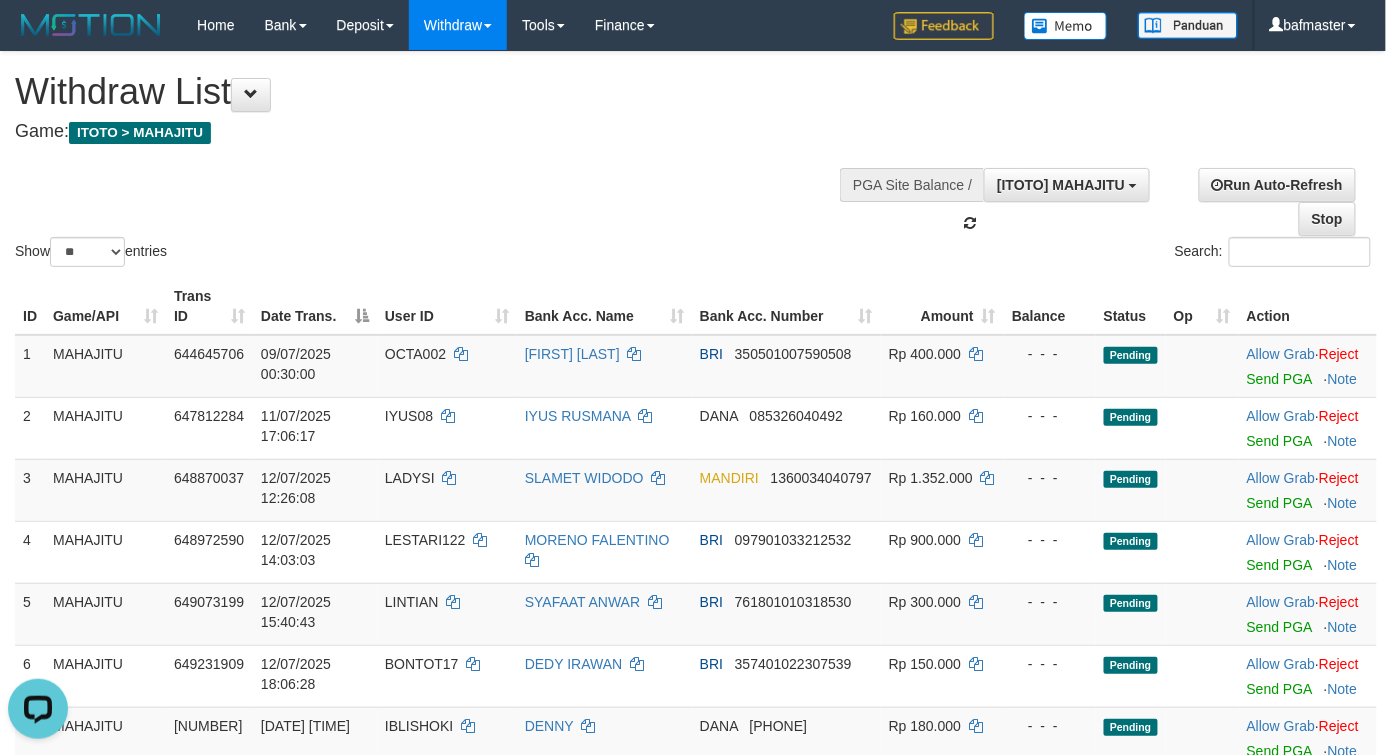 scroll, scrollTop: 17, scrollLeft: 0, axis: vertical 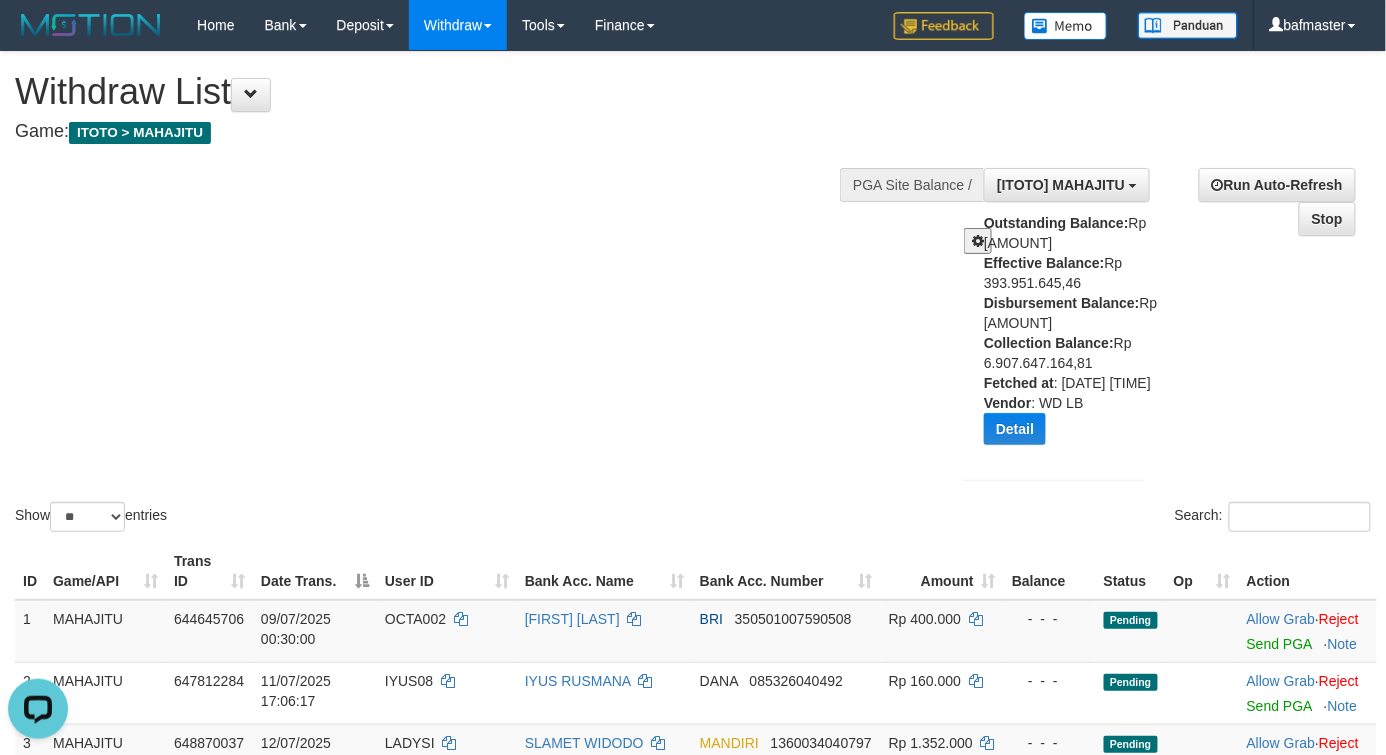 click at bounding box center (978, 241) 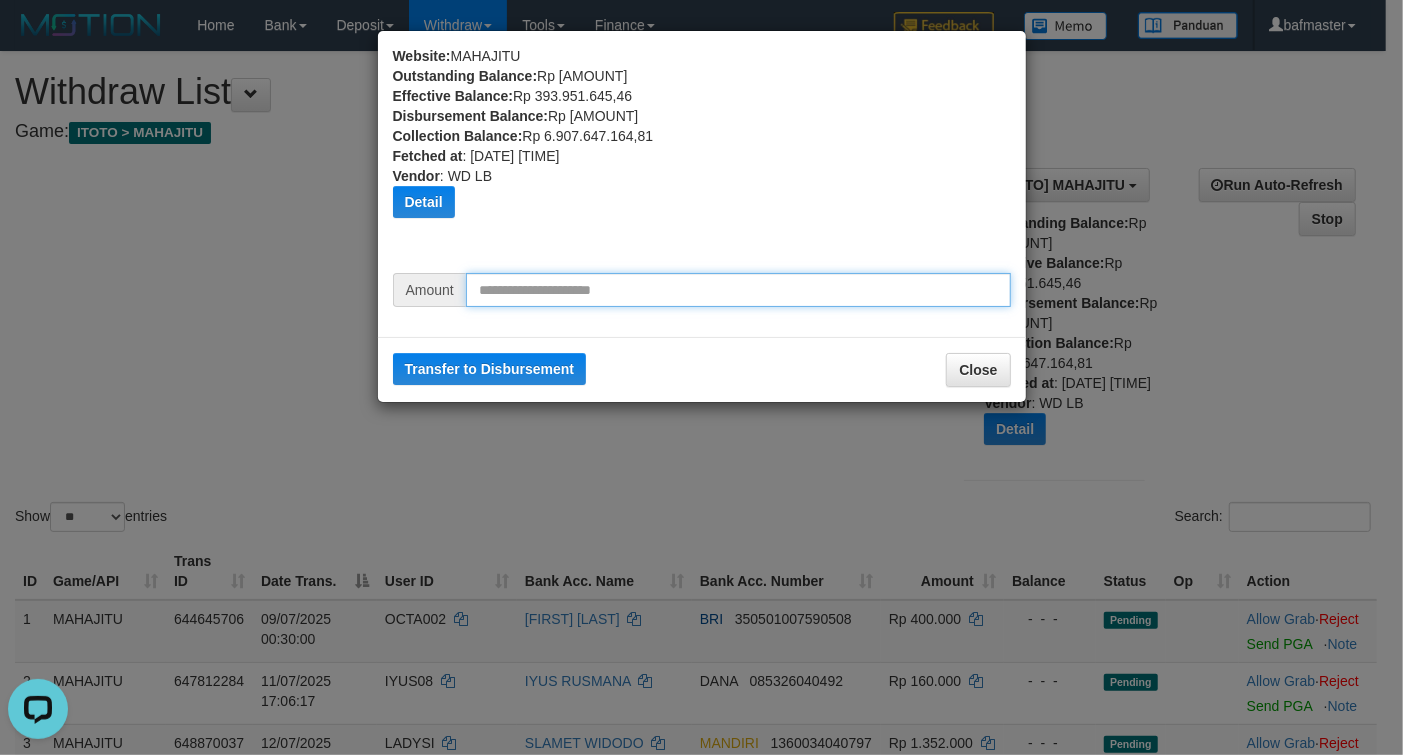 click at bounding box center [738, 290] 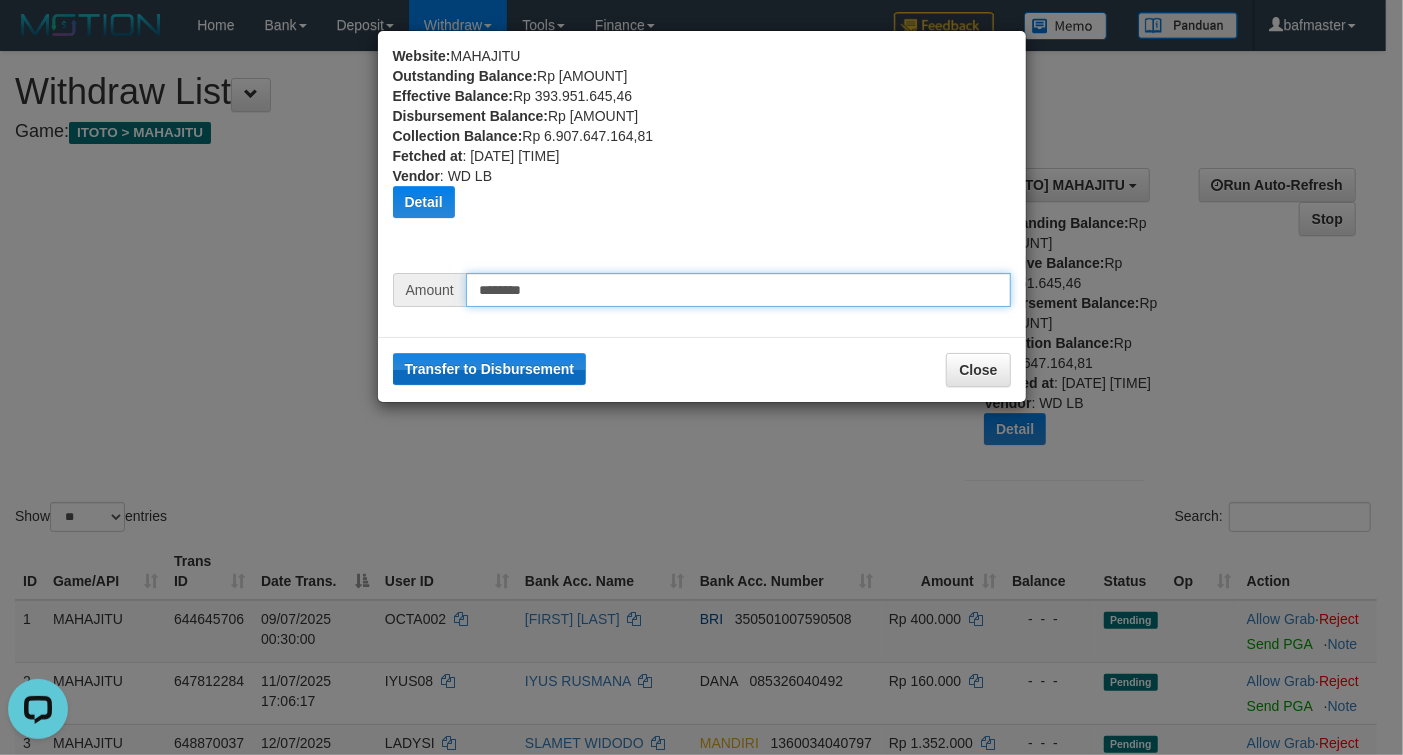 type on "********" 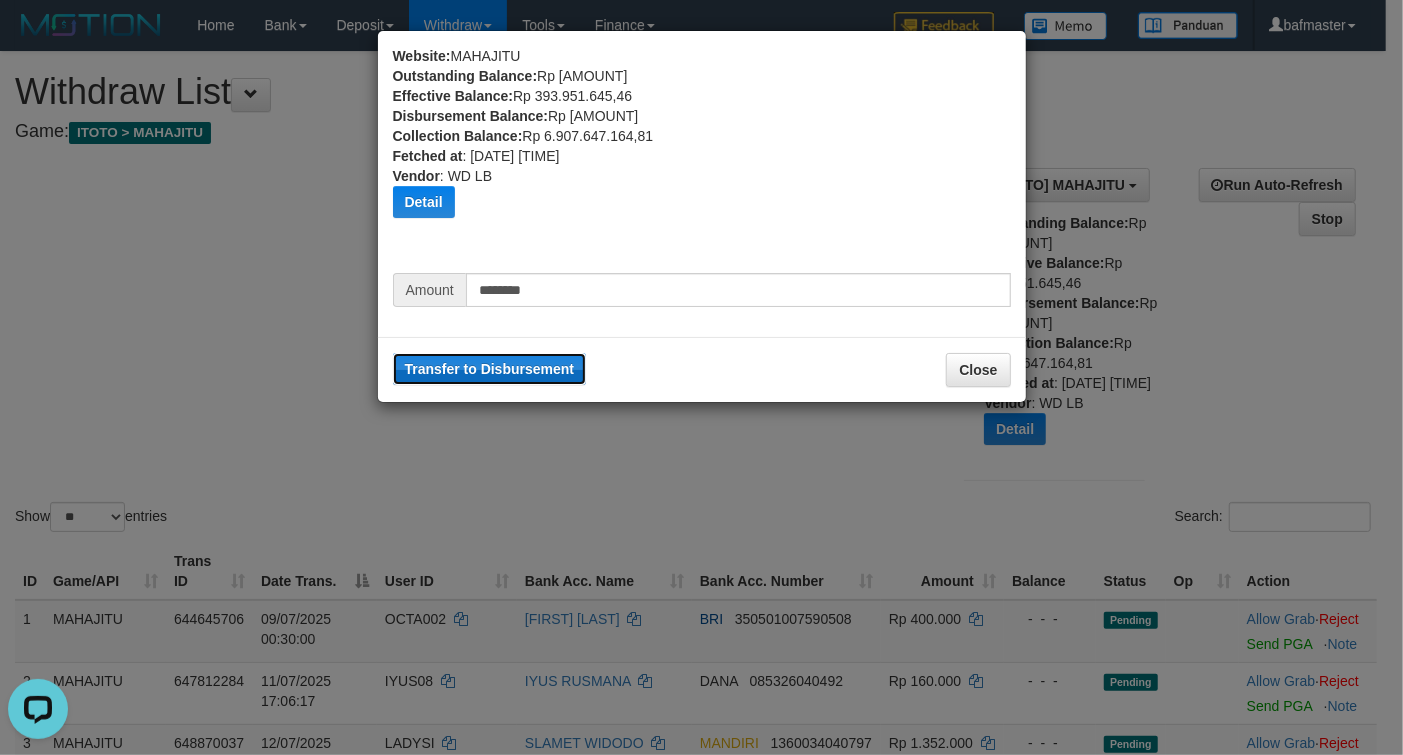 click on "Transfer to Disbursement" at bounding box center (490, 369) 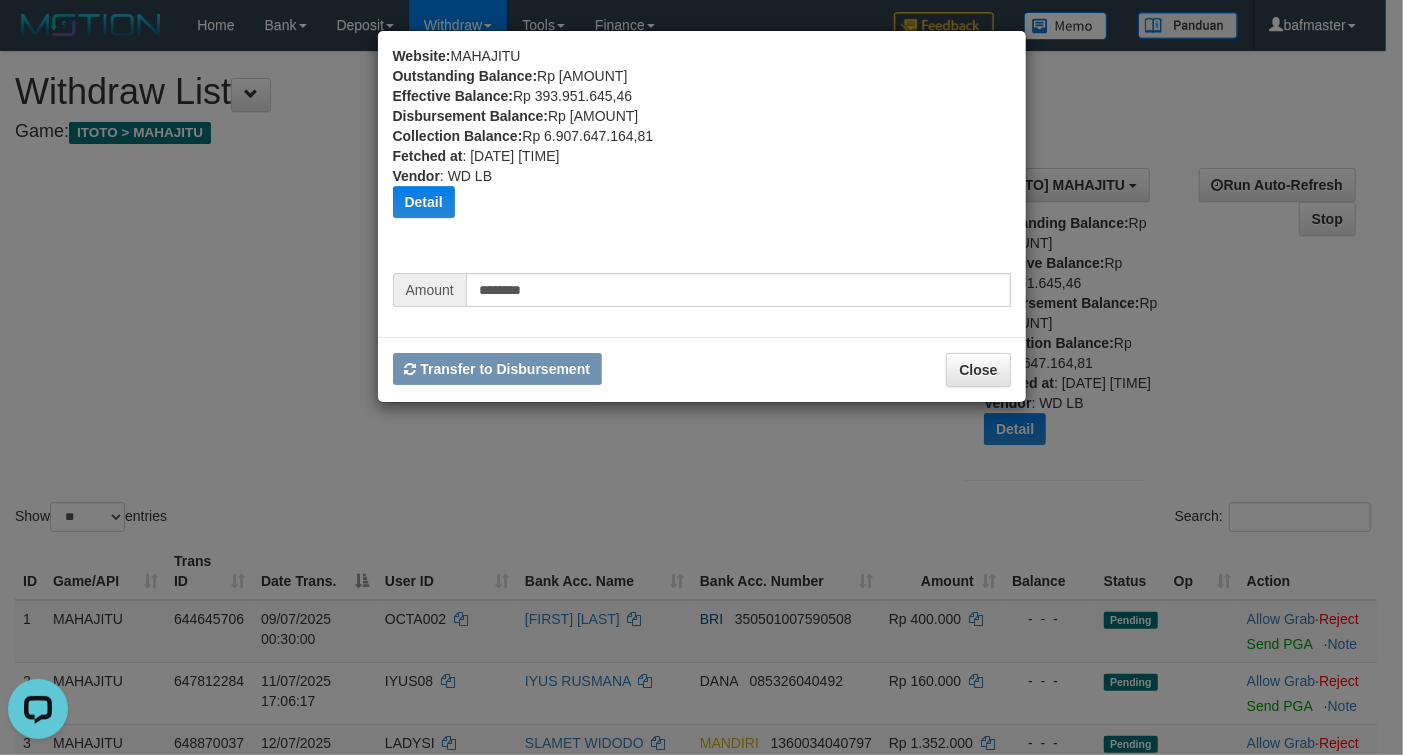 type 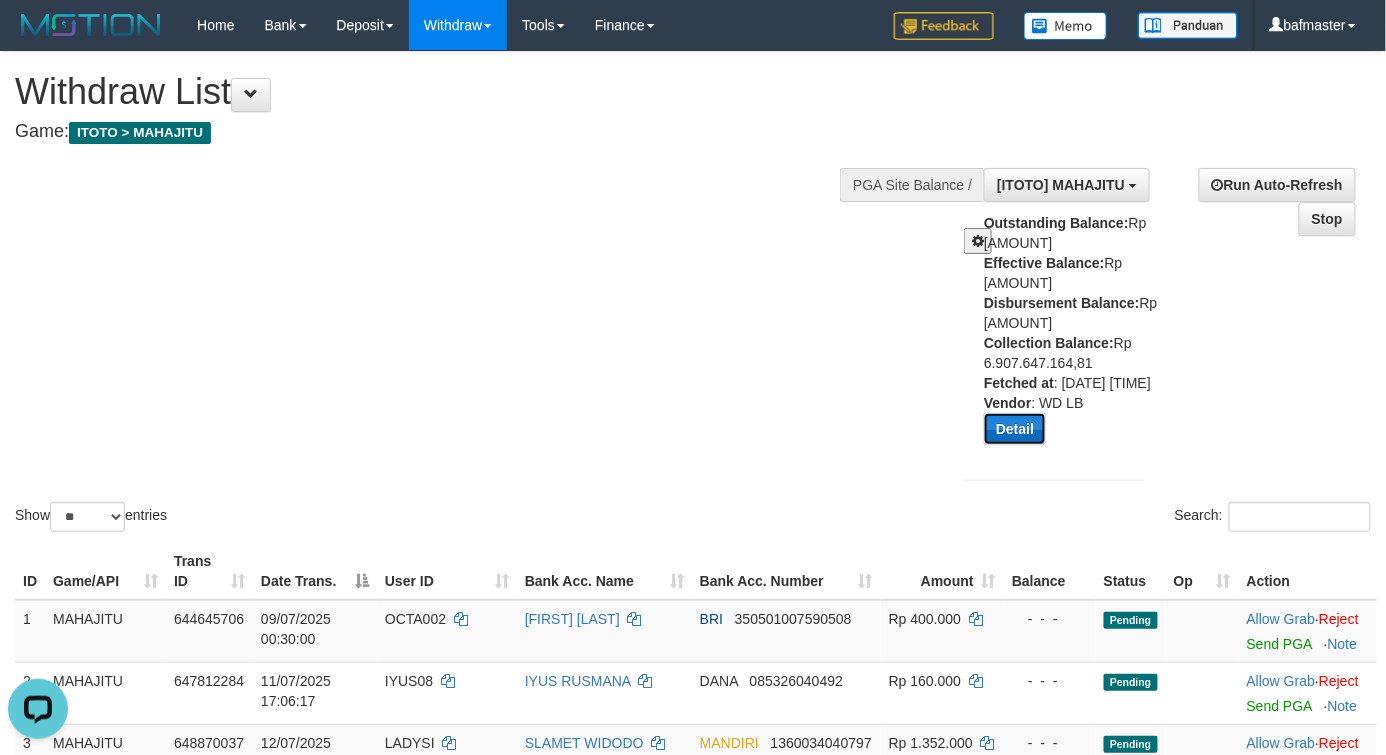 click on "Detail" at bounding box center (1015, 429) 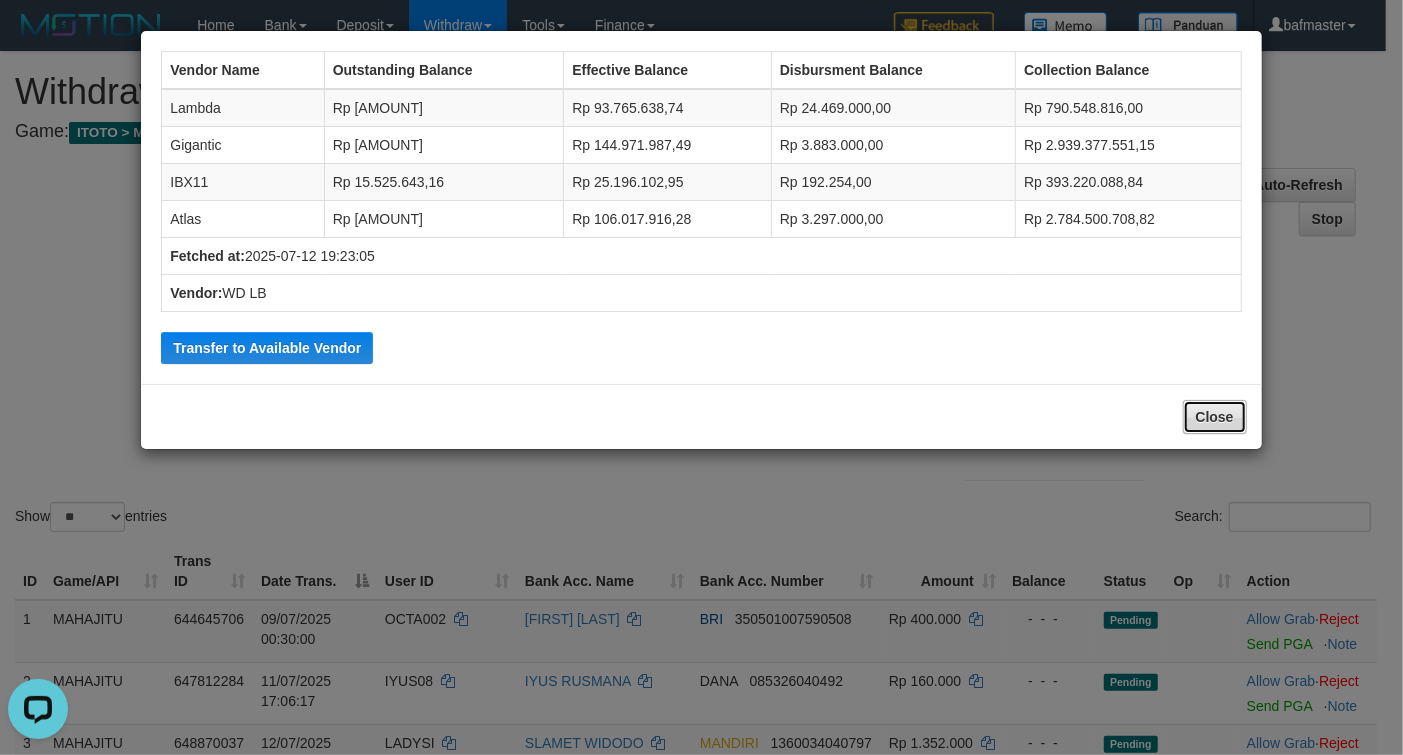 click on "Close" at bounding box center [1215, 417] 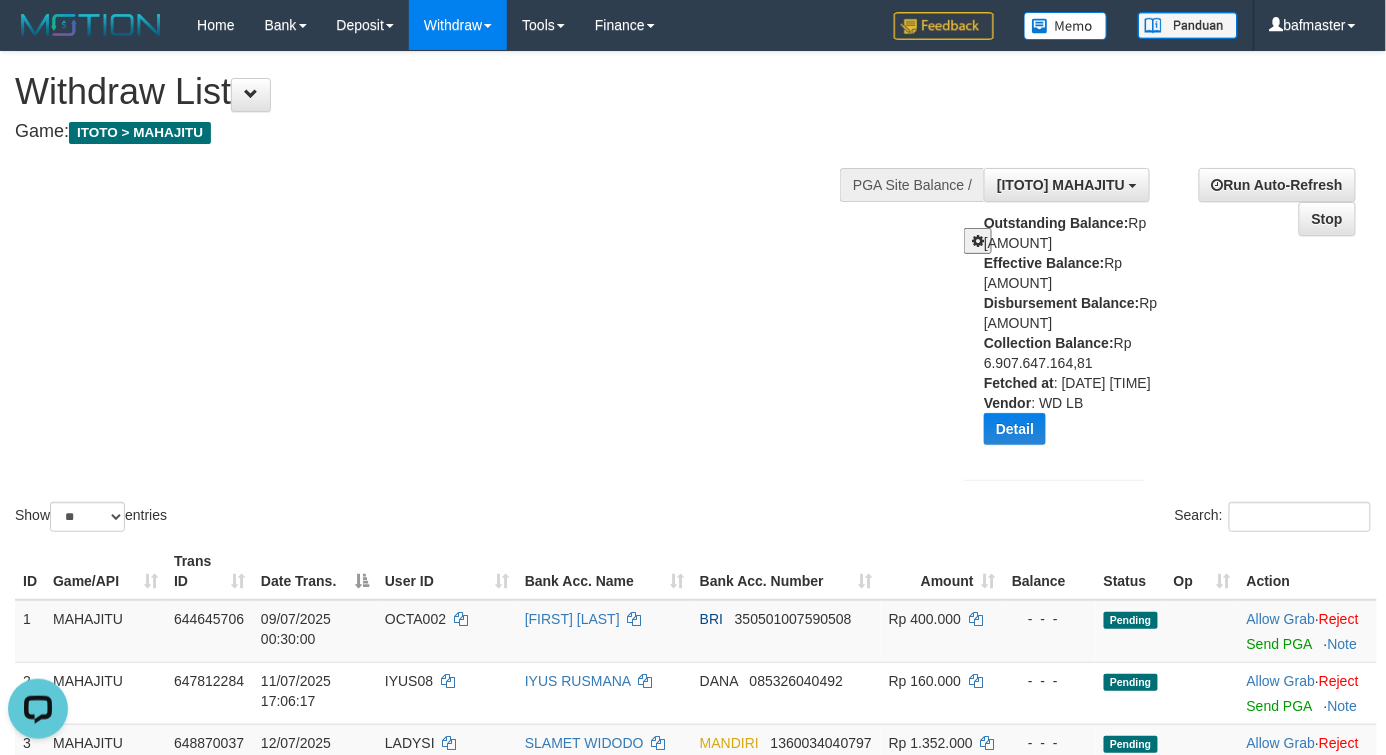 click on "Show  ** ** ** ***  entries Search:" at bounding box center (693, 294) 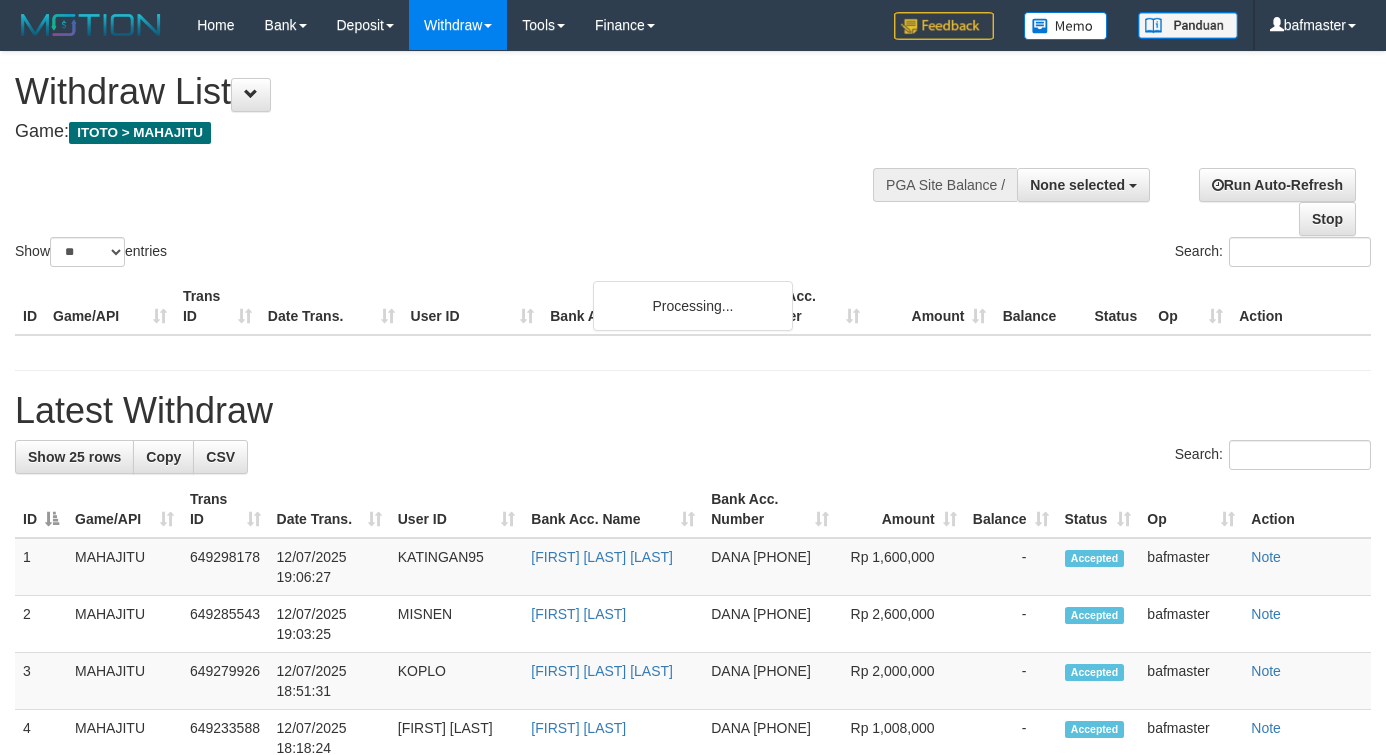 select 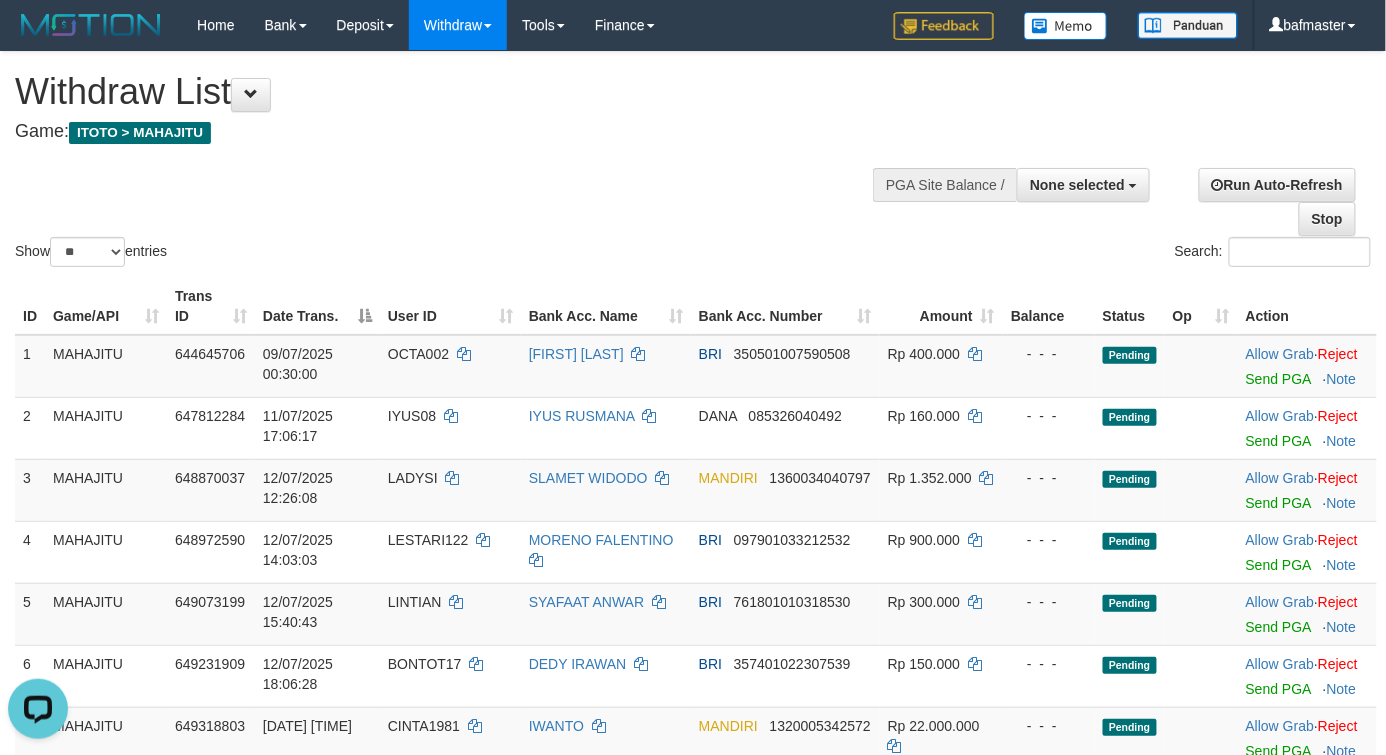 scroll, scrollTop: 0, scrollLeft: 0, axis: both 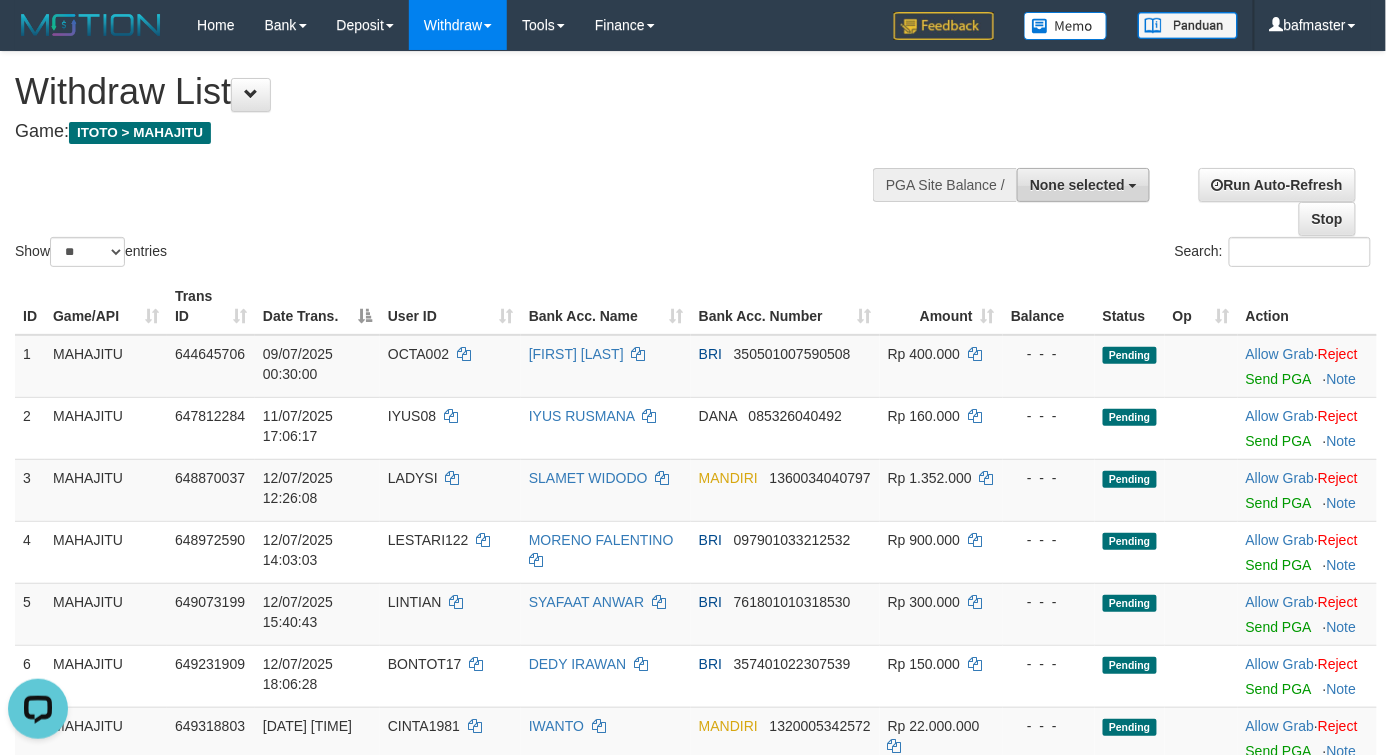 click on "None selected" at bounding box center [1083, 185] 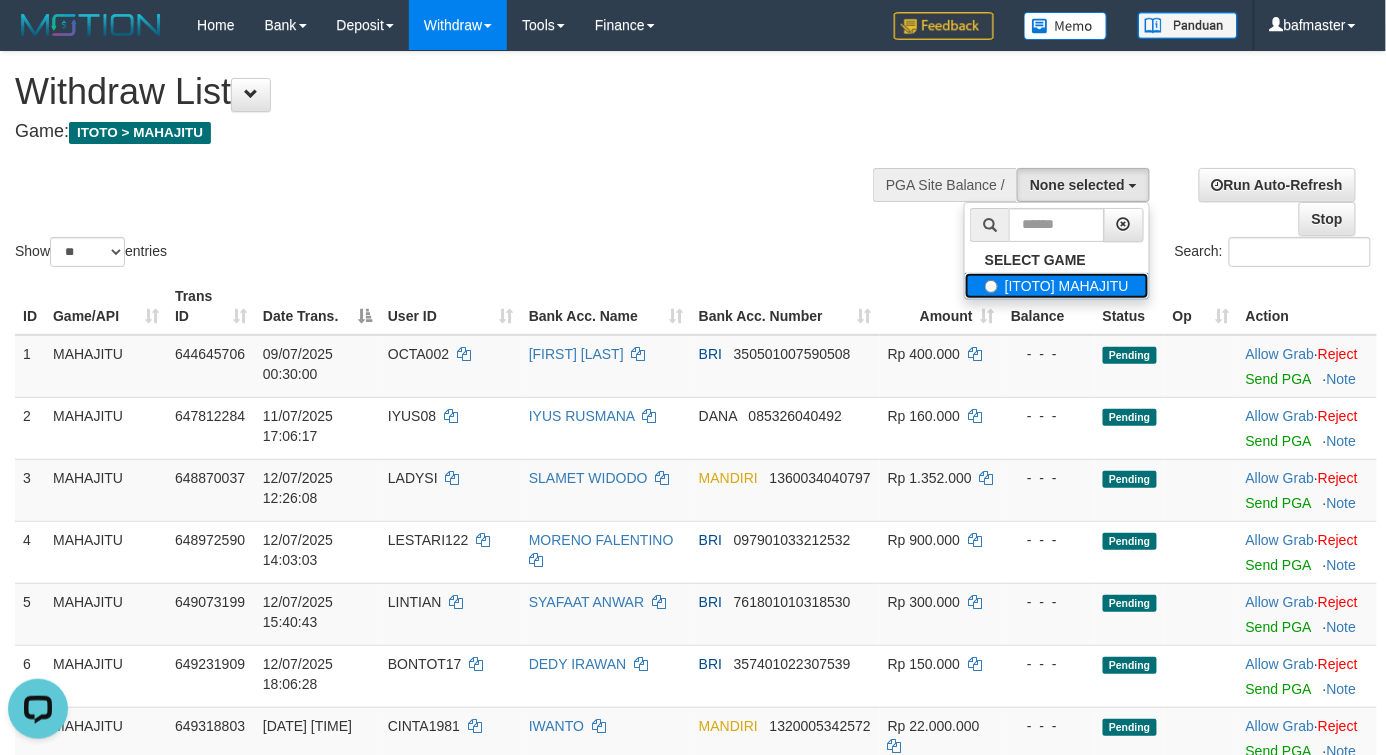 click on "[ITOTO] MAHAJITU" at bounding box center [1057, 286] 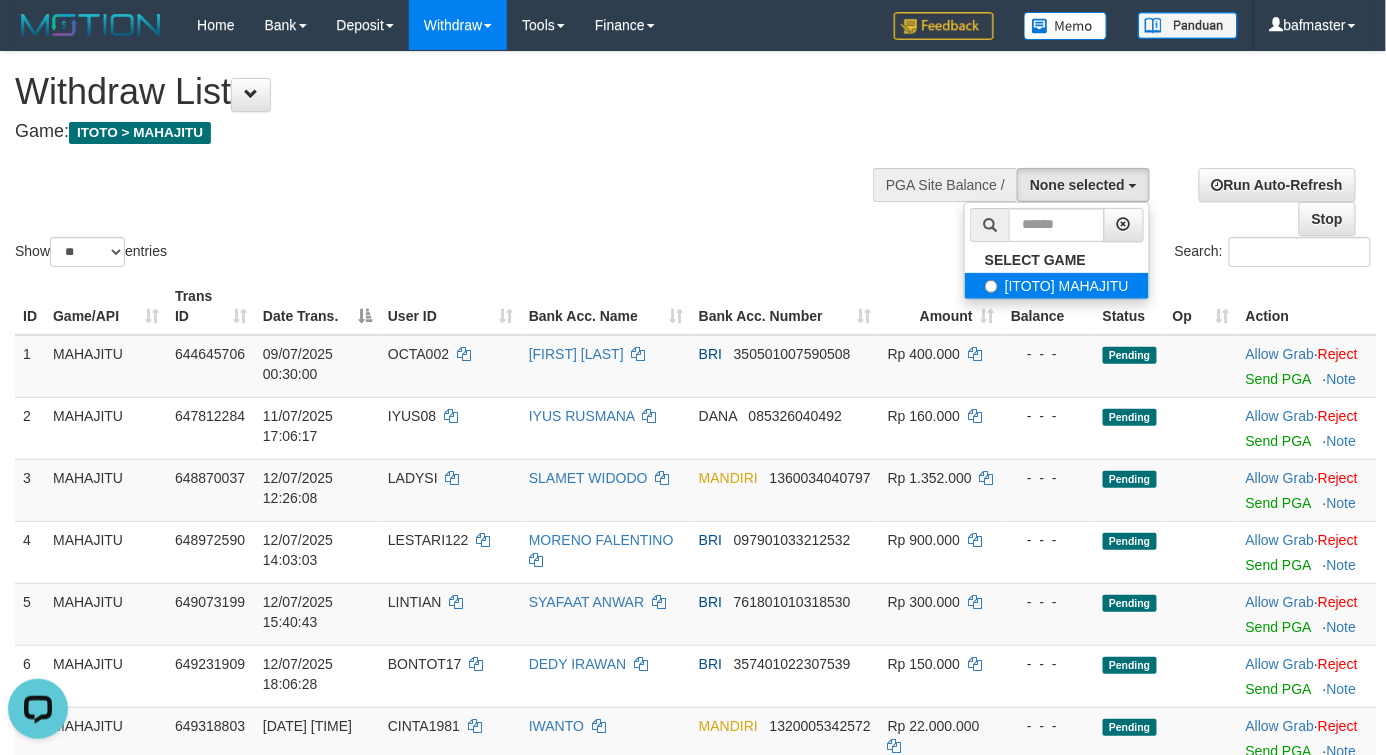 select on "***" 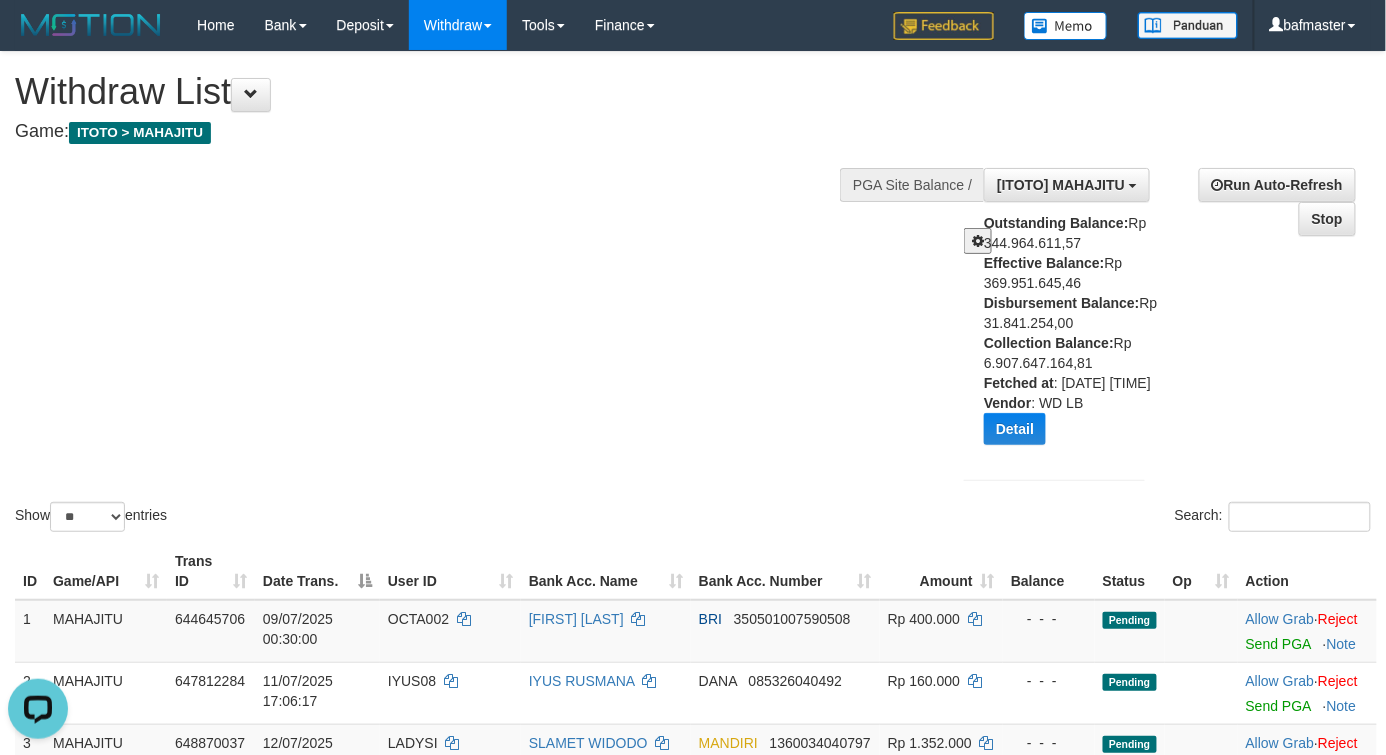 click on "Show  ** ** ** ***  entries Search:" at bounding box center [693, 294] 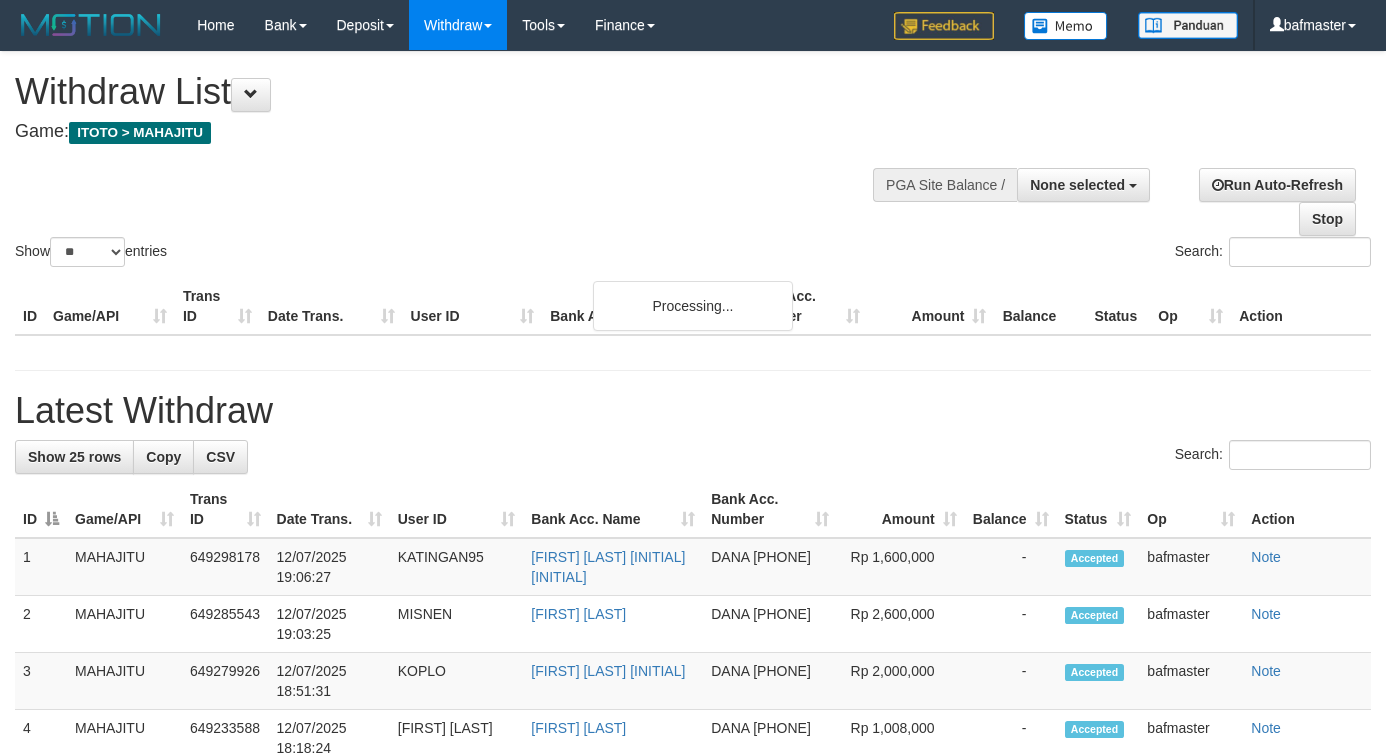 select 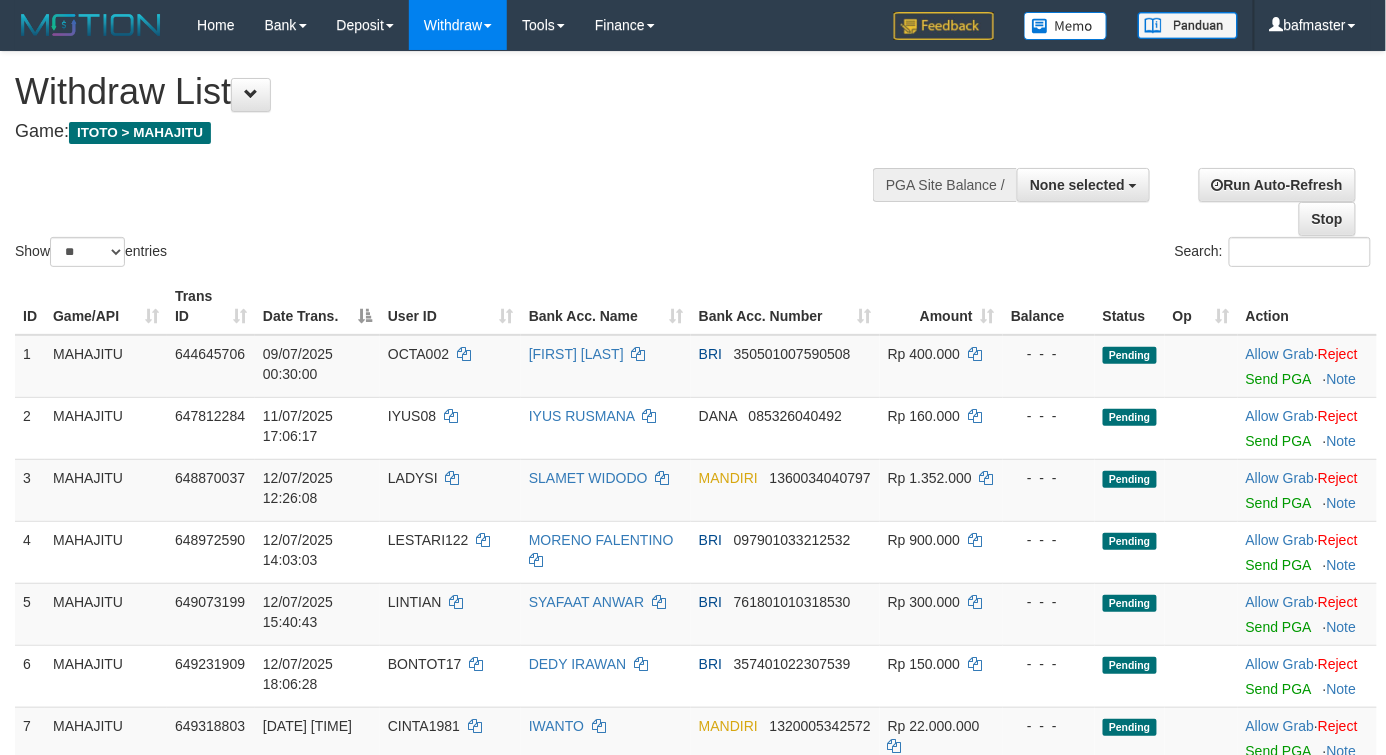 click on "Show  ** ** ** ***  entries Search:" at bounding box center (693, 161) 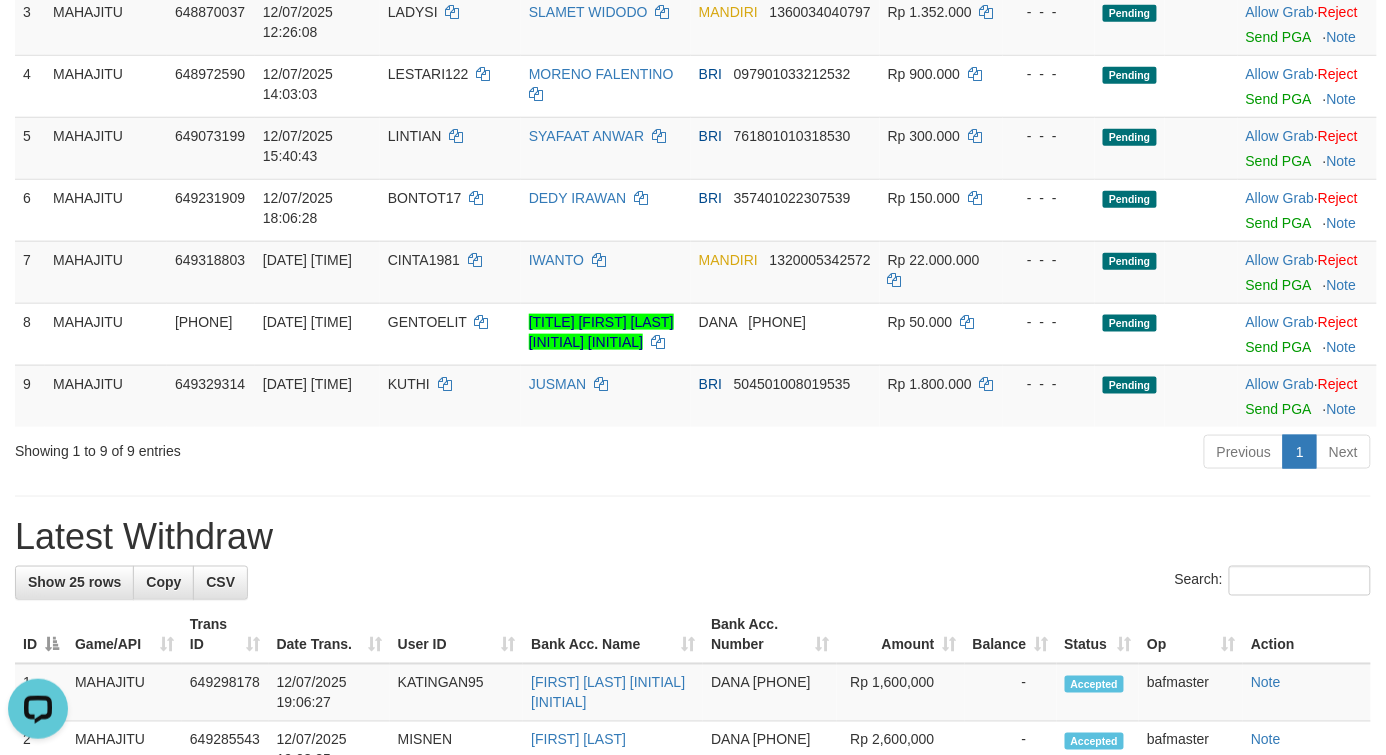 scroll, scrollTop: 0, scrollLeft: 0, axis: both 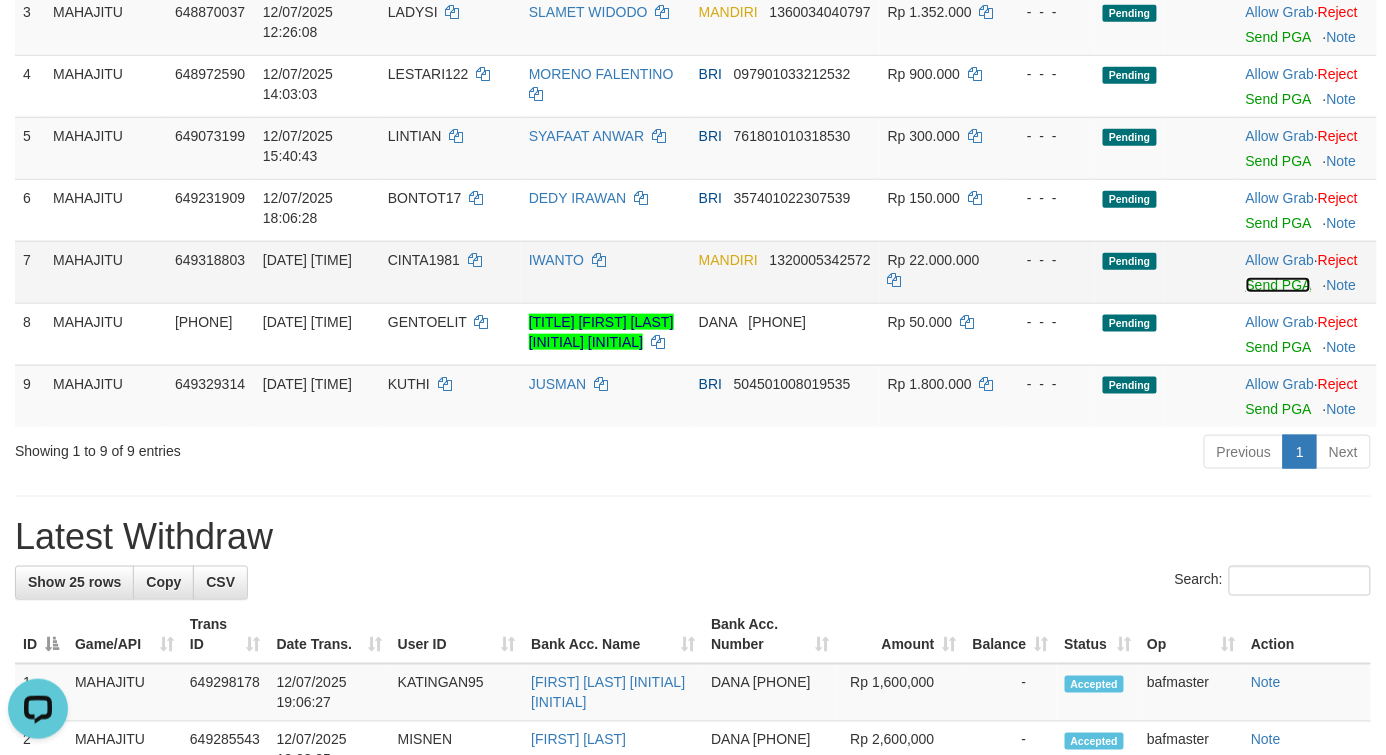 click on "Send PGA" at bounding box center [1278, 285] 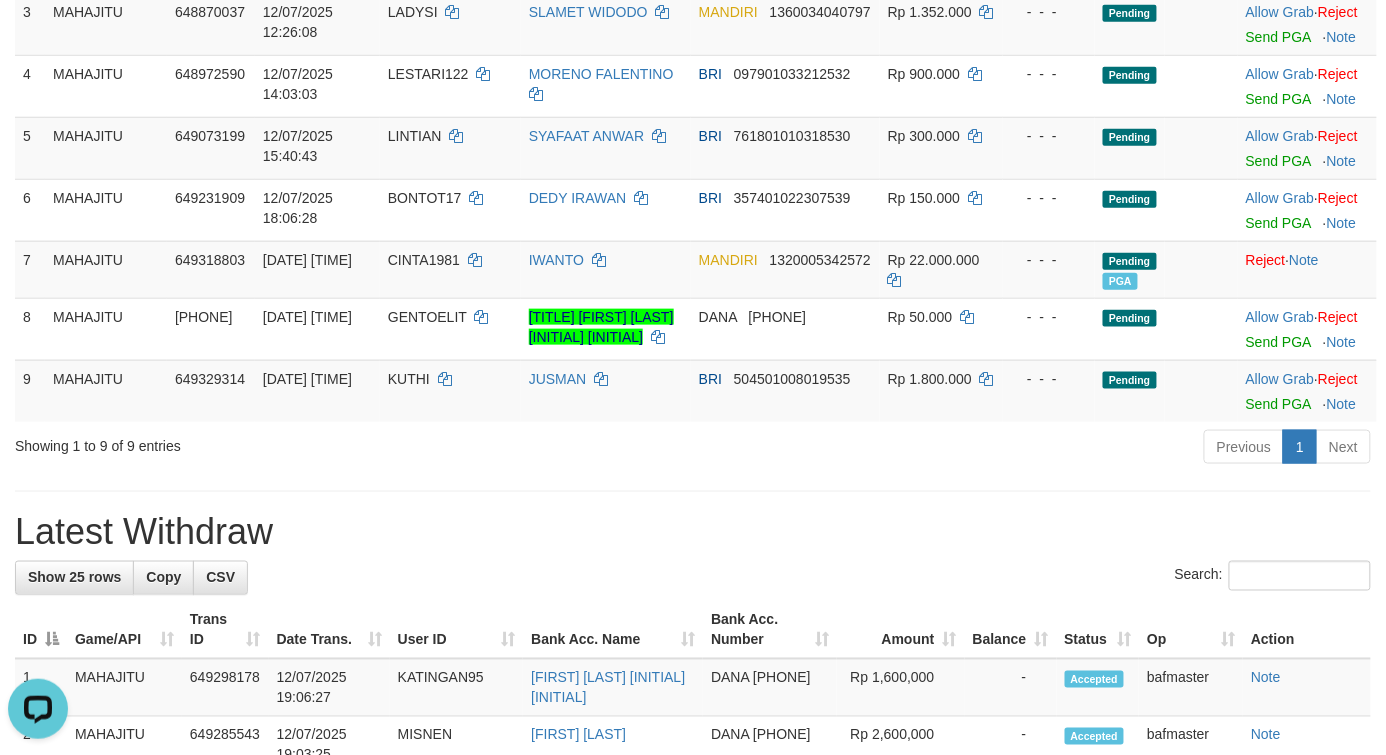 click on "Showing 1 to 9 of 9 entries" at bounding box center [289, 442] 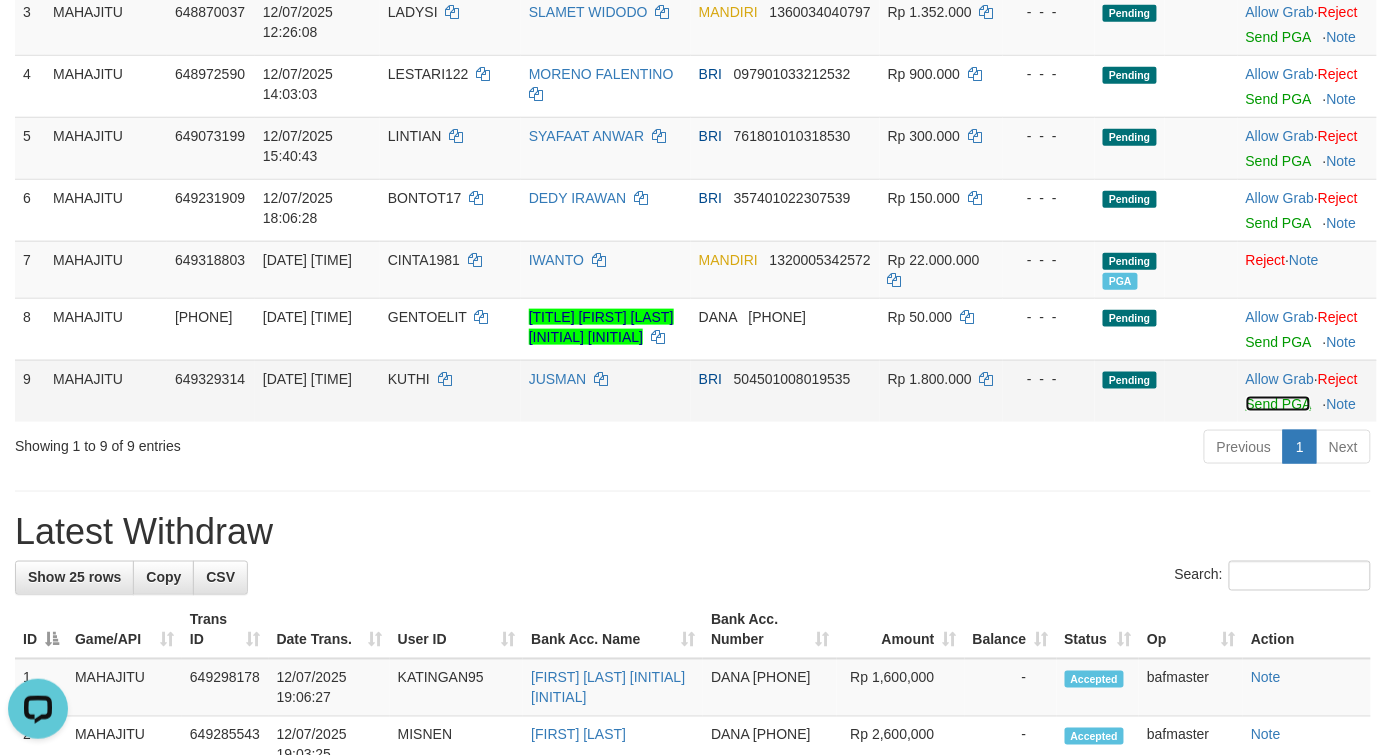 click on "Send PGA" at bounding box center (1278, 404) 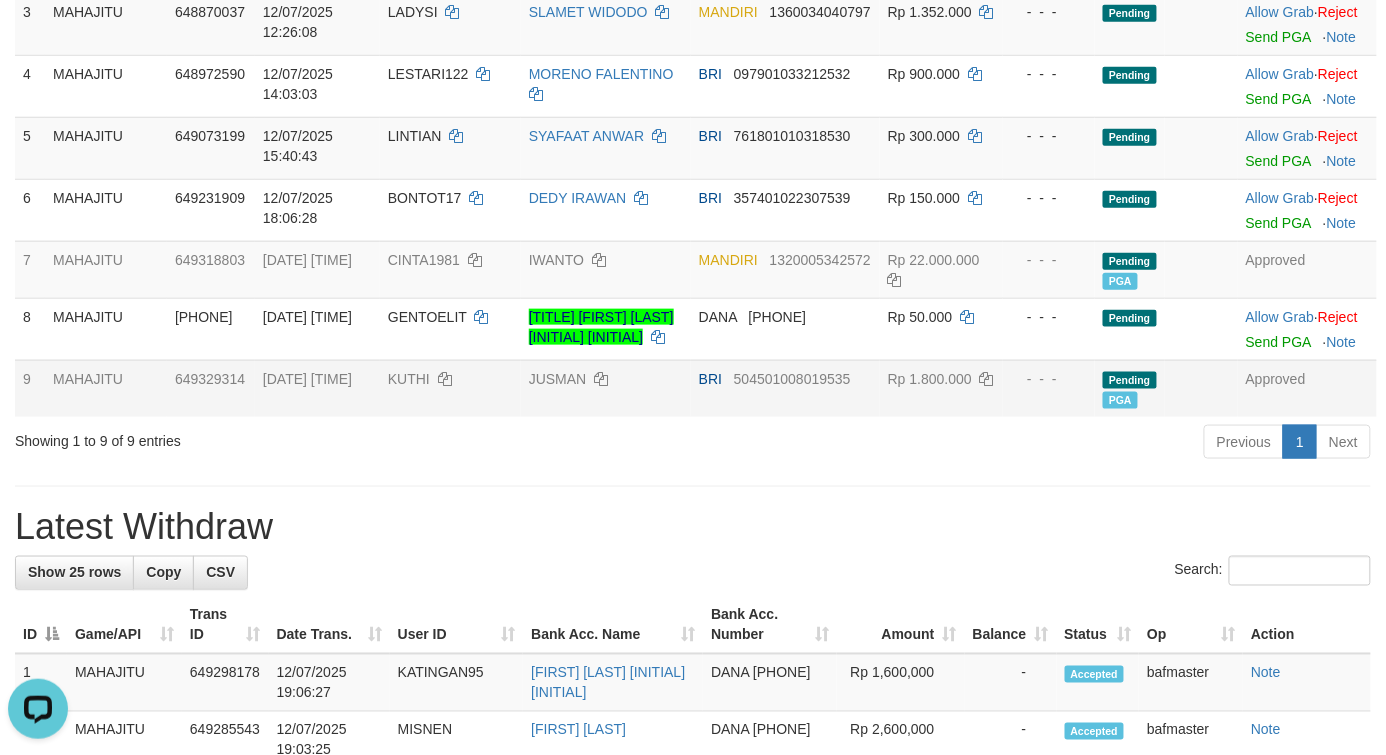 click on "**********" at bounding box center (693, 899) 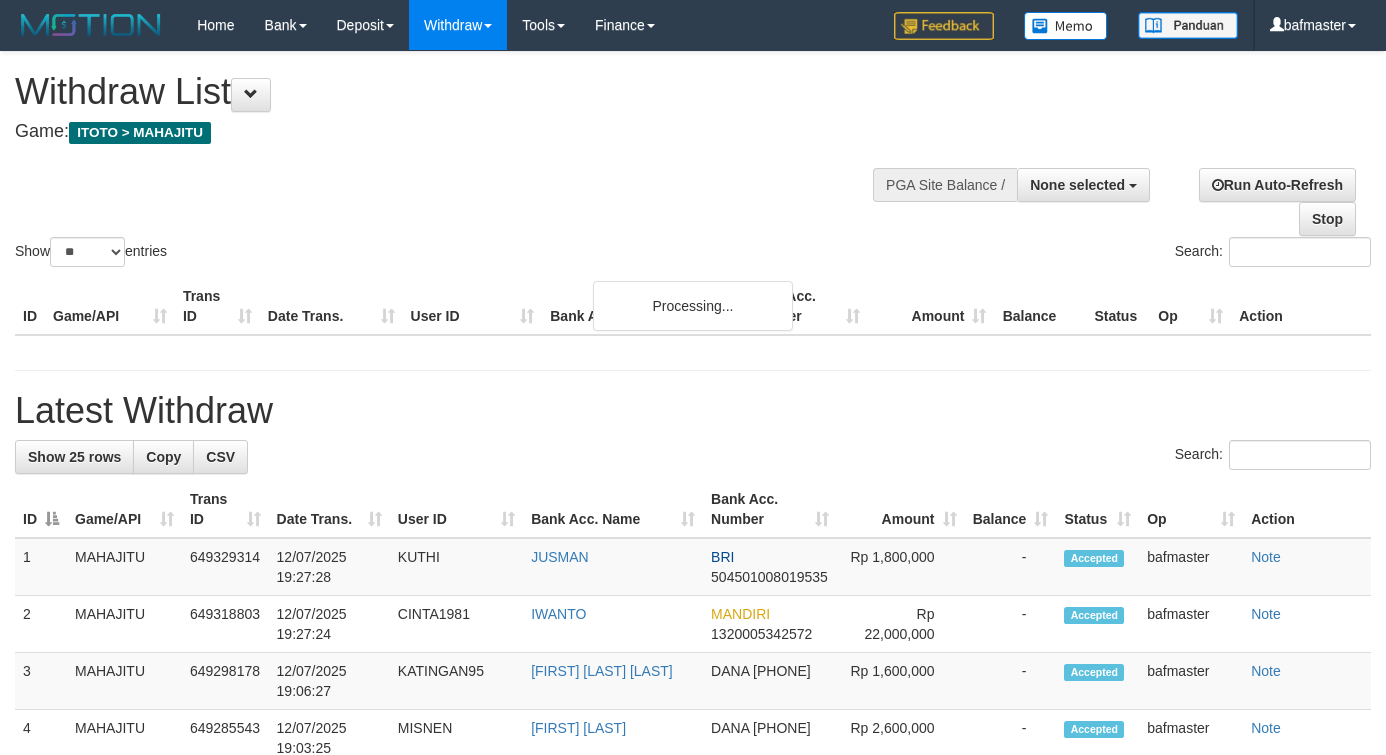 select 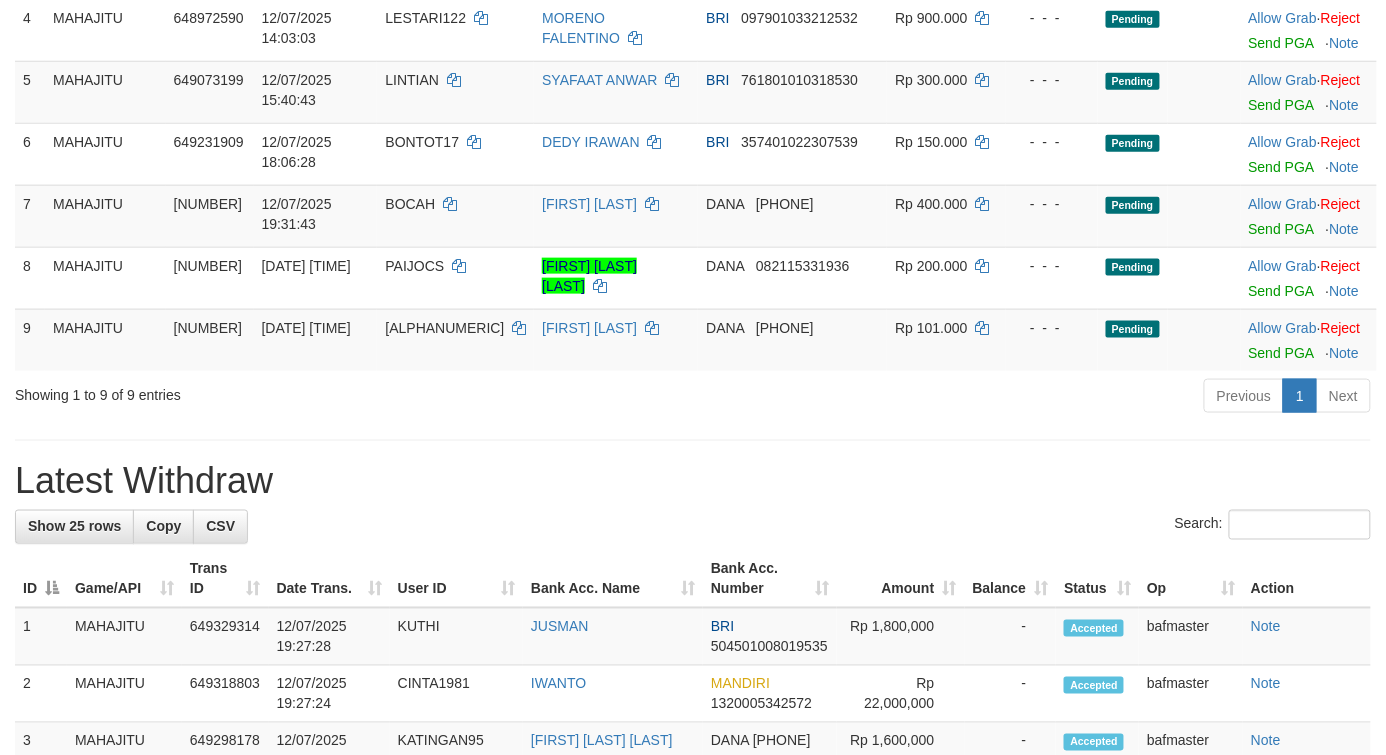 scroll, scrollTop: 466, scrollLeft: 0, axis: vertical 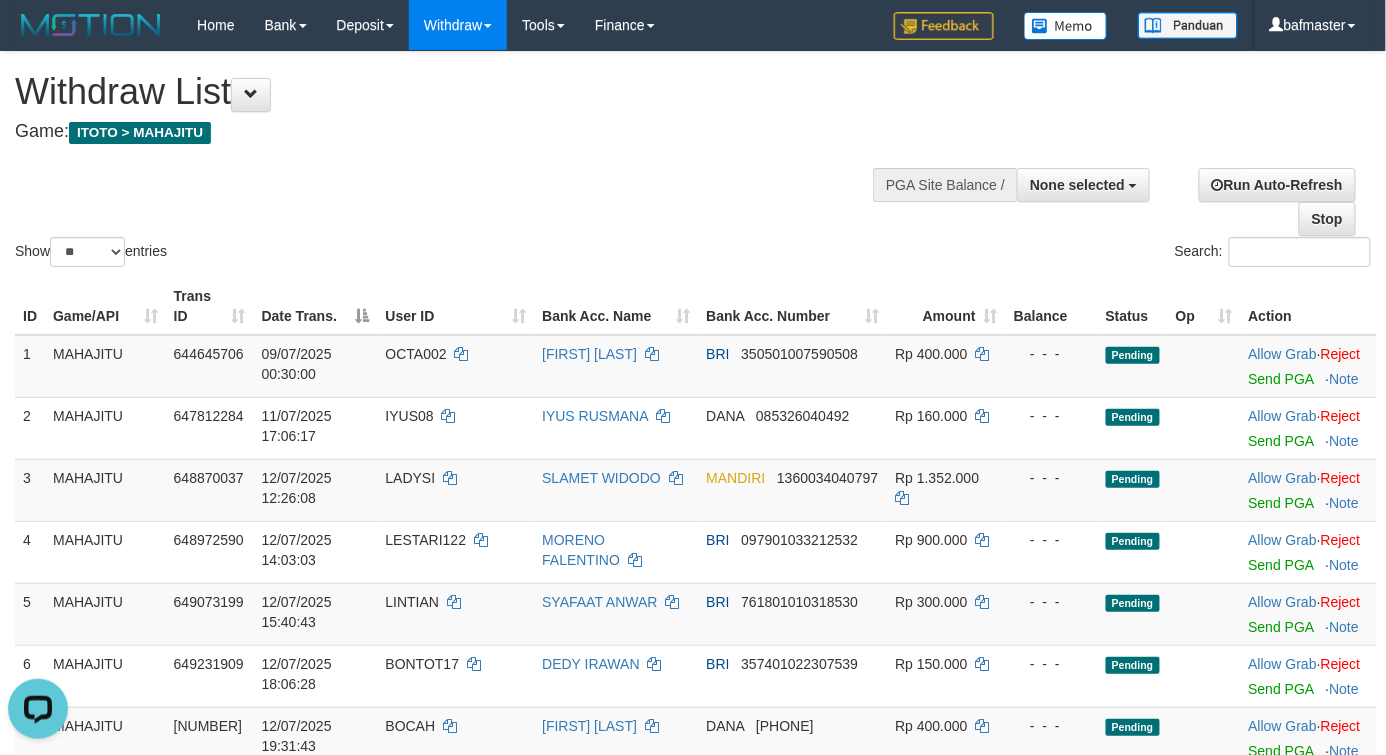 click on "Show  ** ** ** ***  entries Search:" at bounding box center [693, 161] 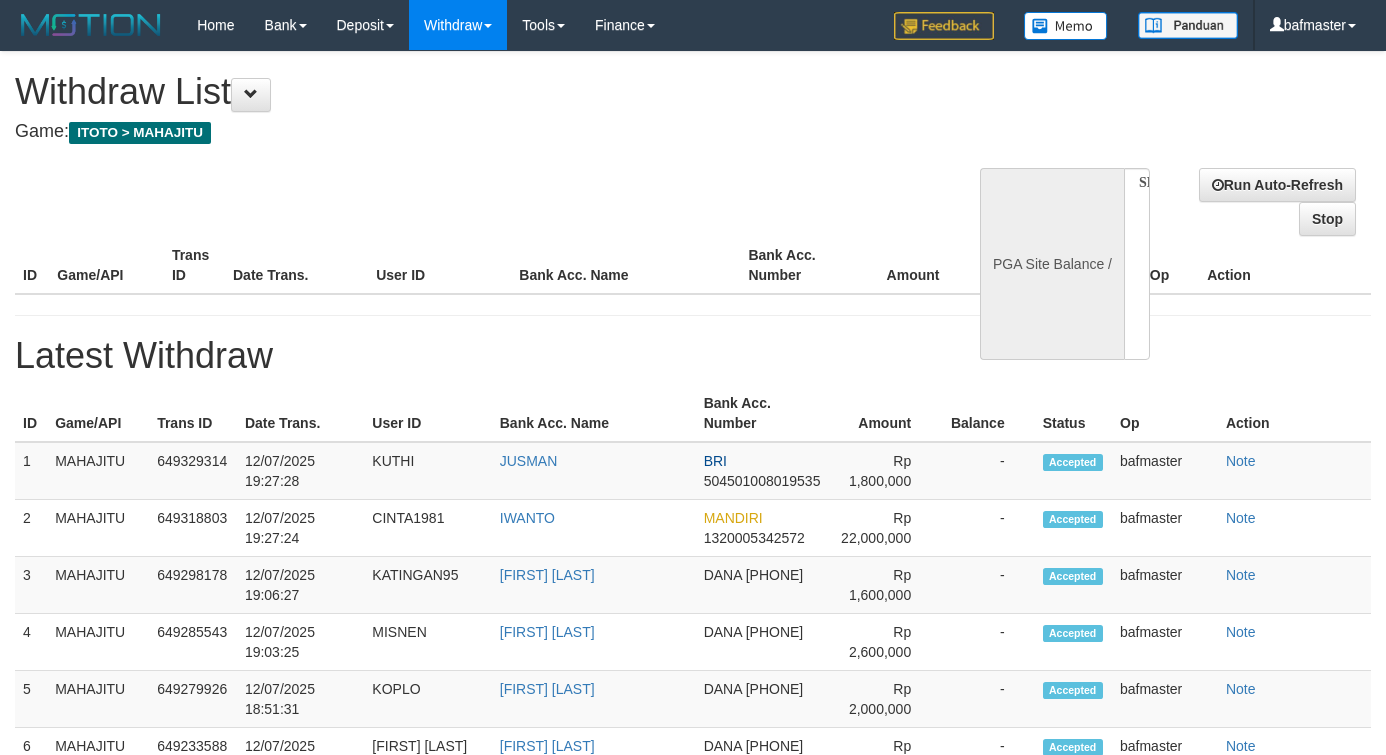 select 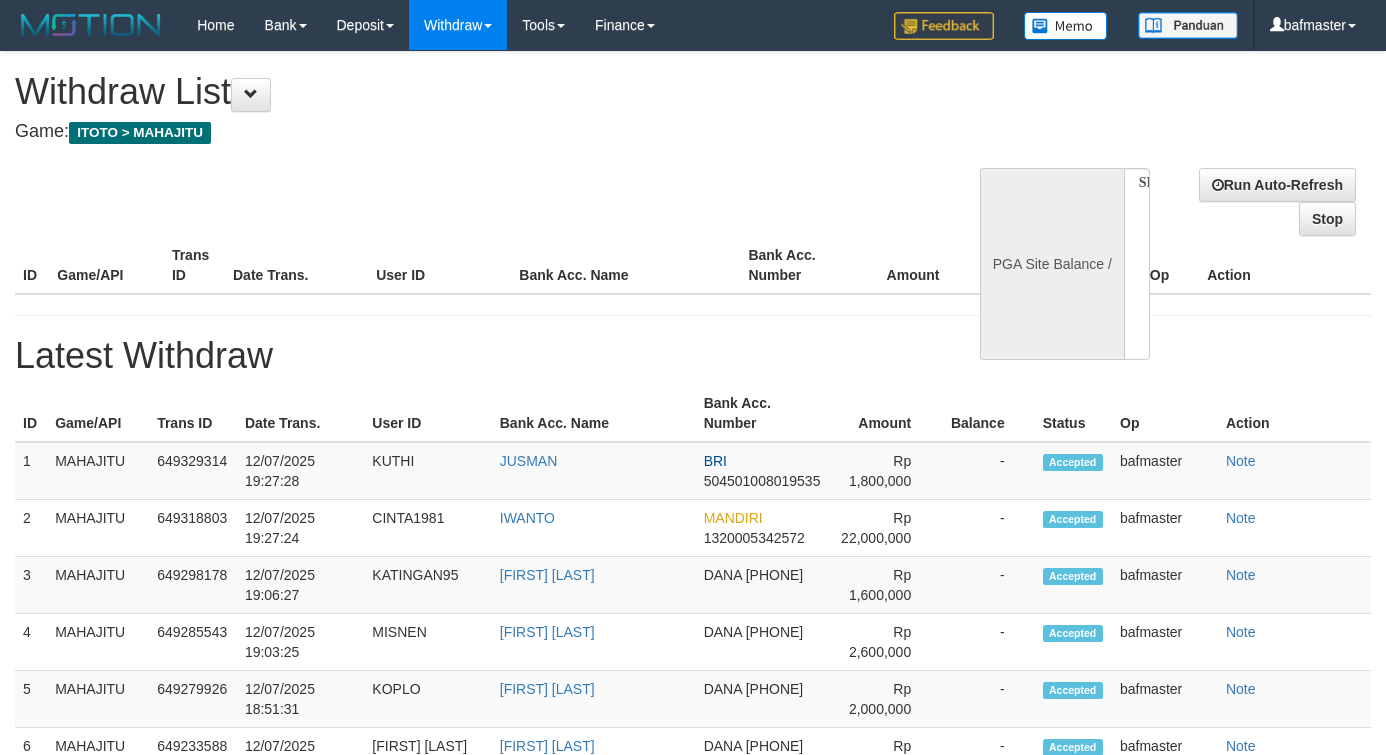 scroll, scrollTop: 0, scrollLeft: 0, axis: both 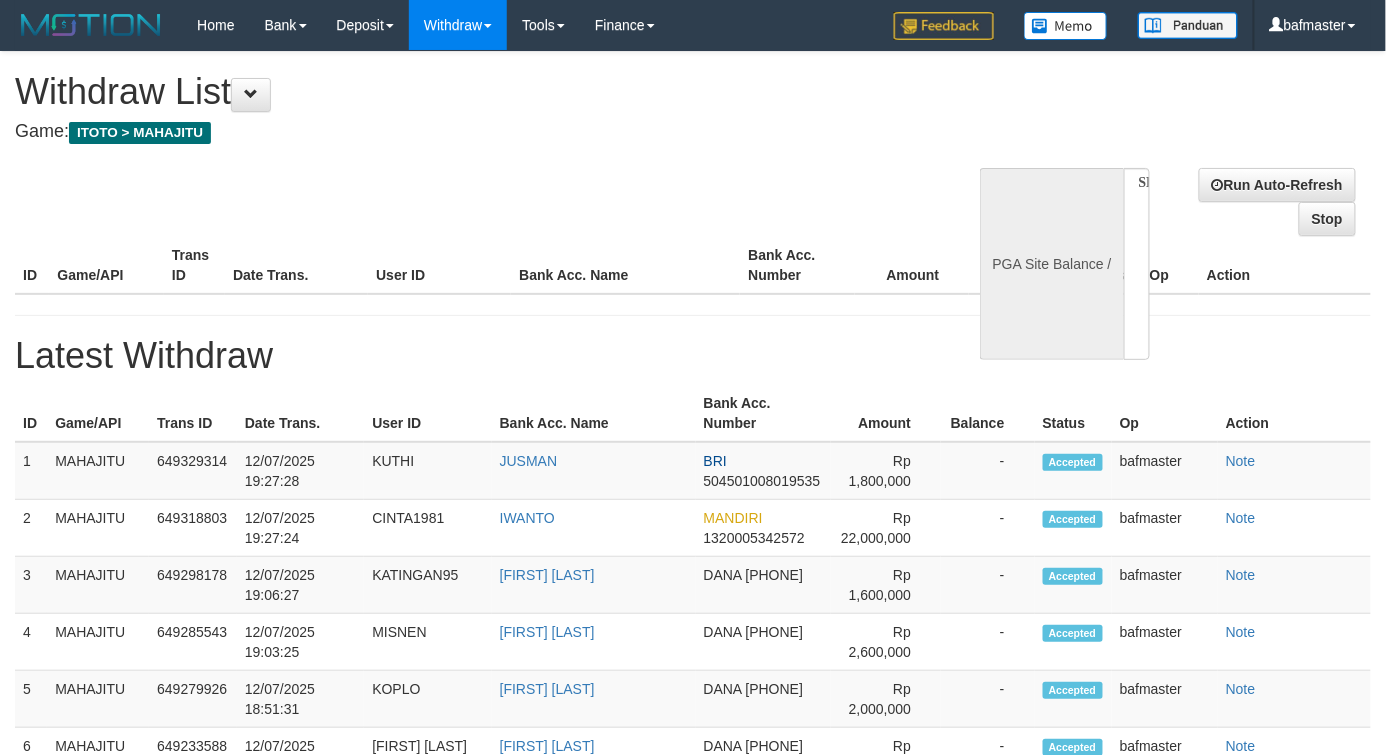 select on "**" 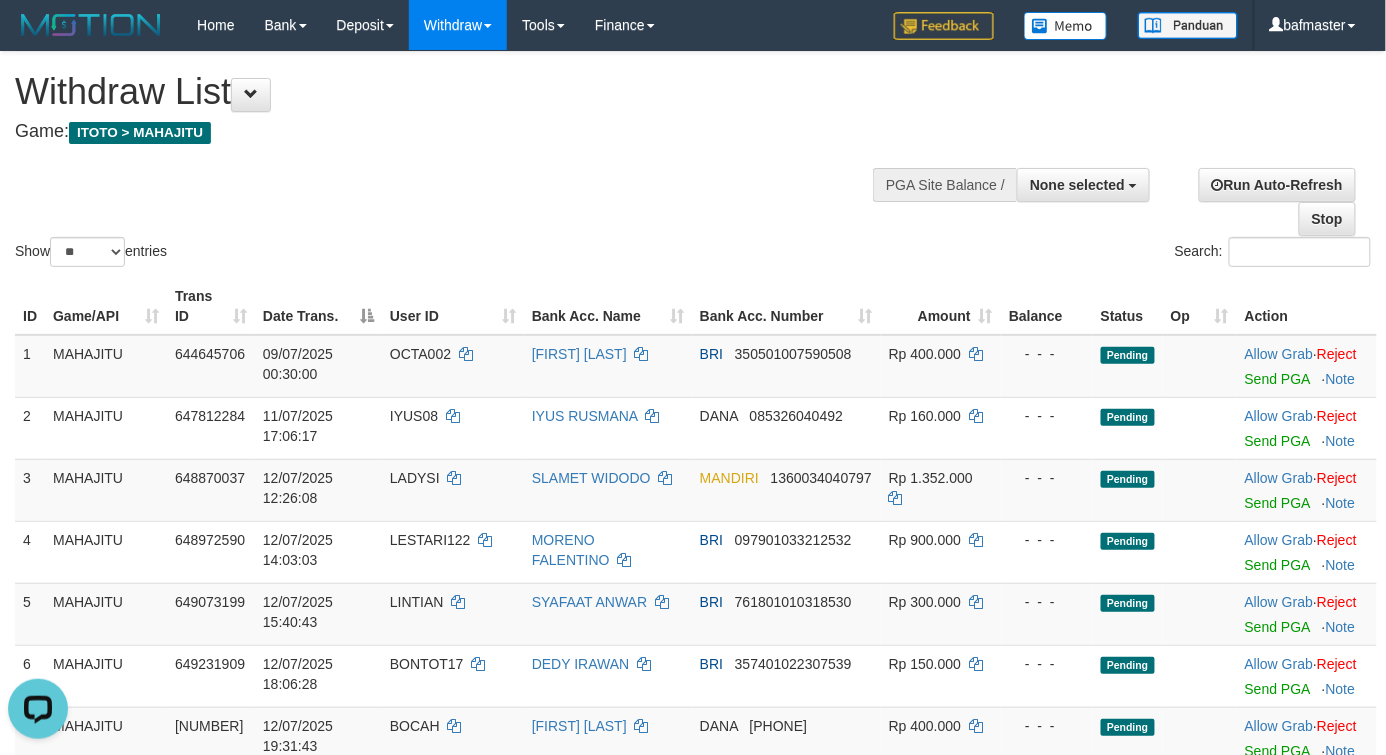 scroll, scrollTop: 0, scrollLeft: 0, axis: both 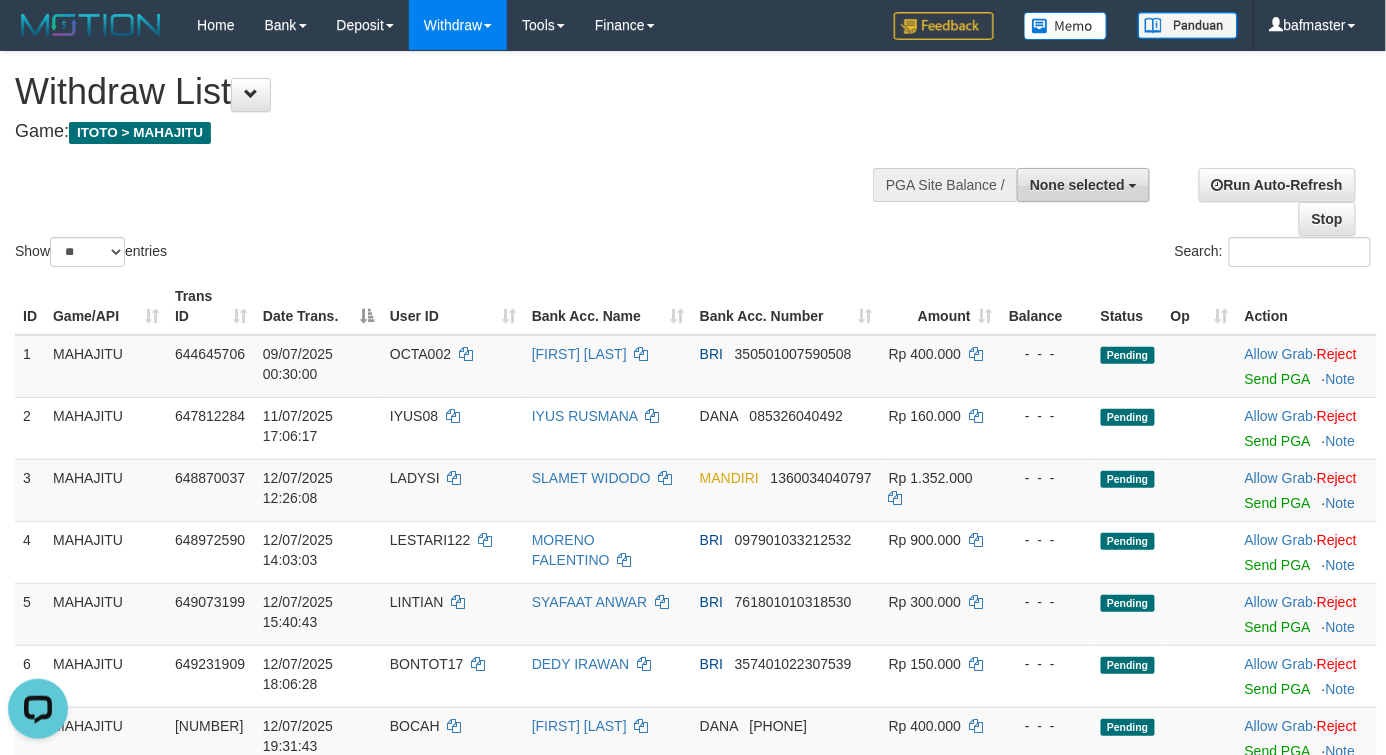 click on "None selected" at bounding box center [1083, 185] 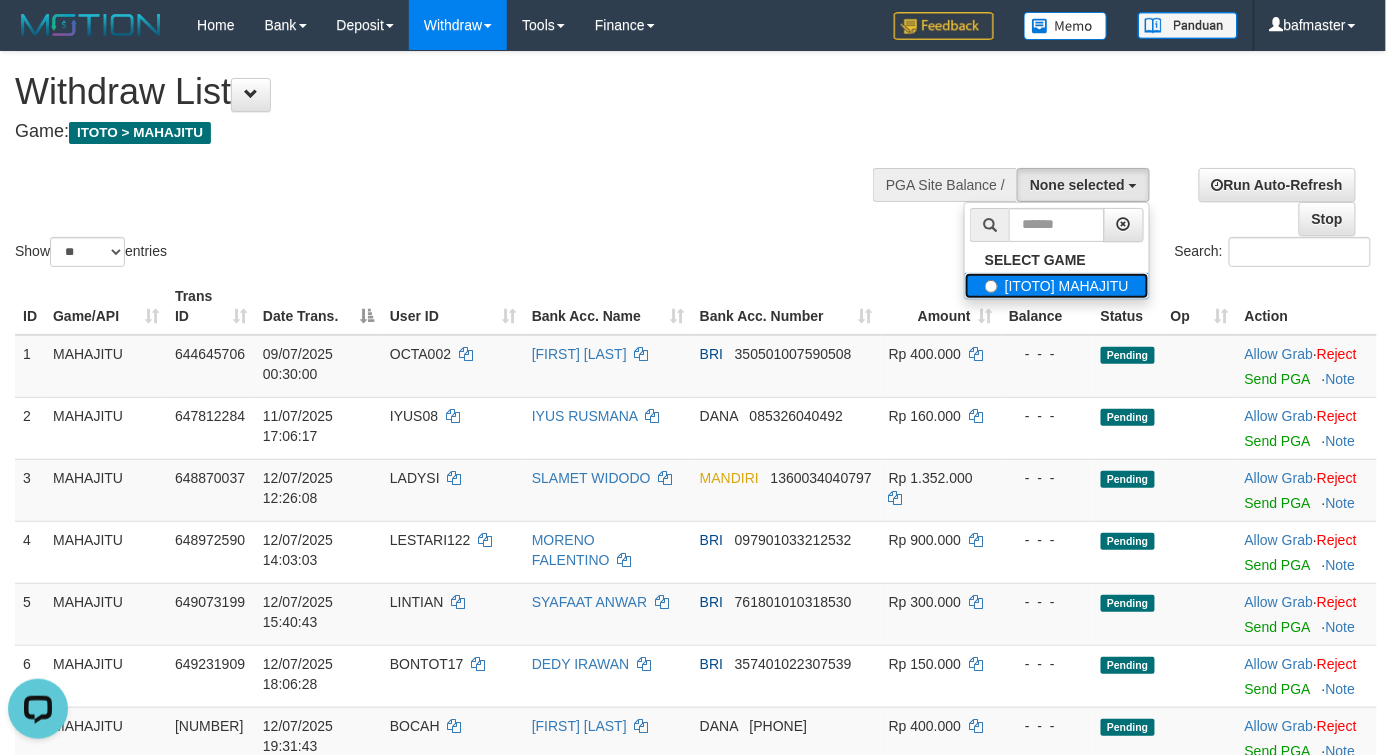 click on "[ITOTO] MAHAJITU" at bounding box center (1057, 286) 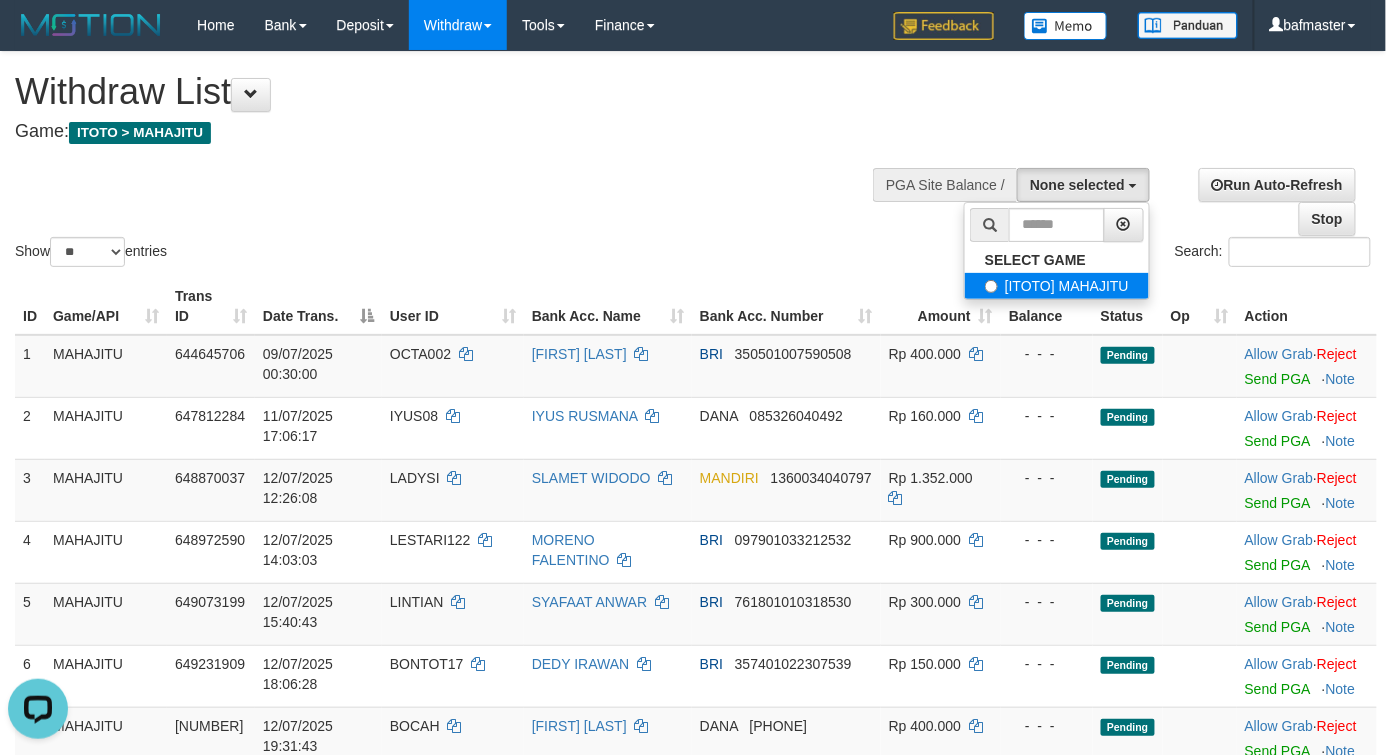 select on "***" 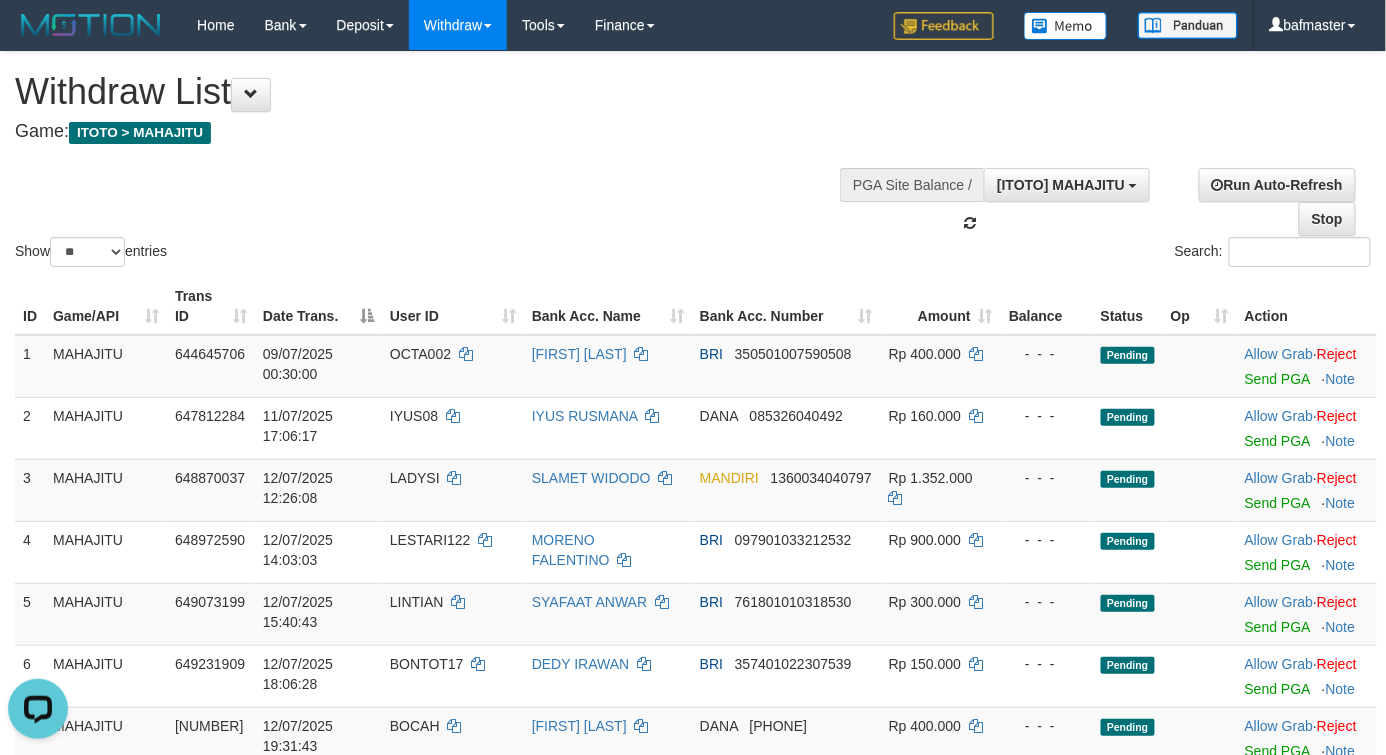 scroll, scrollTop: 17, scrollLeft: 0, axis: vertical 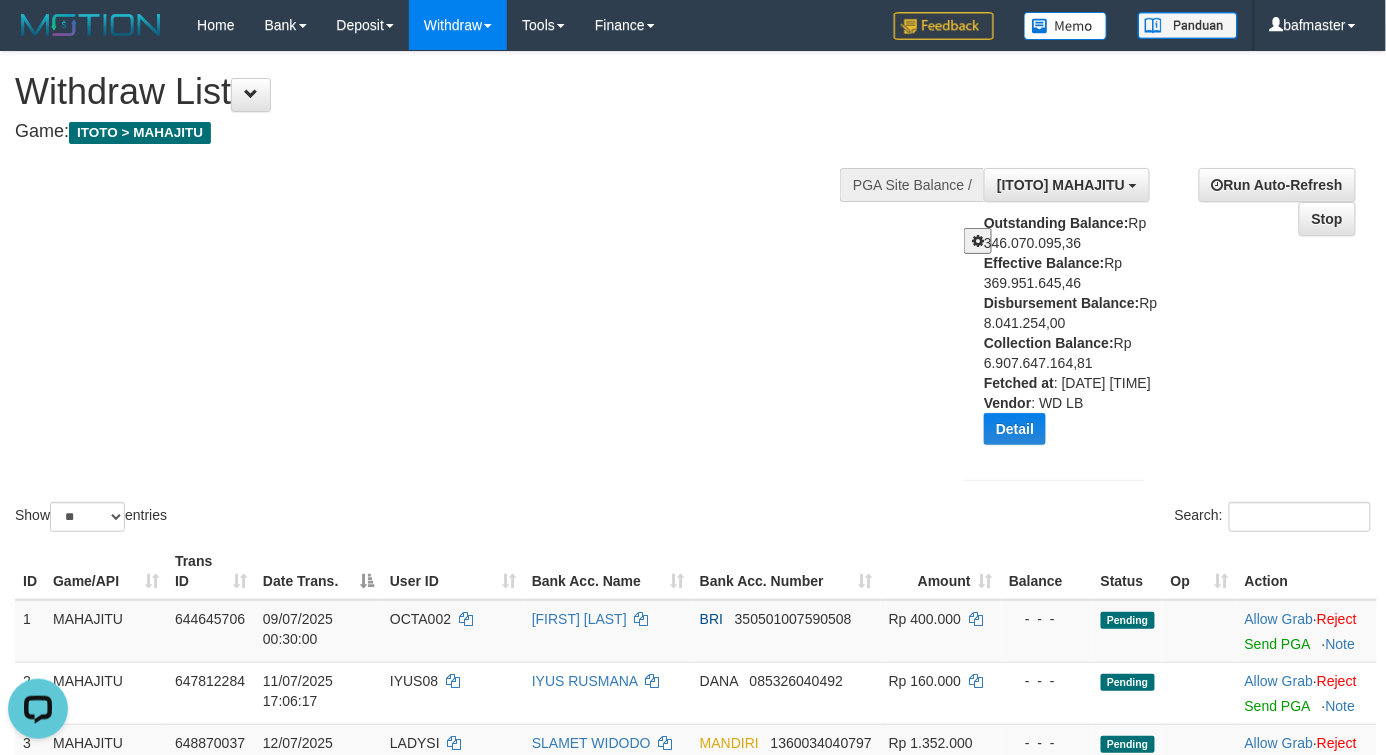 click on "Show  ** ** ** ***  entries Search:" at bounding box center (693, 294) 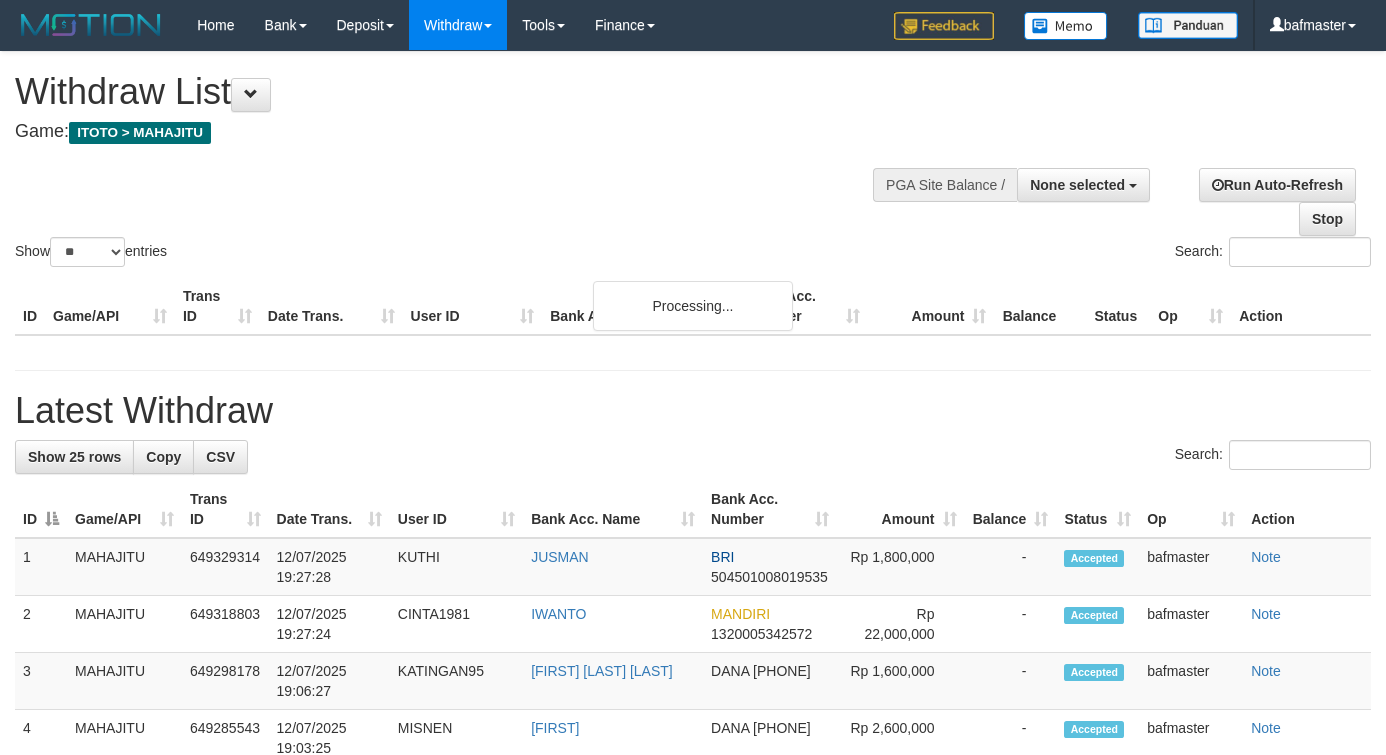 select 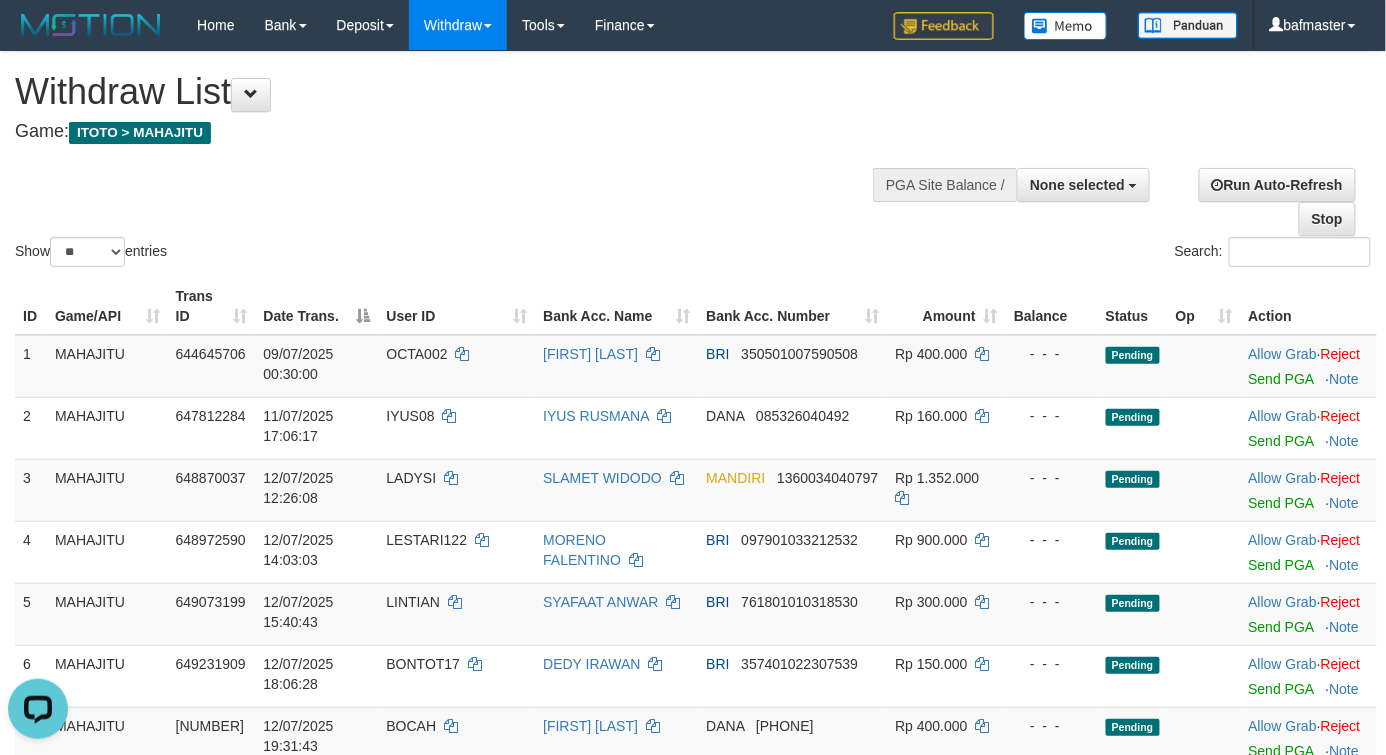 scroll, scrollTop: 0, scrollLeft: 0, axis: both 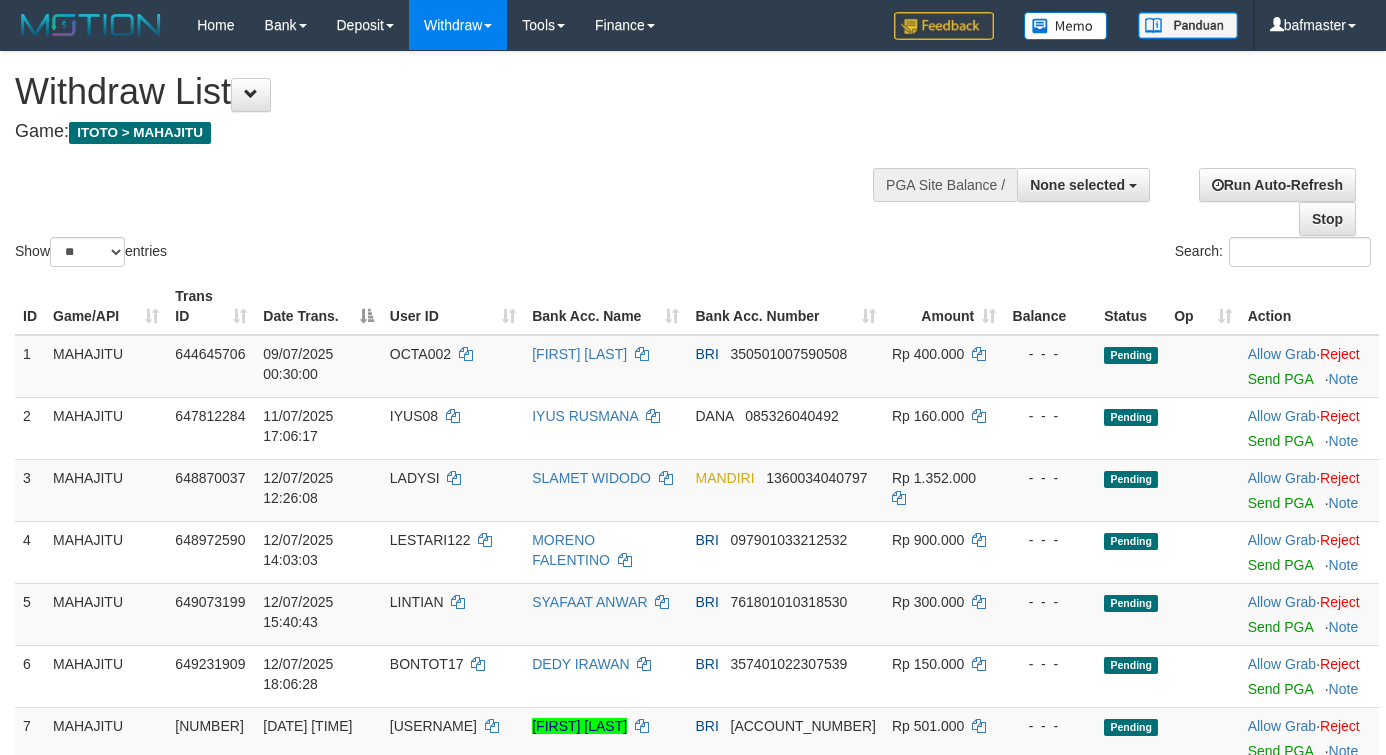 select 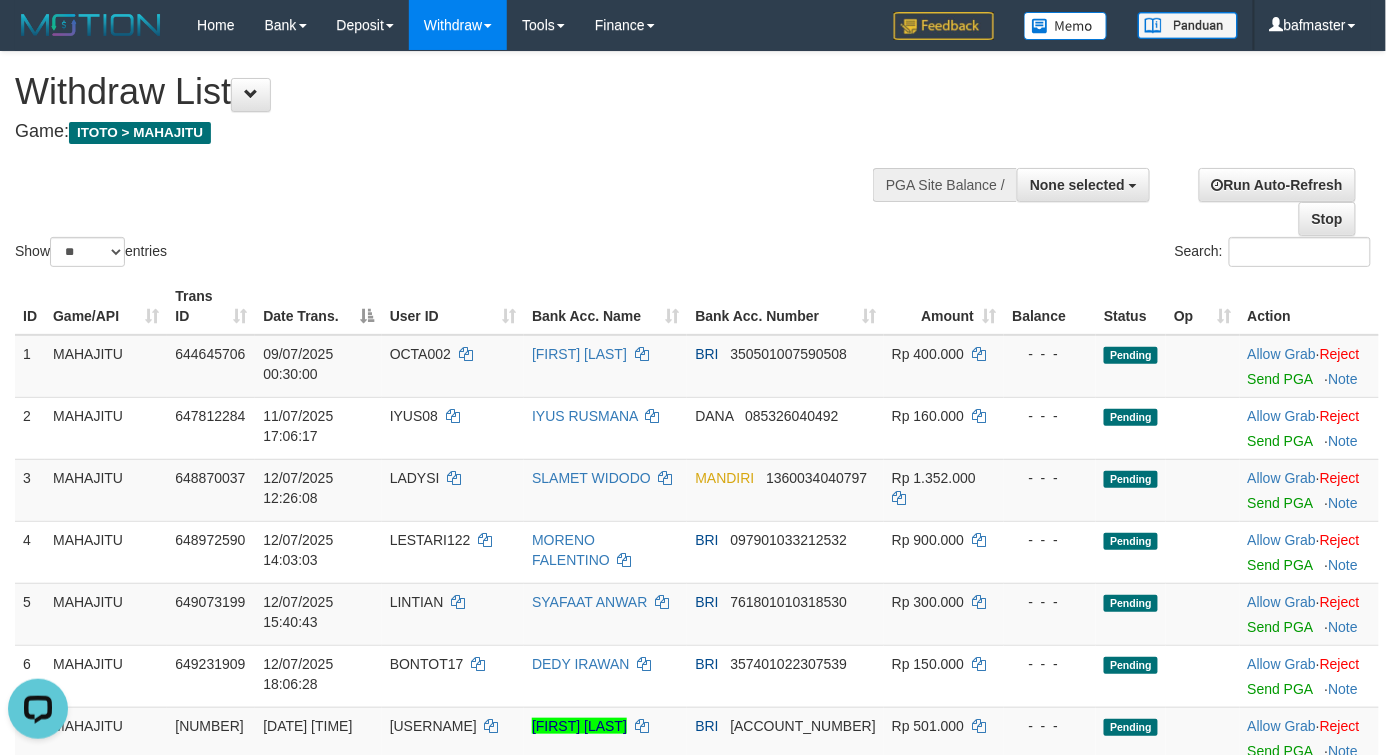 scroll, scrollTop: 0, scrollLeft: 0, axis: both 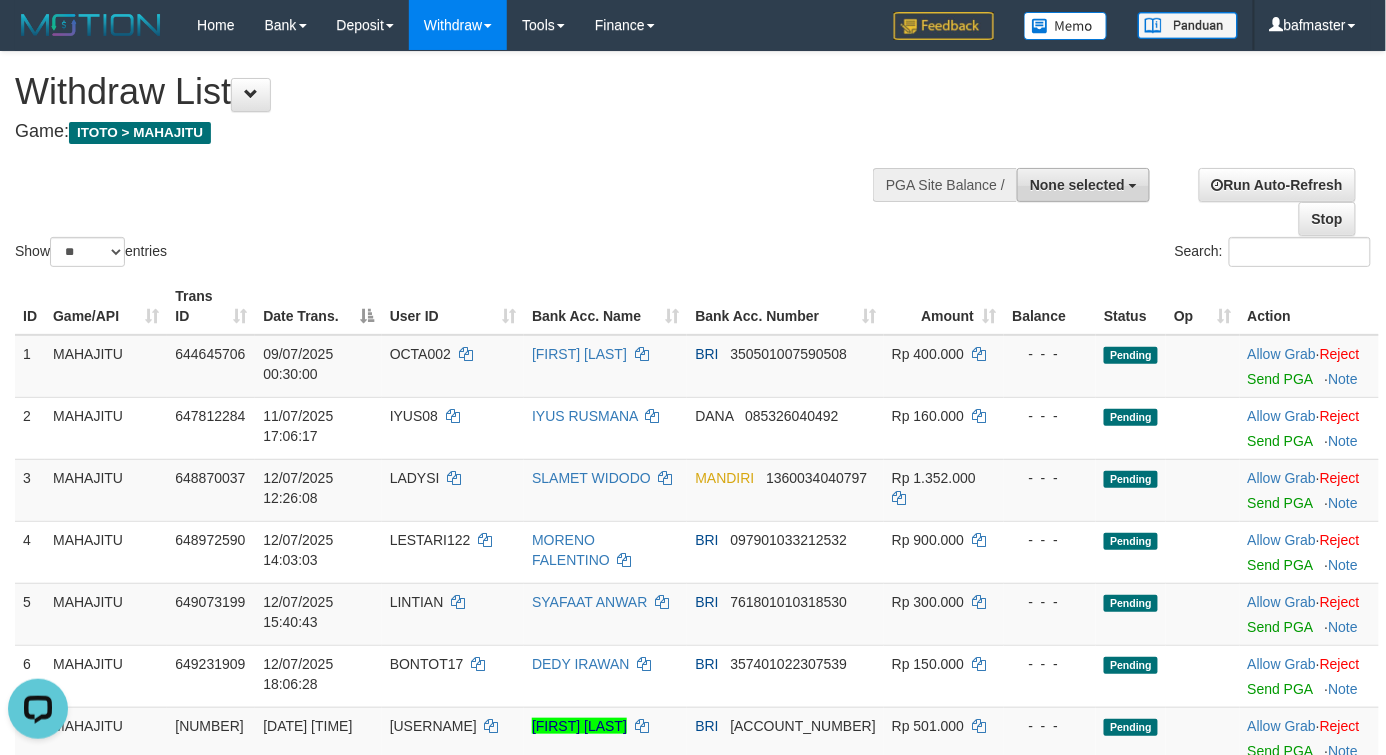 click on "None selected" at bounding box center (1083, 185) 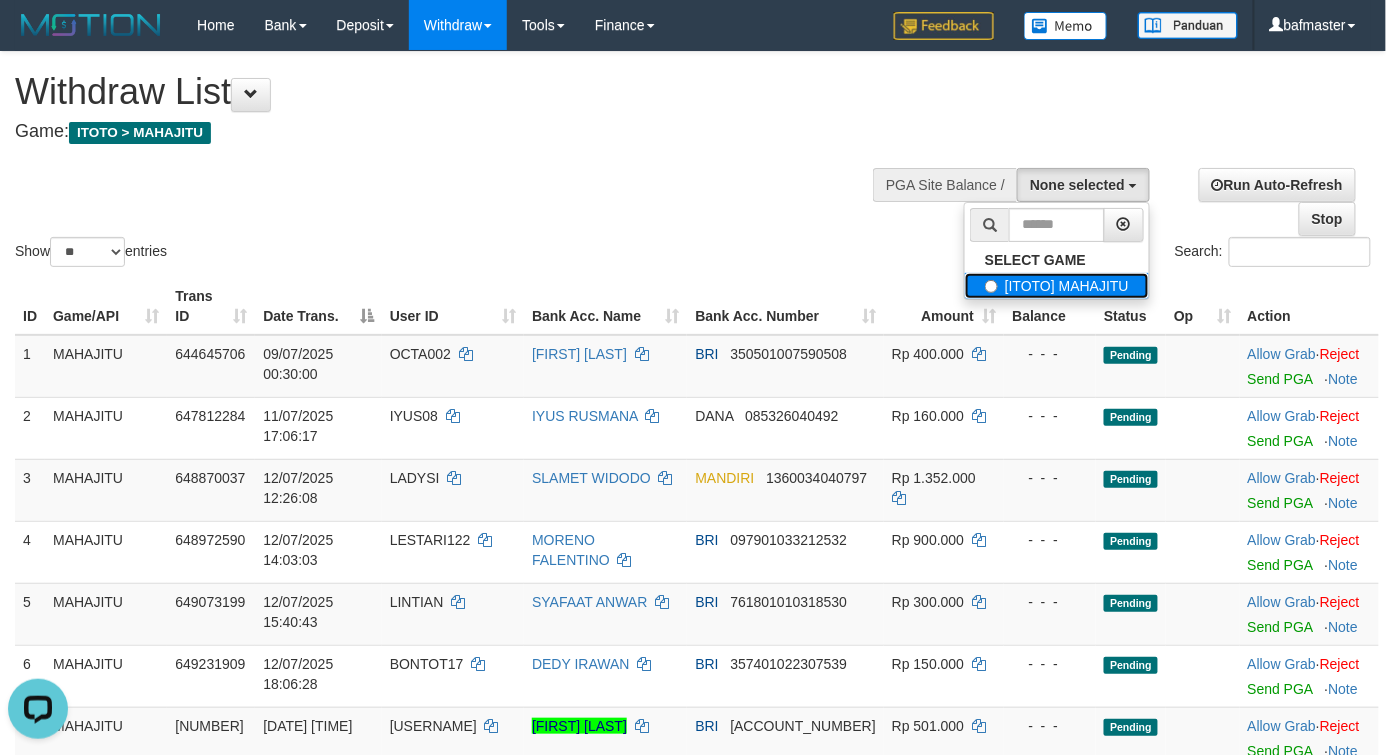 click on "[ITOTO] MAHAJITU" at bounding box center (1057, 286) 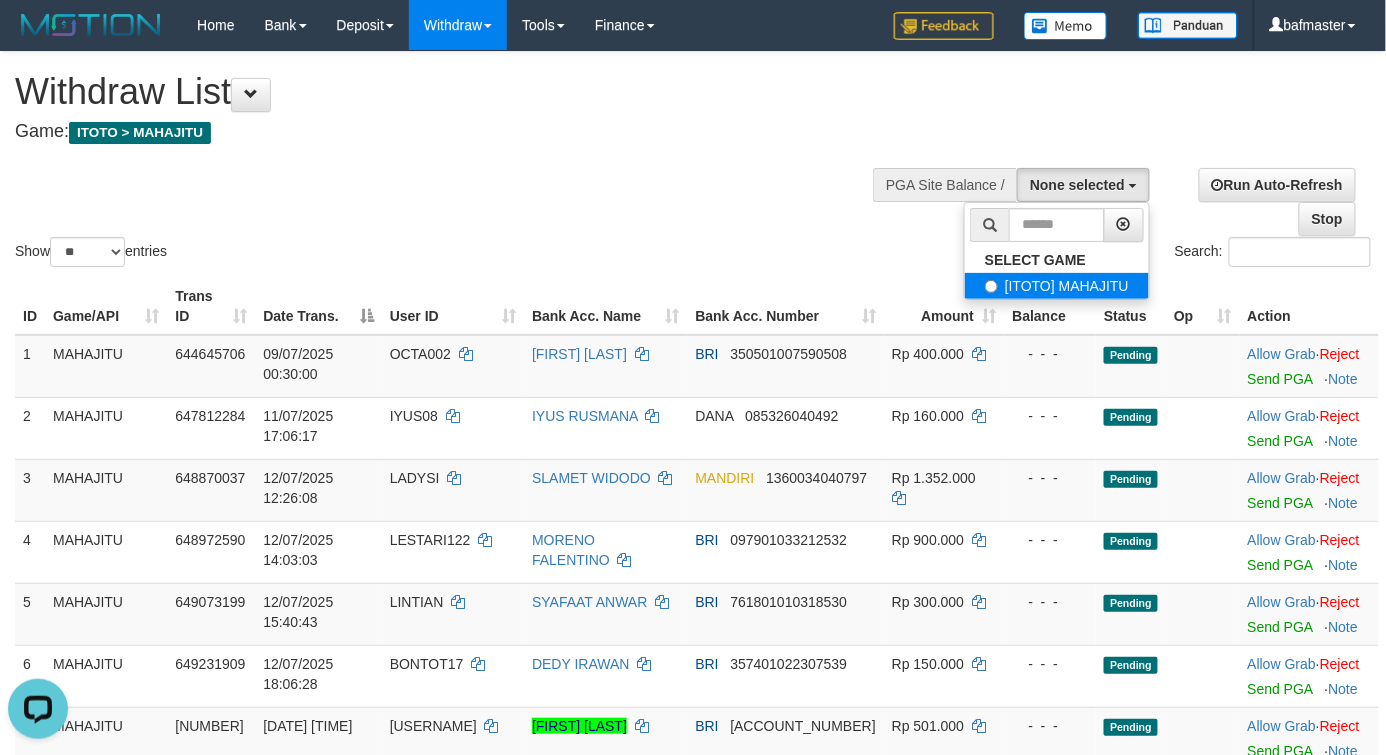 select on "***" 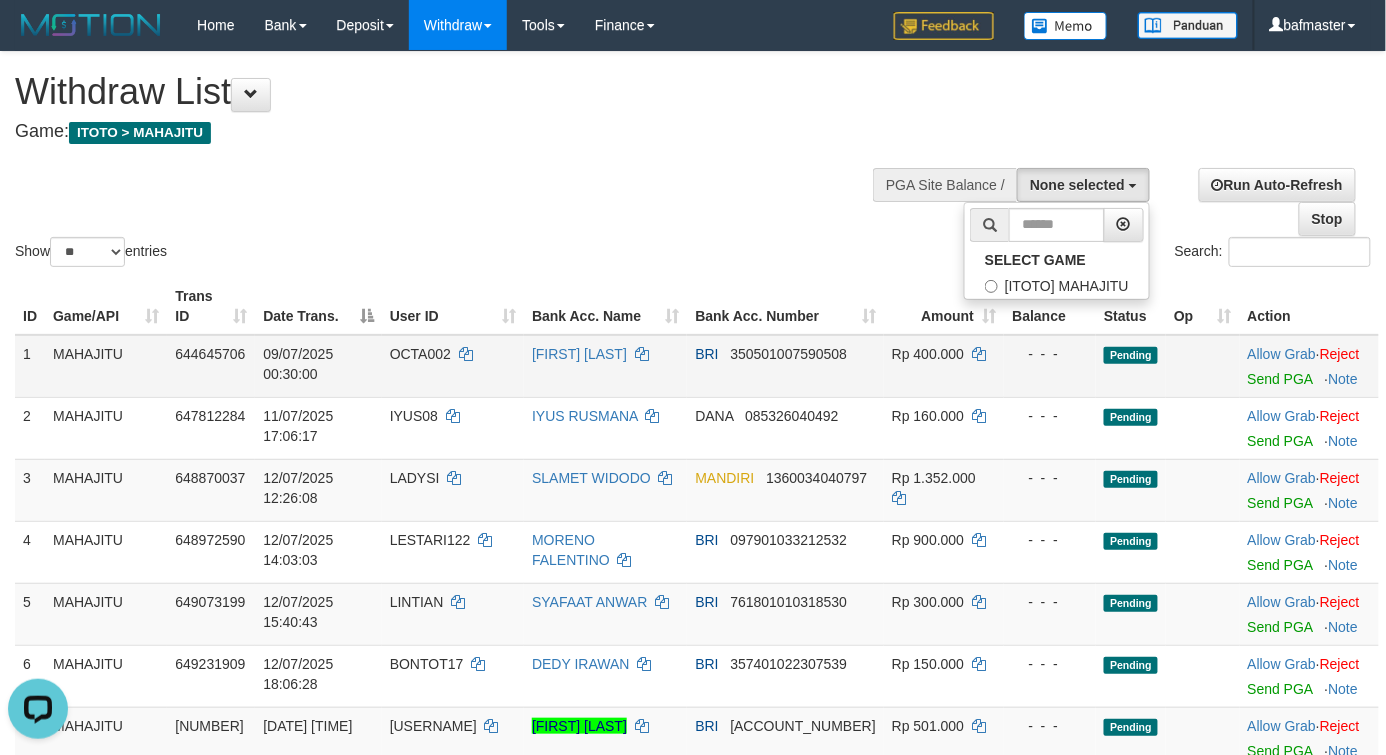 scroll, scrollTop: 17, scrollLeft: 0, axis: vertical 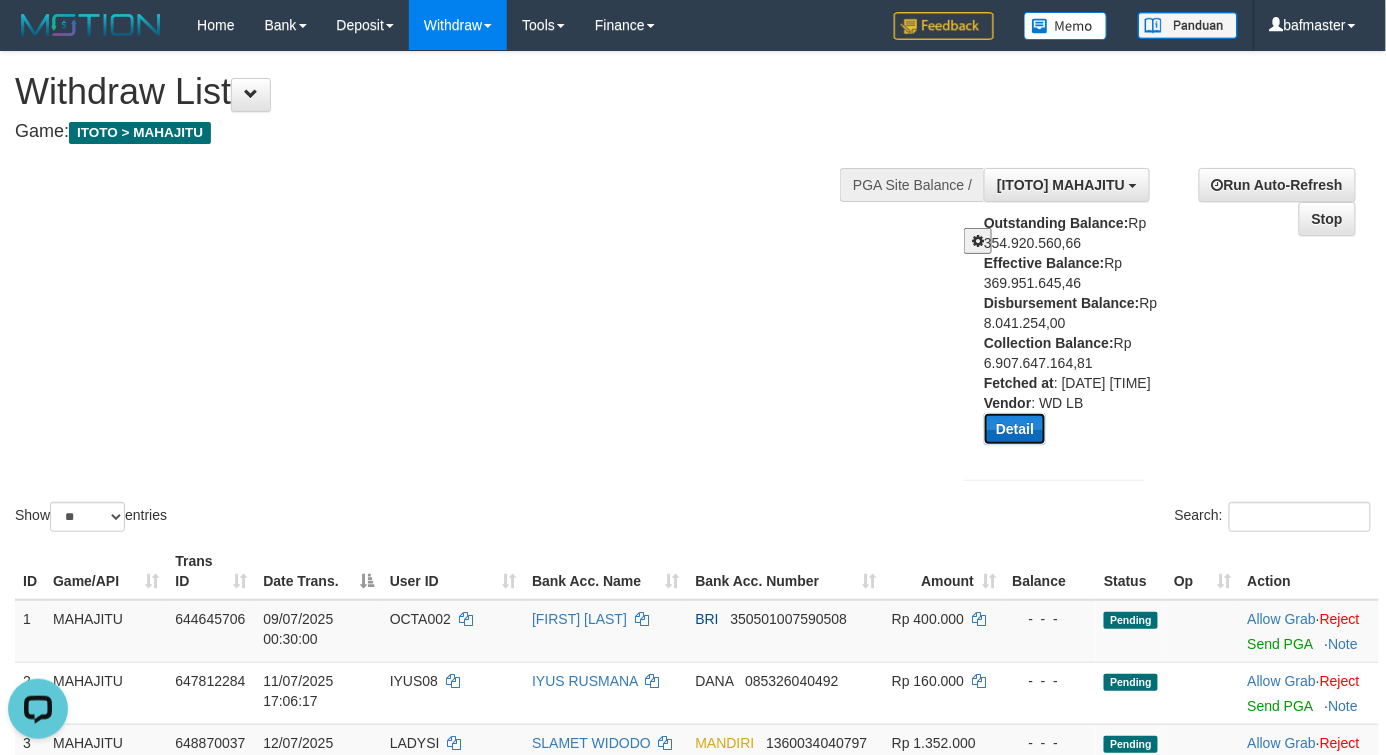 click on "Detail" at bounding box center [1015, 429] 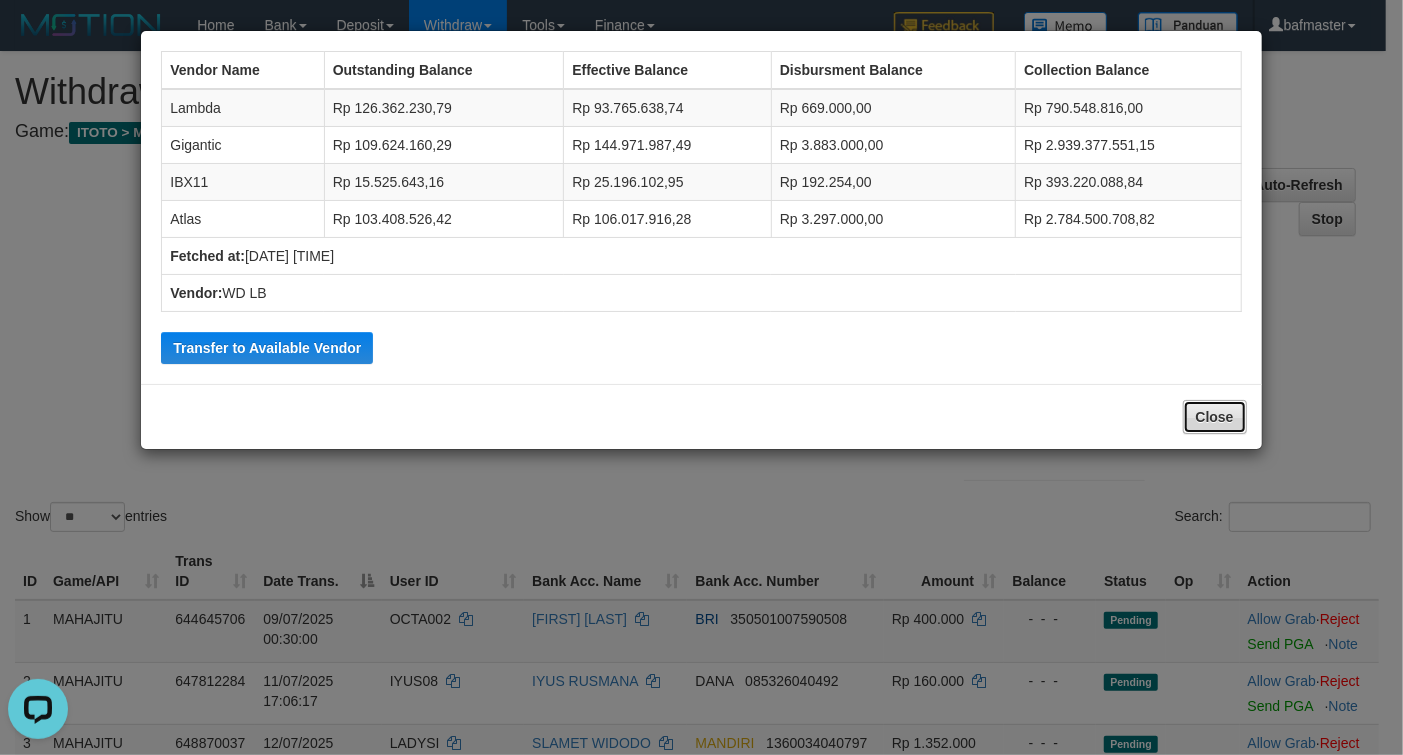 click on "Close" at bounding box center [1215, 417] 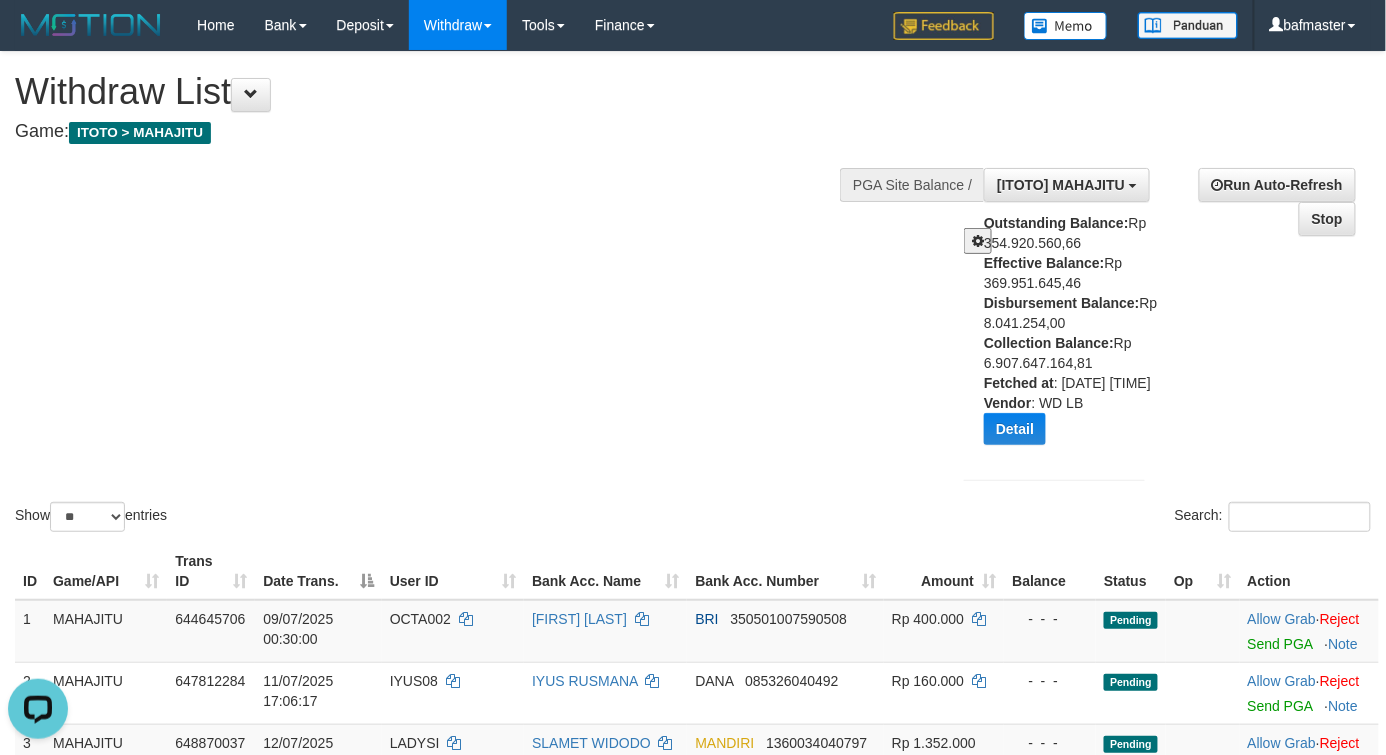 drag, startPoint x: 824, startPoint y: 437, endPoint x: 857, endPoint y: 391, distance: 56.61272 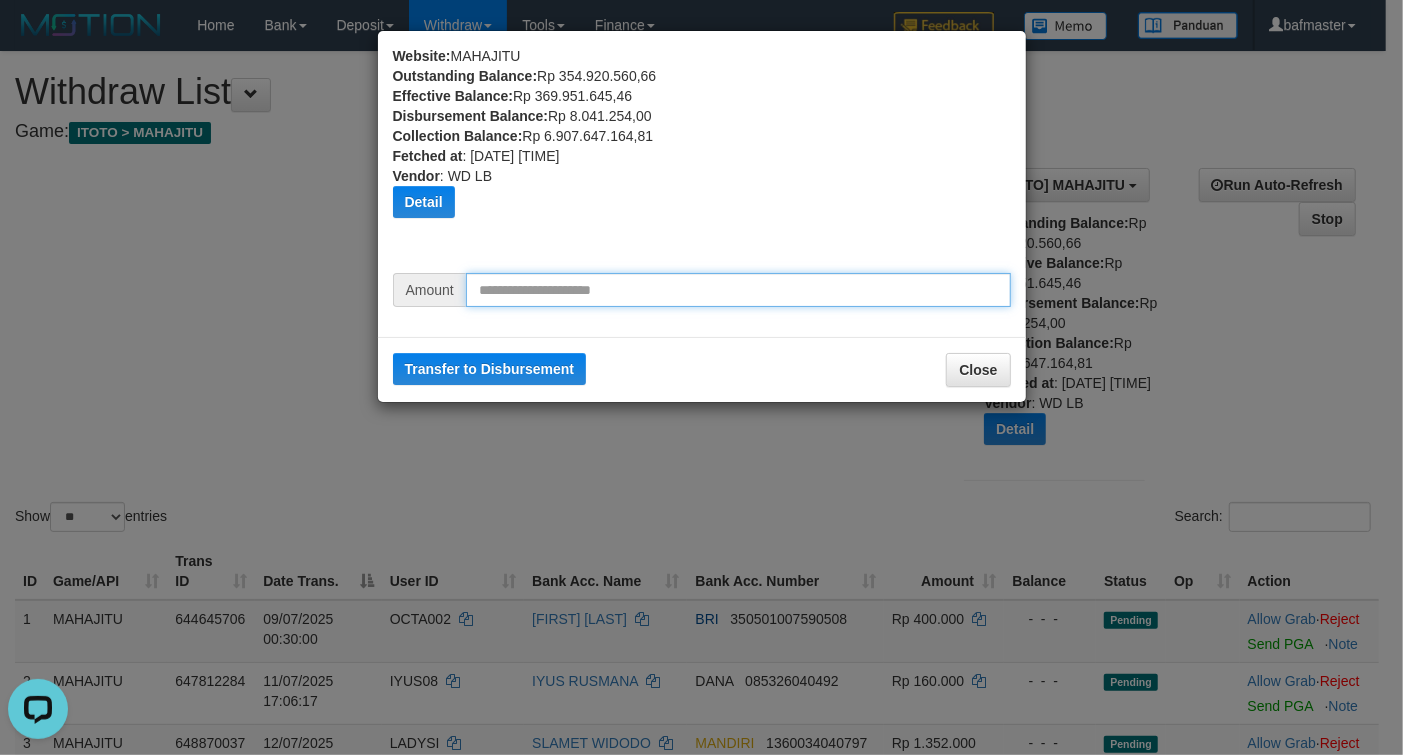 click at bounding box center [738, 290] 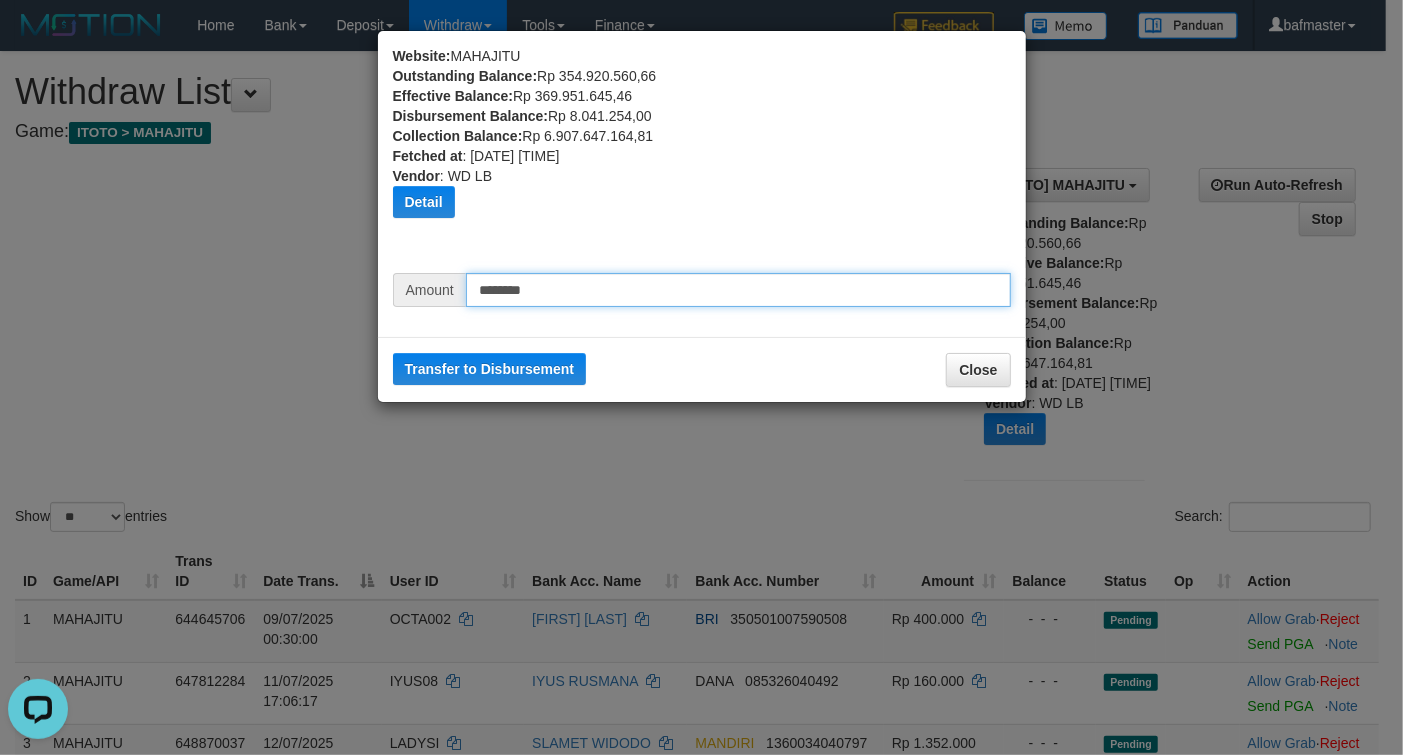 type on "********" 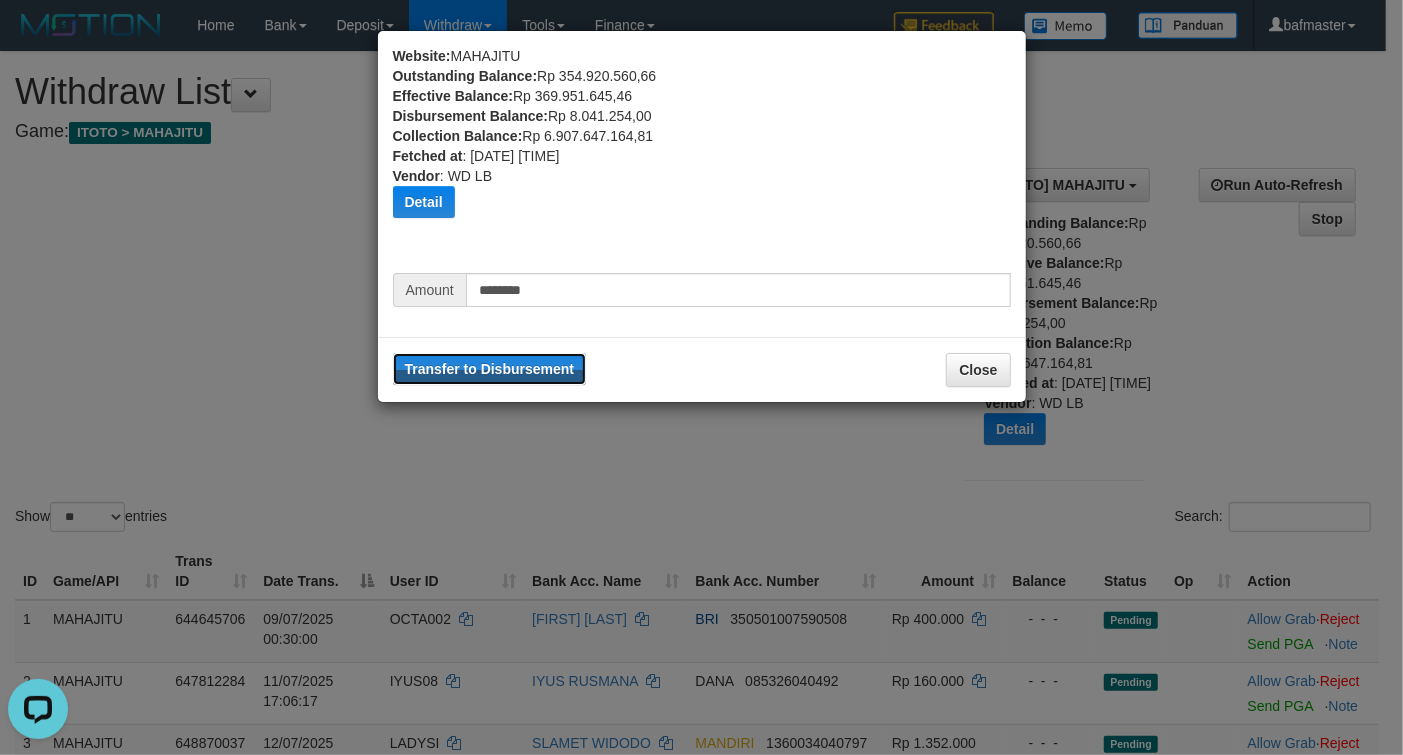 type 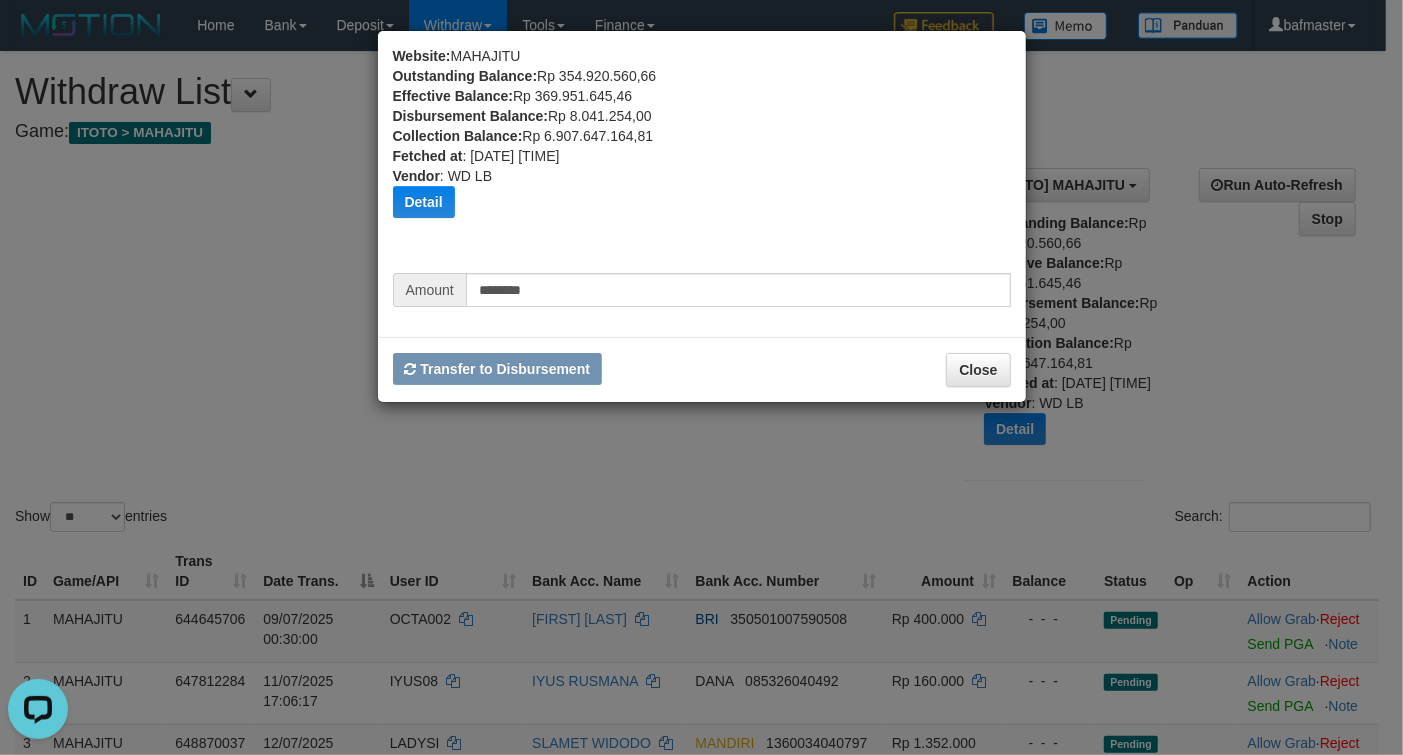type 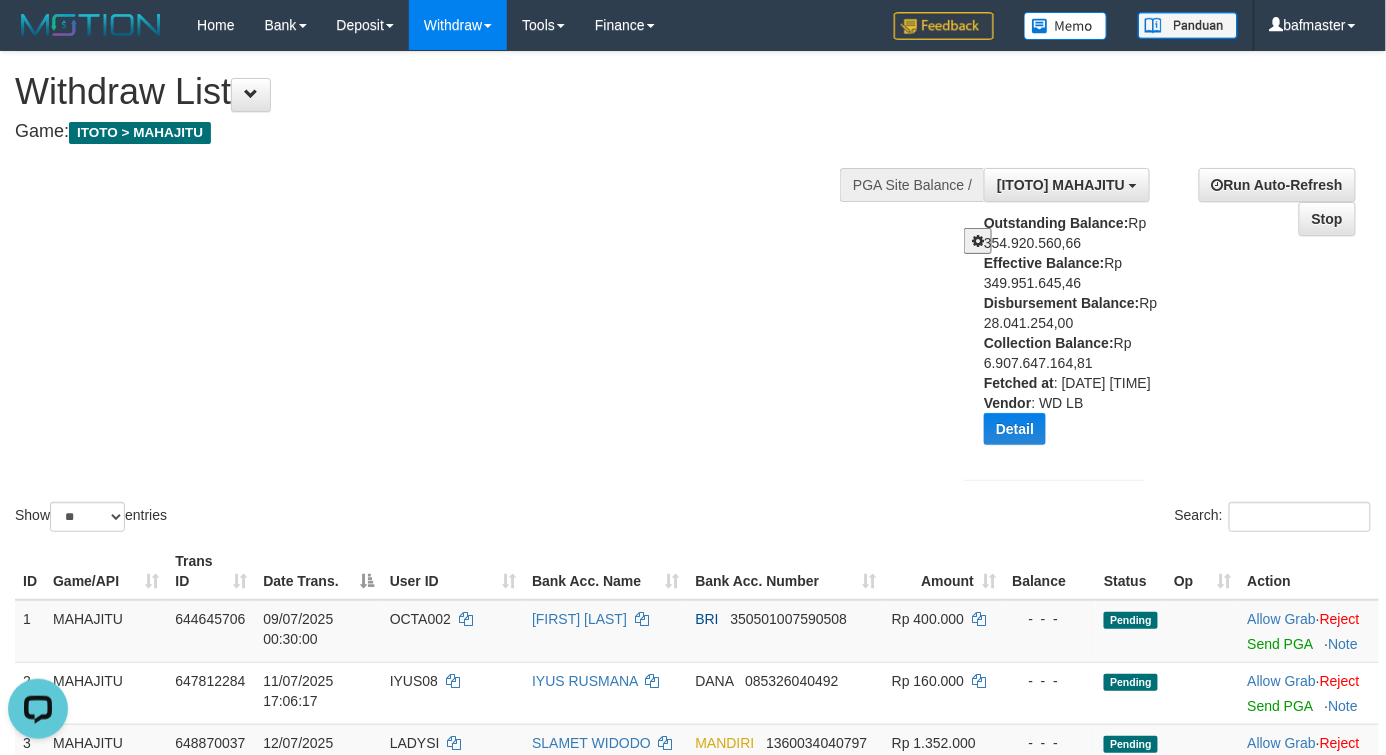 click on "Show  ** ** ** ***  entries Search:" at bounding box center (693, 294) 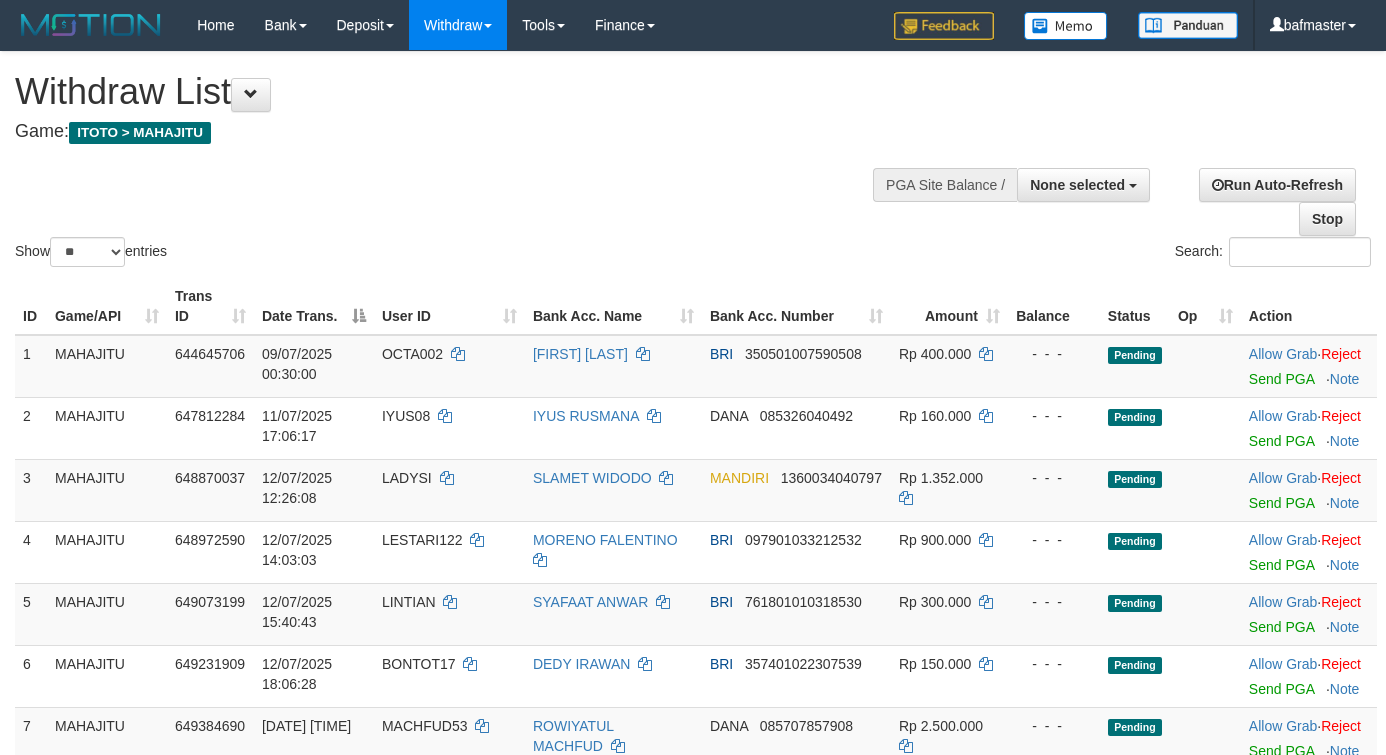 select 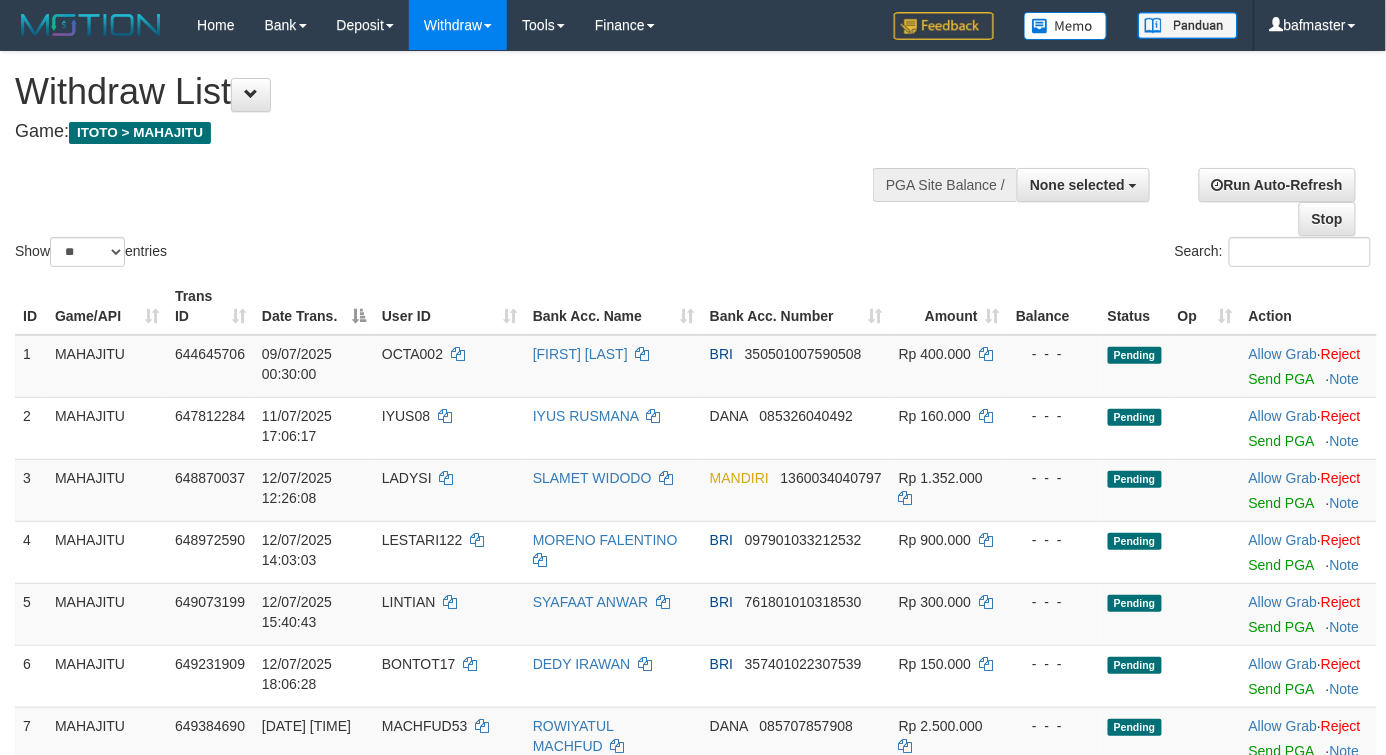 drag, startPoint x: 470, startPoint y: 226, endPoint x: 497, endPoint y: 236, distance: 28.79236 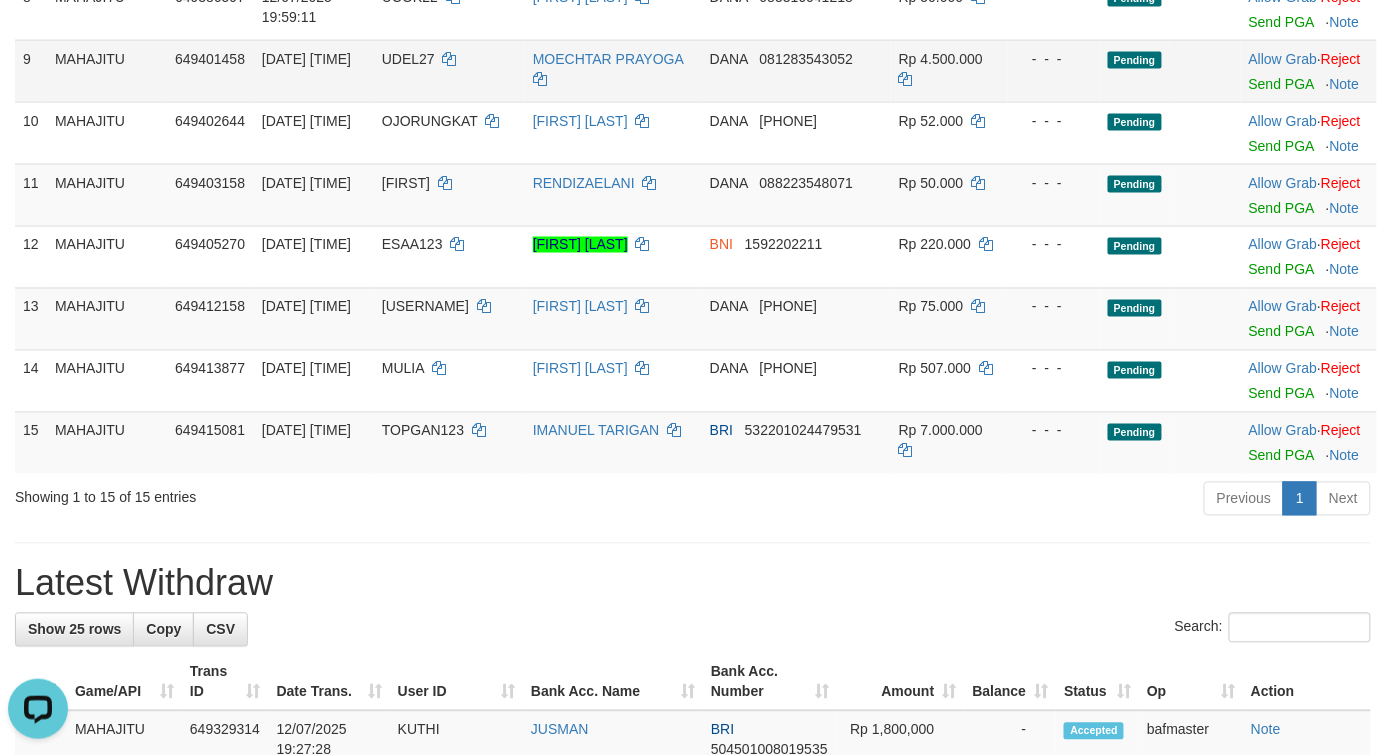 scroll, scrollTop: 0, scrollLeft: 0, axis: both 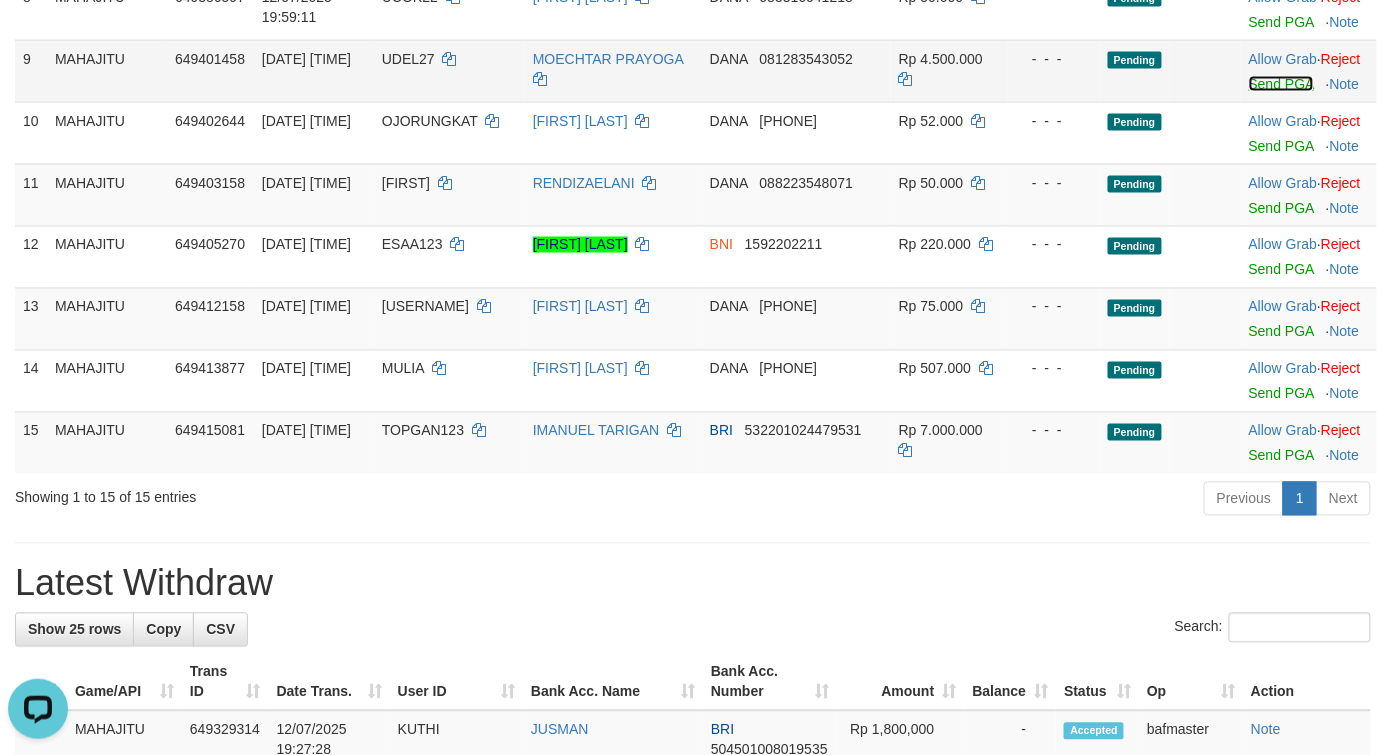 click on "Send PGA" at bounding box center [1281, 84] 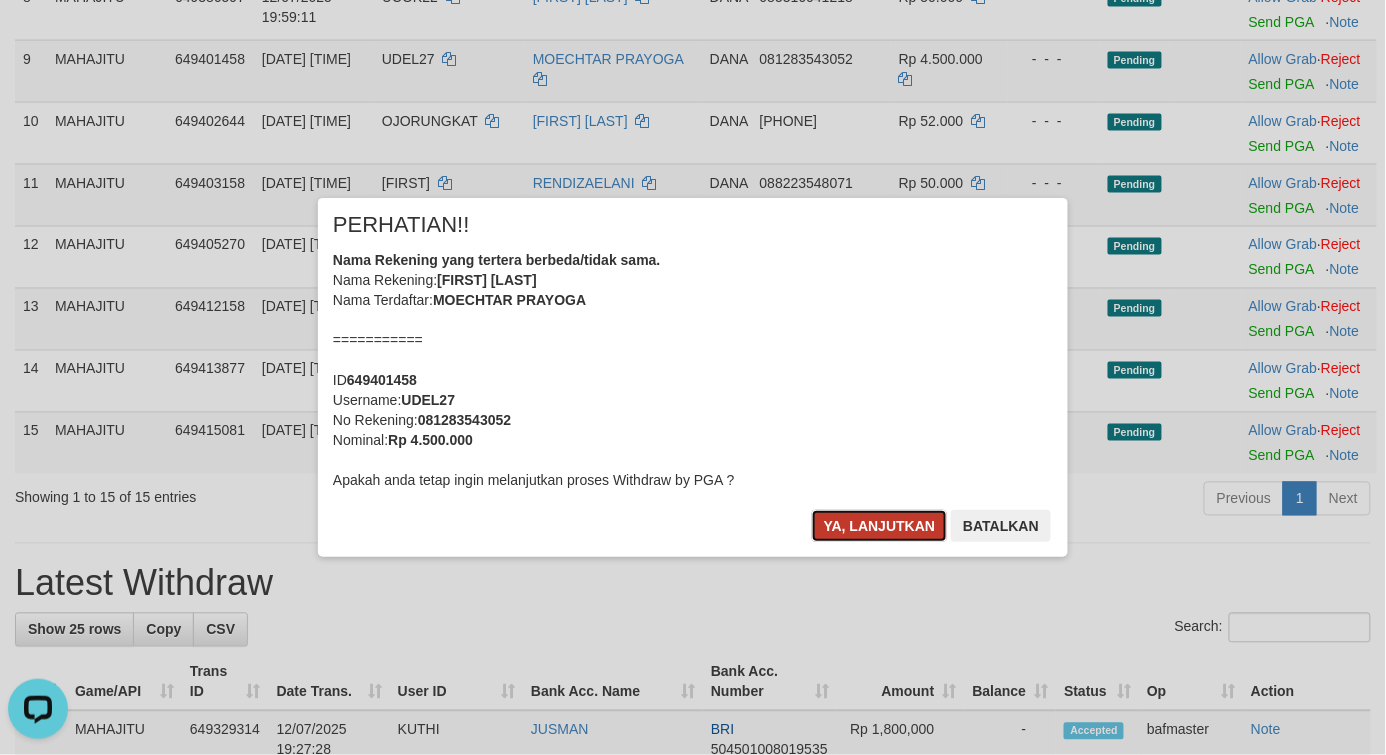 click on "Ya, lanjutkan" at bounding box center (880, 526) 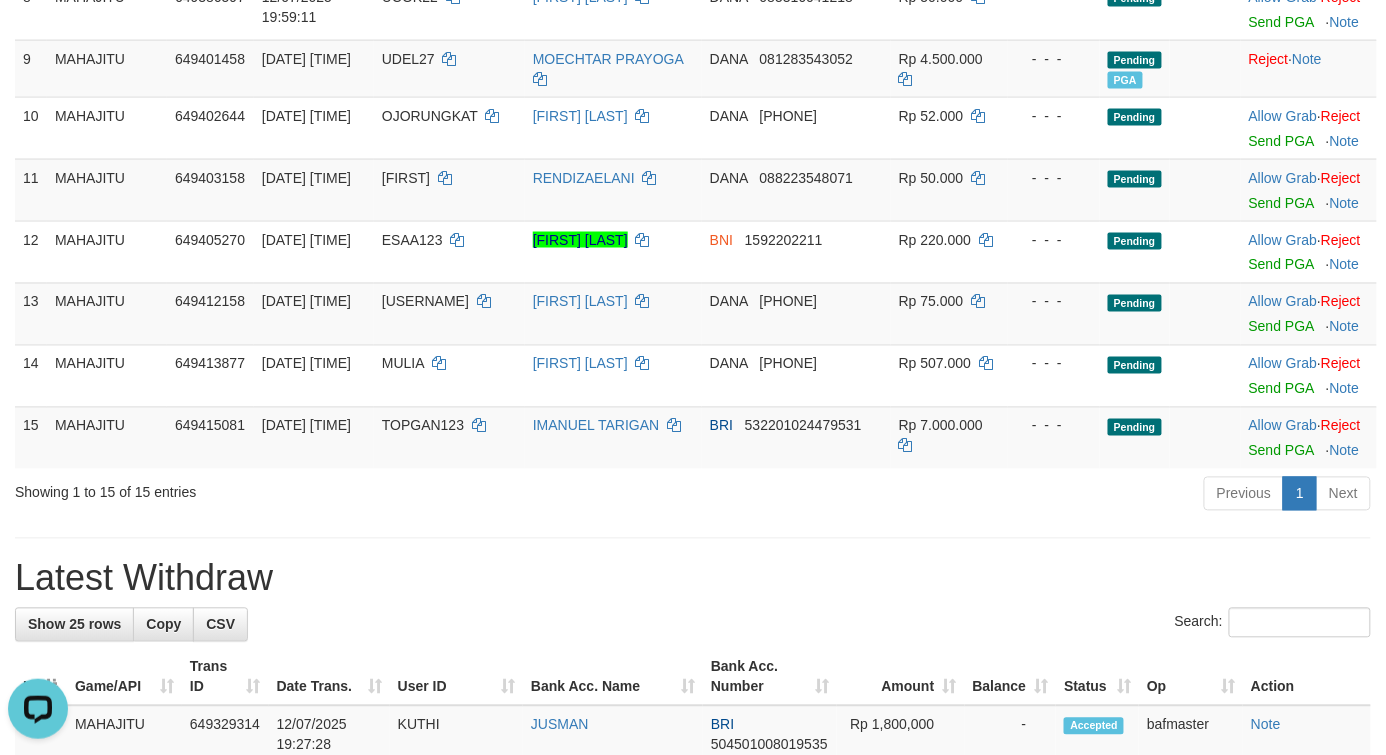 click on "Send PGA" at bounding box center (1281, -40) 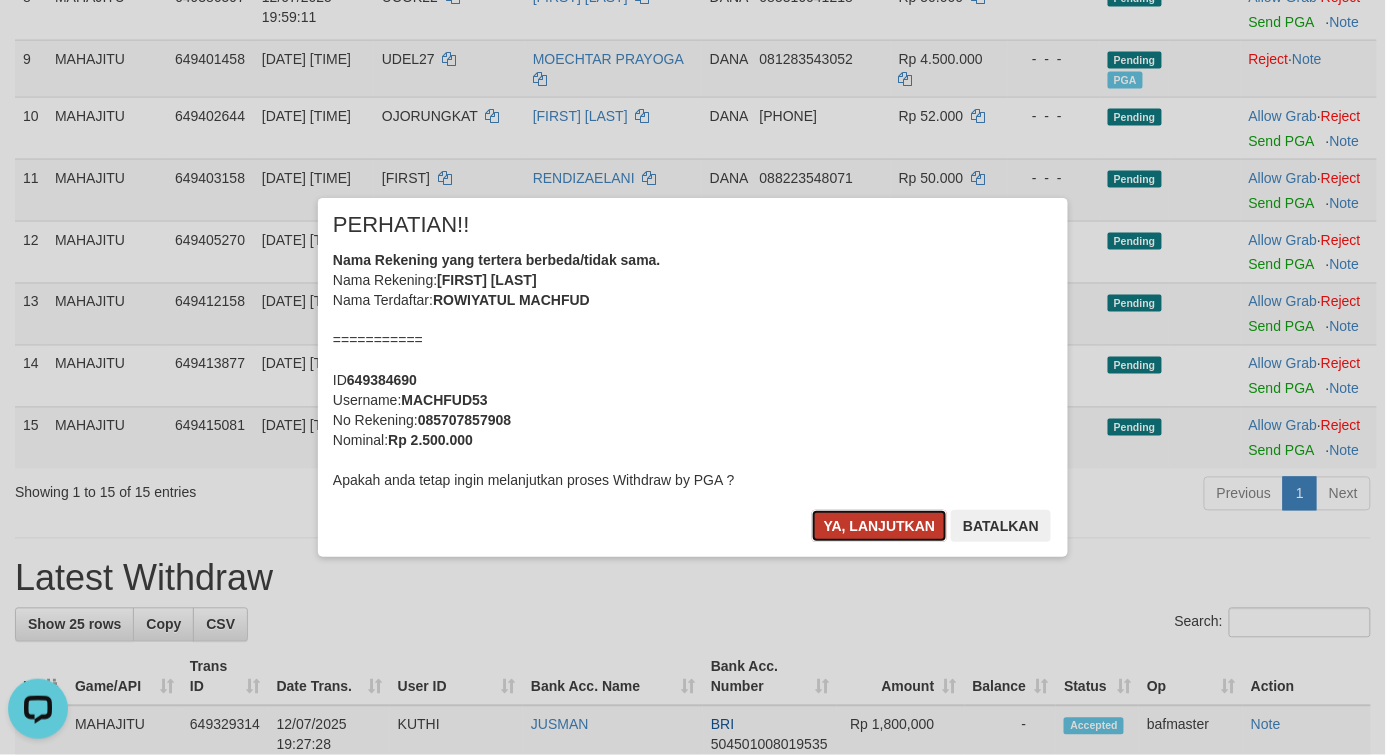 click on "Ya, lanjutkan" at bounding box center (880, 526) 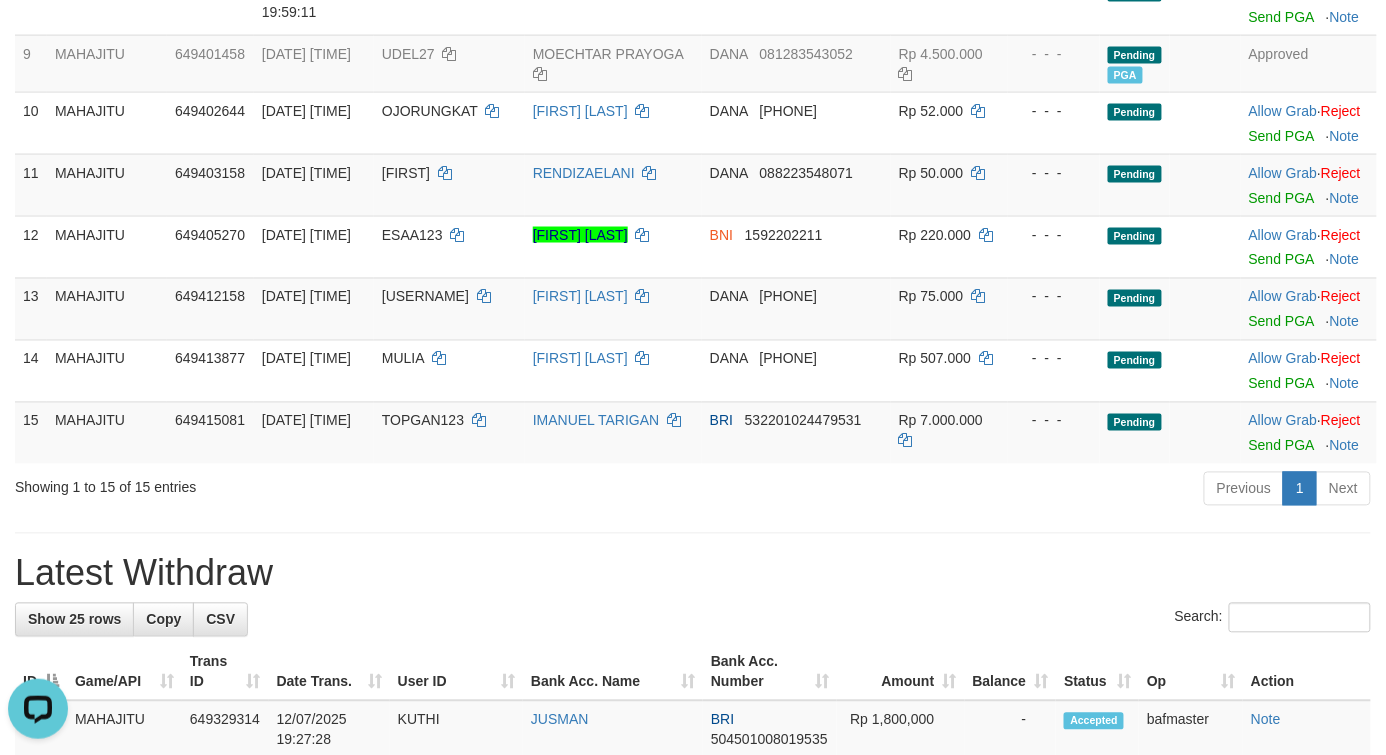 click on "MAHAJITU" at bounding box center (107, -115) 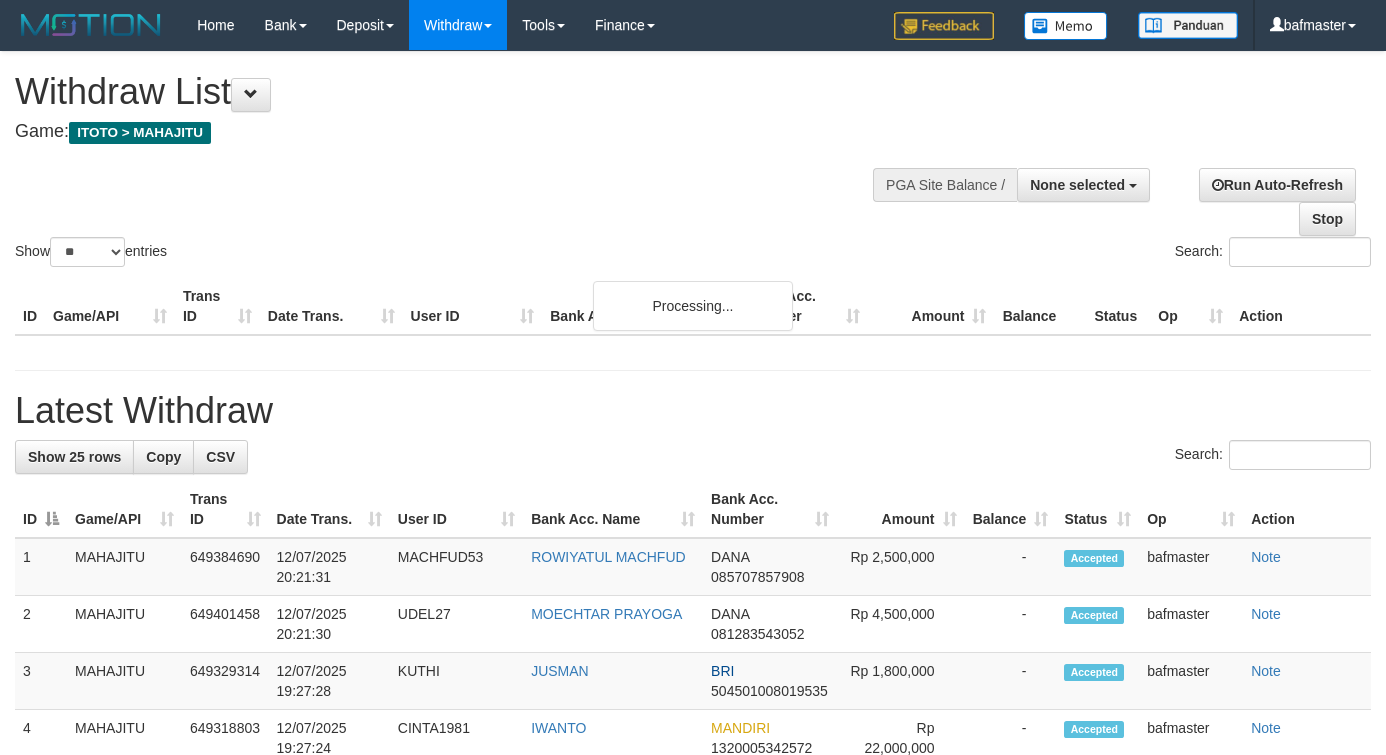 select 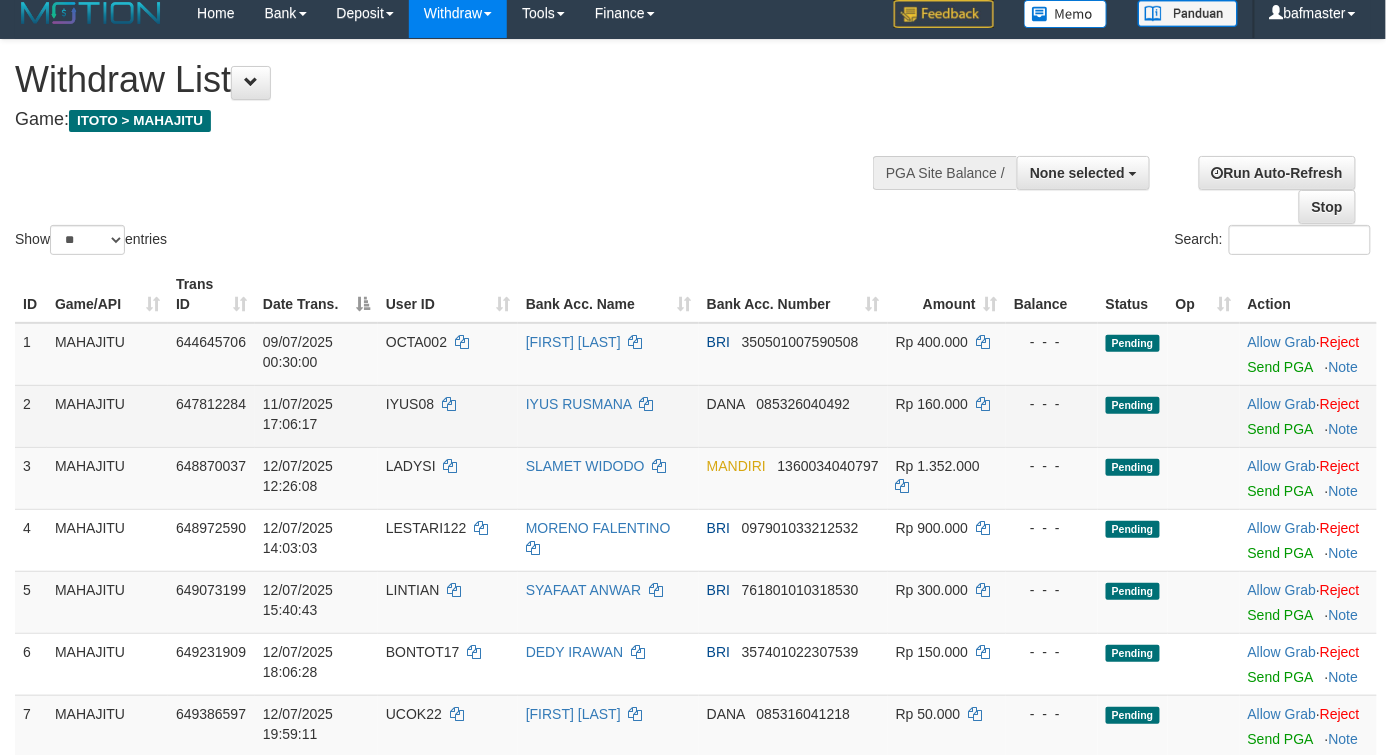 scroll, scrollTop: 0, scrollLeft: 0, axis: both 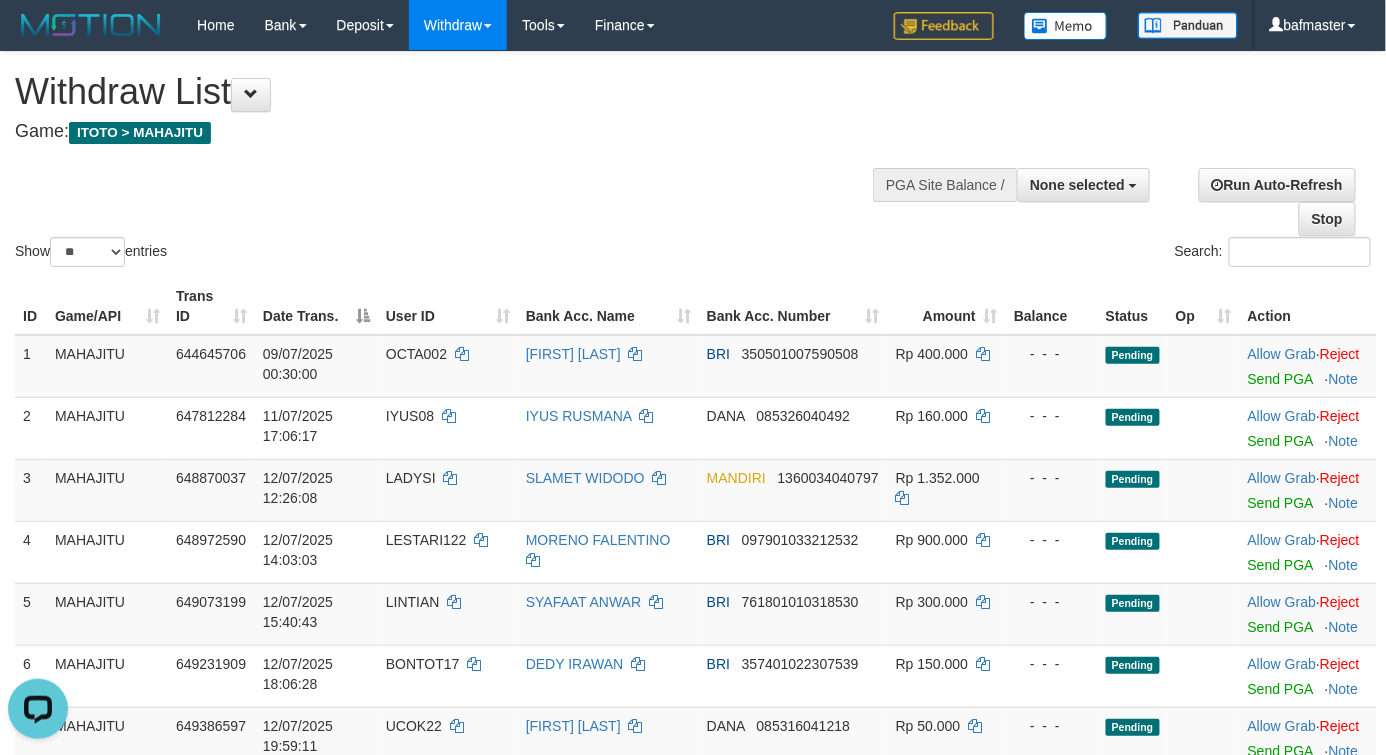 click on "Show  ** ** ** ***  entries Search:" at bounding box center [693, 161] 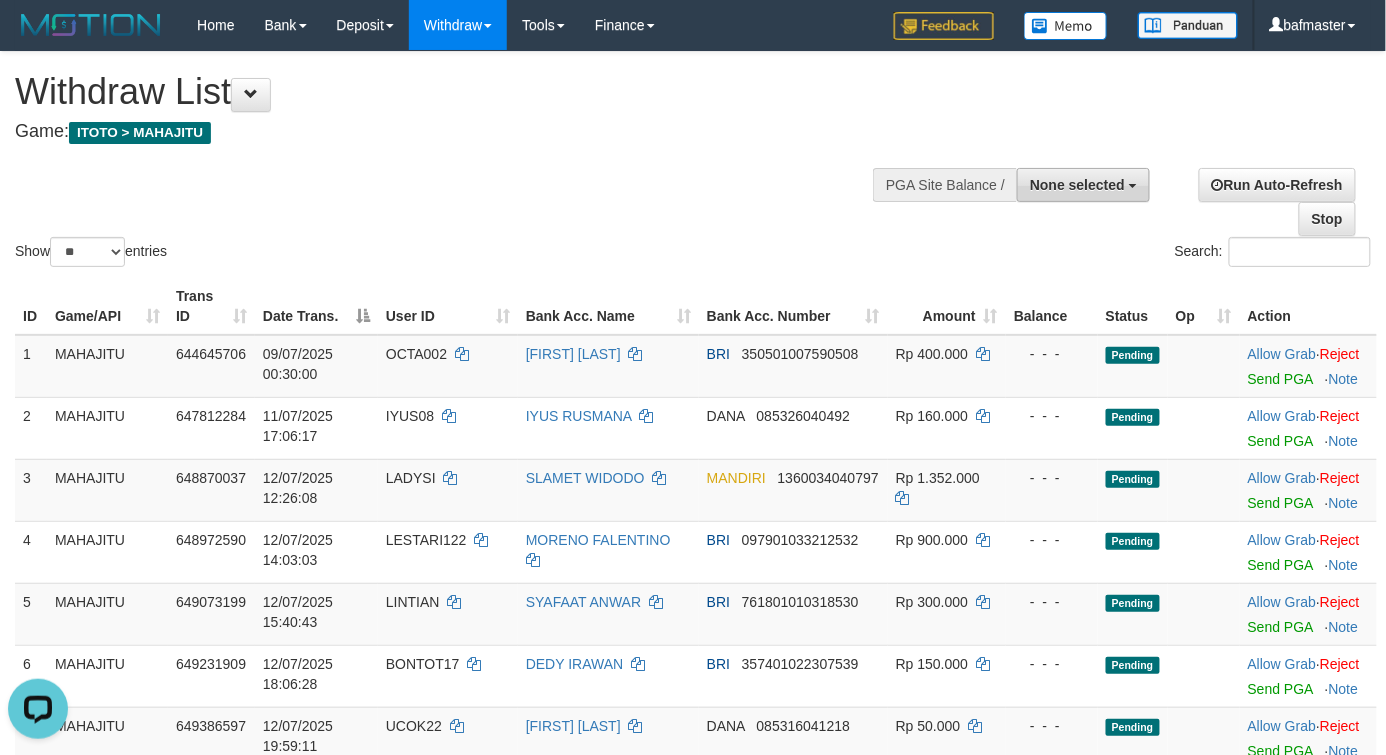click on "None selected" at bounding box center [1083, 185] 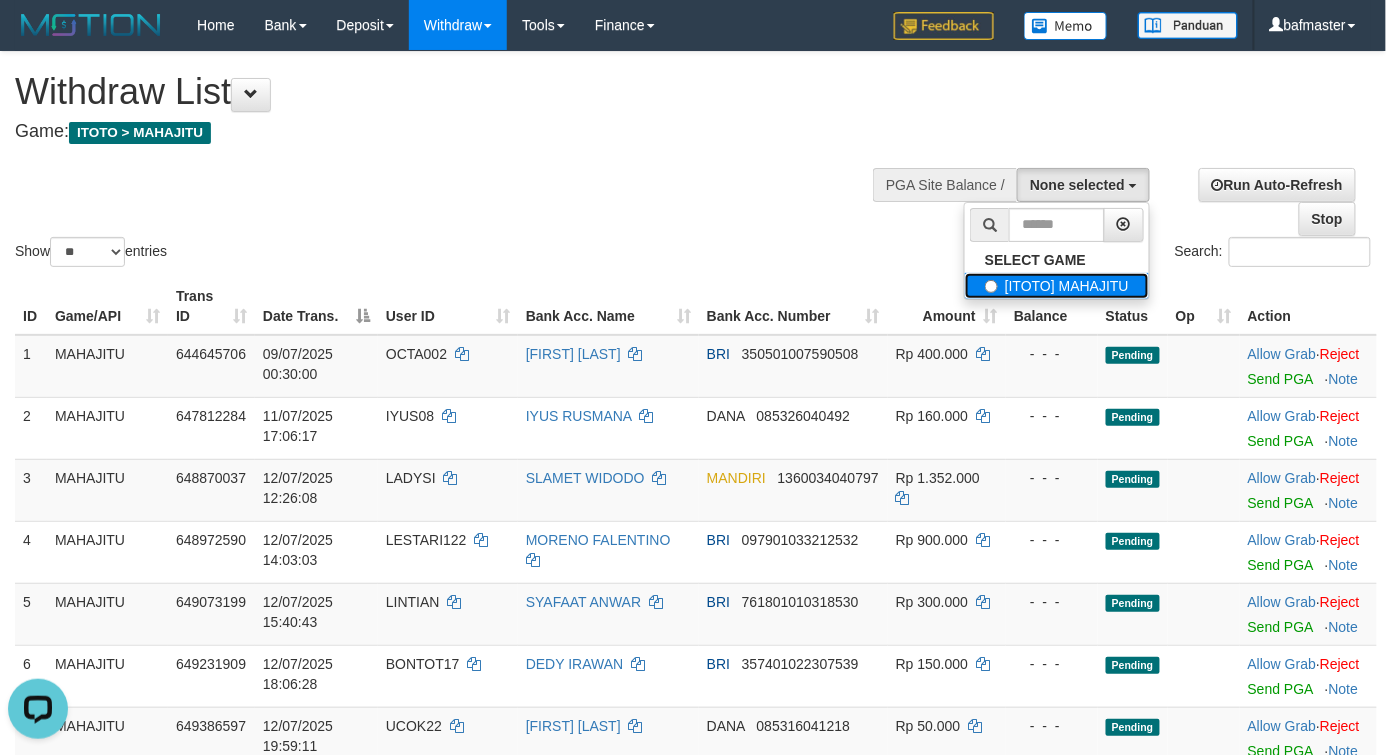 click on "[ITOTO] MAHAJITU" at bounding box center [1057, 286] 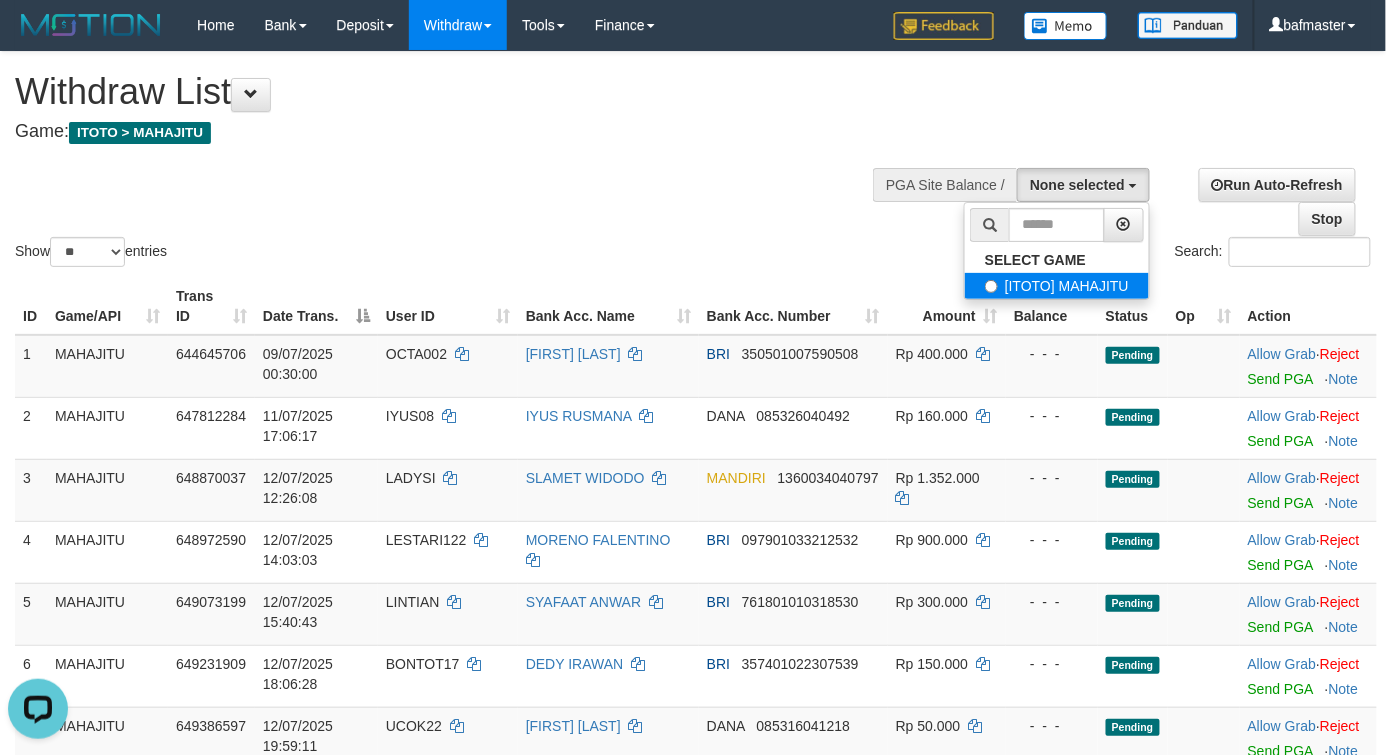 select on "***" 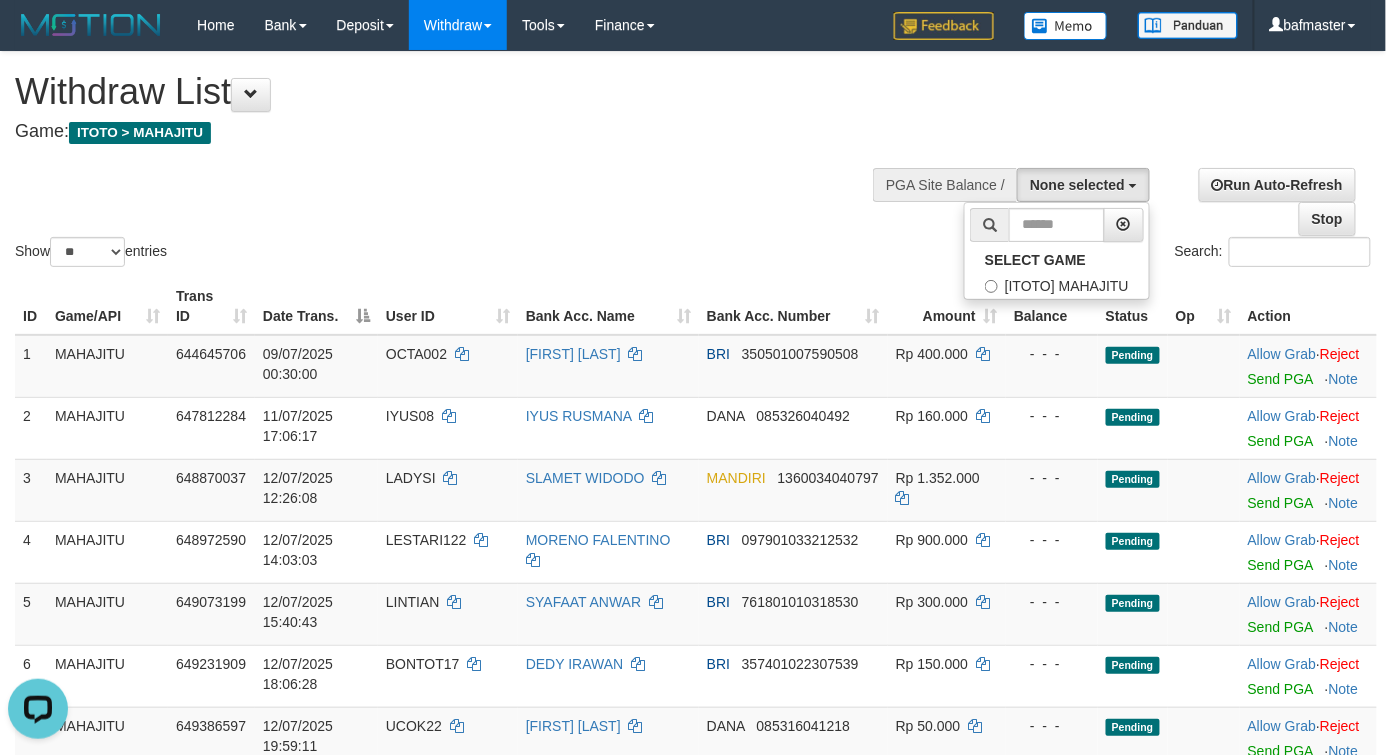 scroll, scrollTop: 17, scrollLeft: 0, axis: vertical 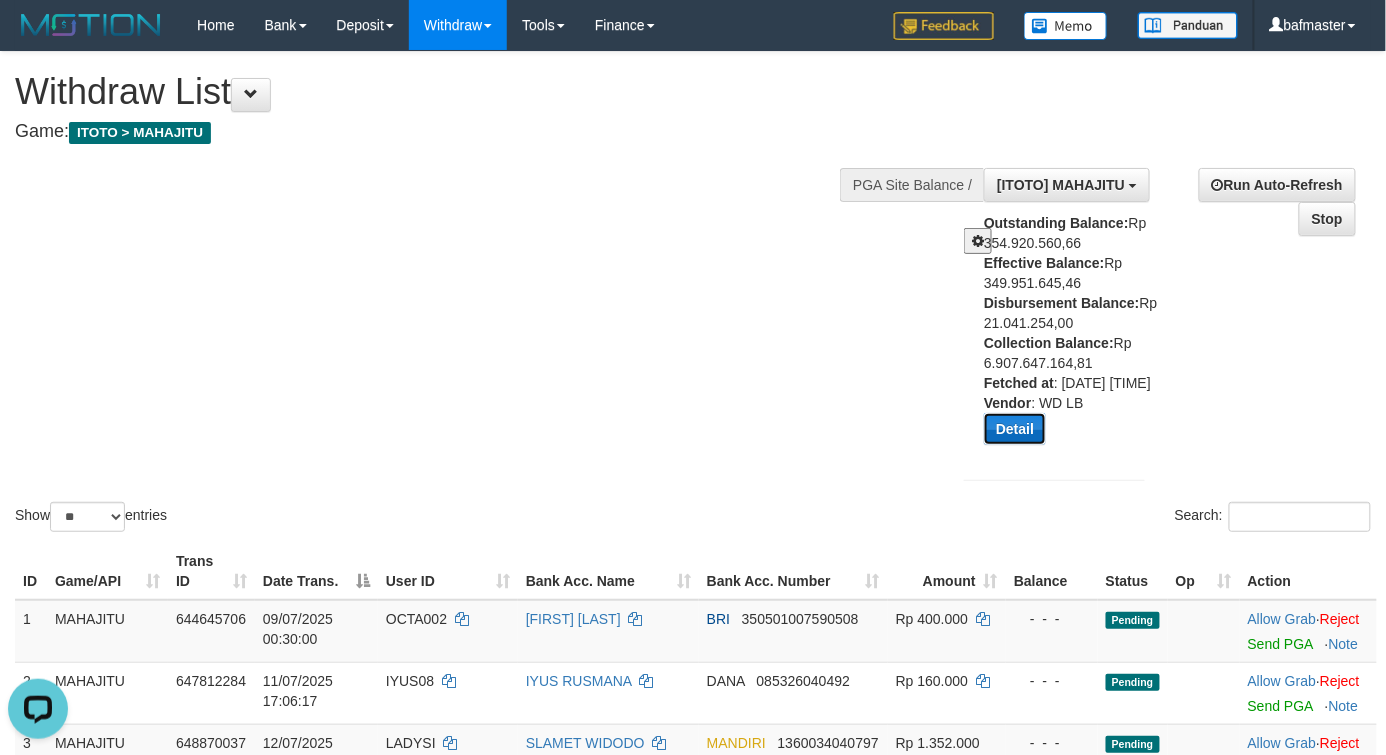 click on "Detail" at bounding box center (1015, 429) 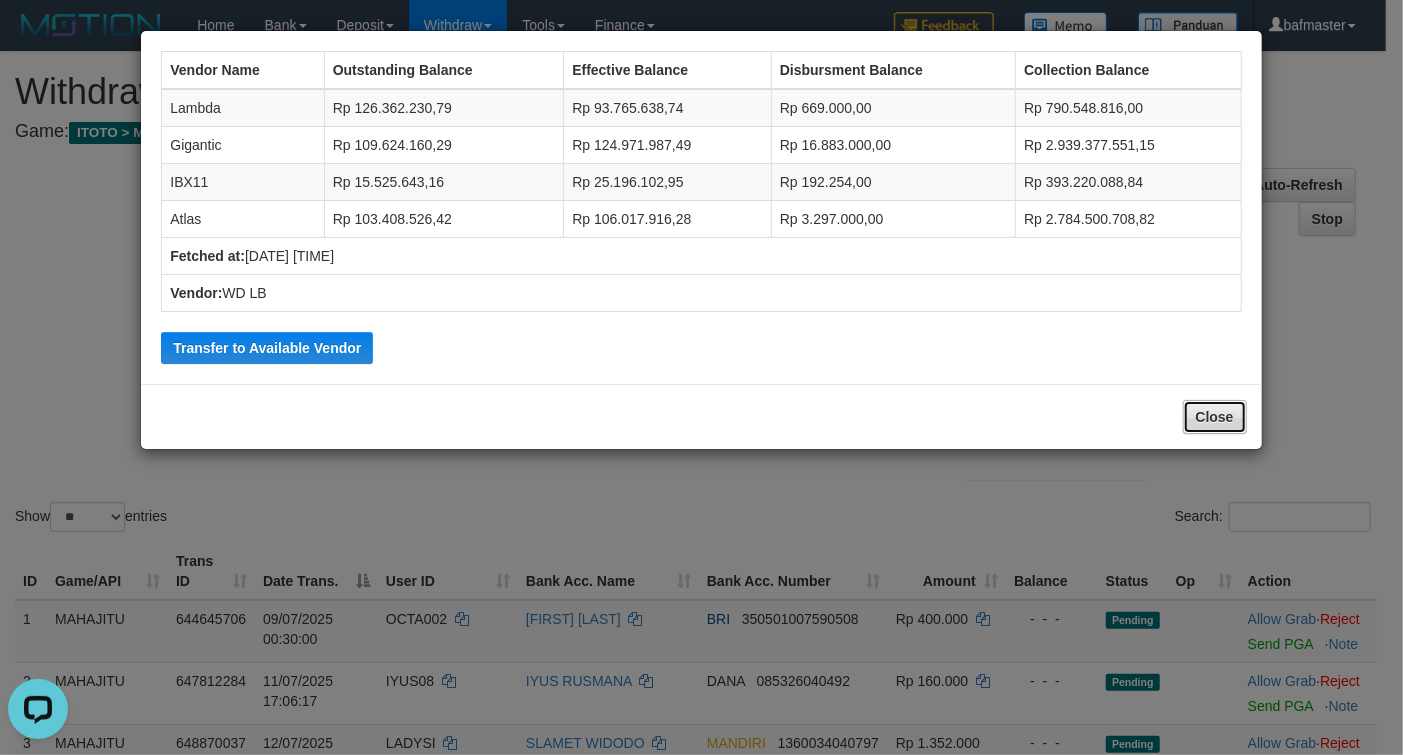 click on "Close" at bounding box center [1215, 417] 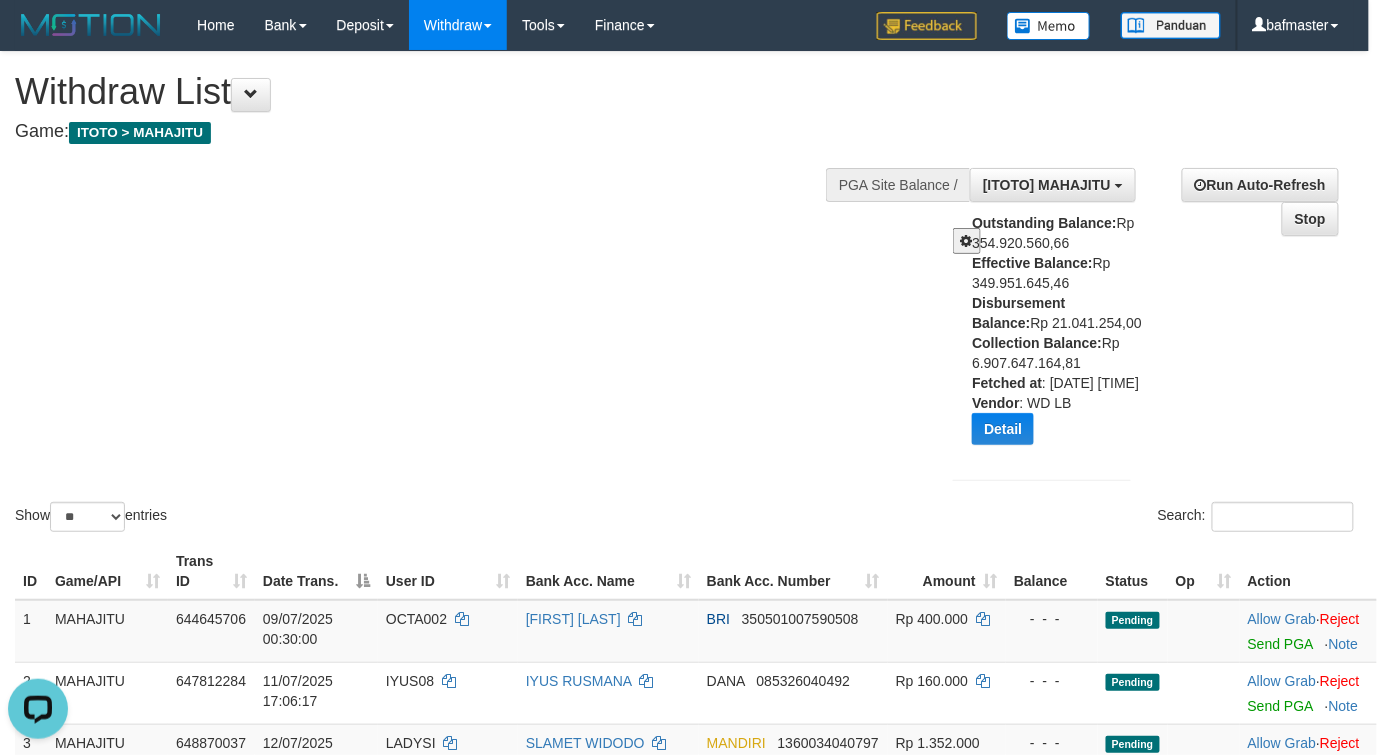 click on "Show  ** ** ** ***  entries Search:" at bounding box center [684, 294] 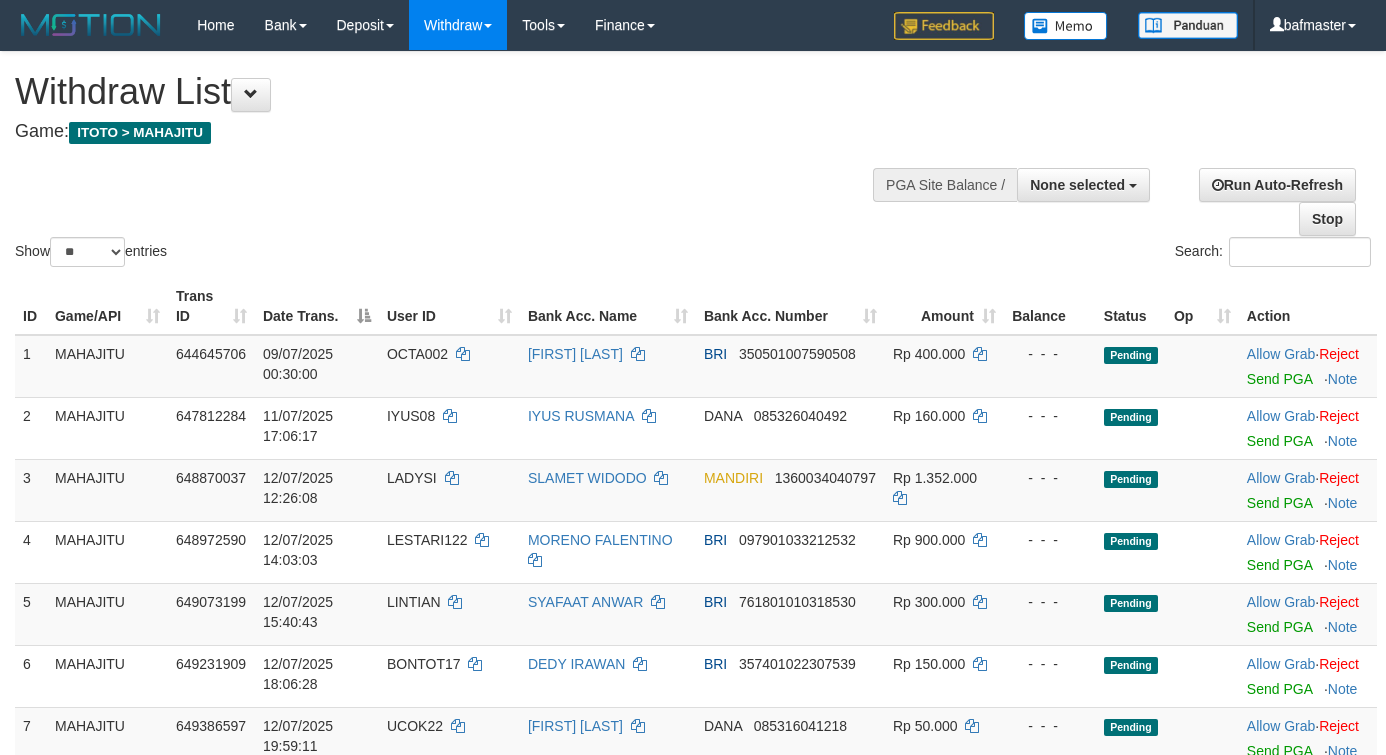 select 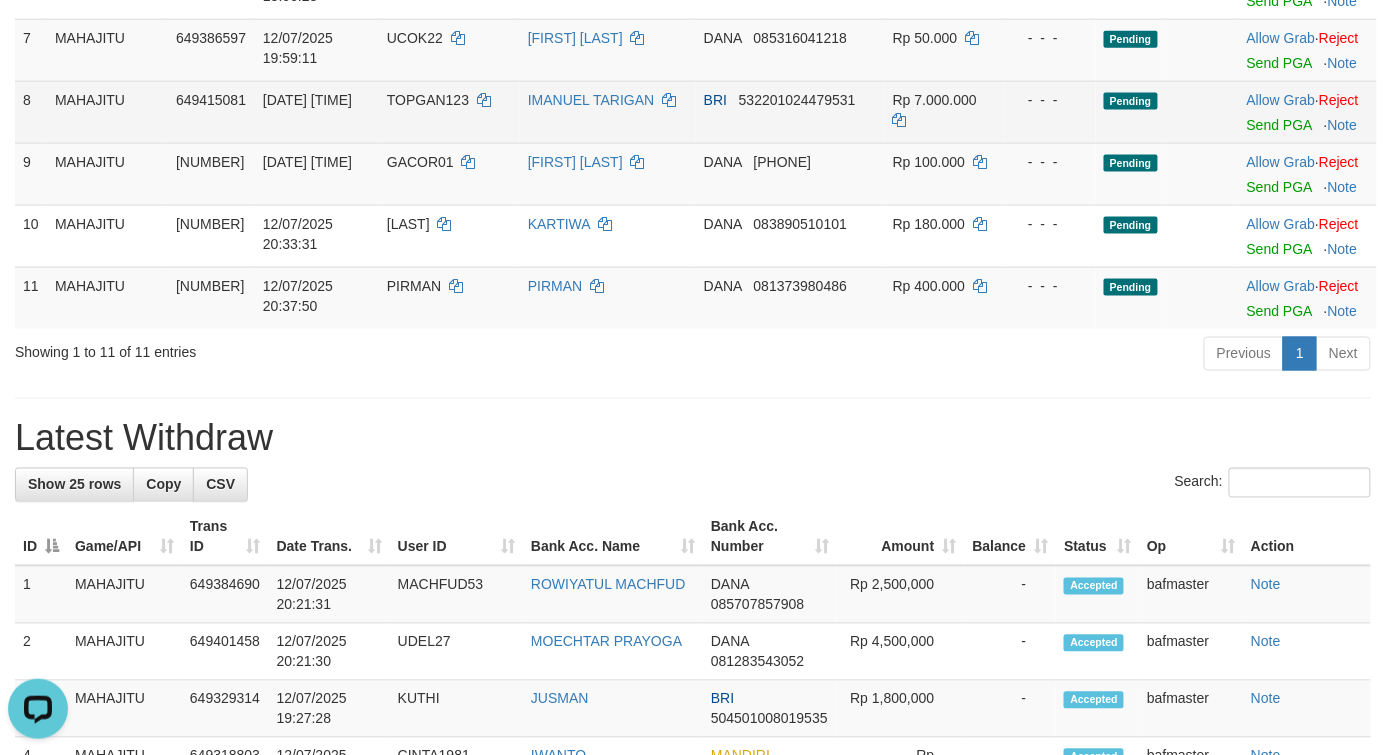 scroll, scrollTop: 0, scrollLeft: 0, axis: both 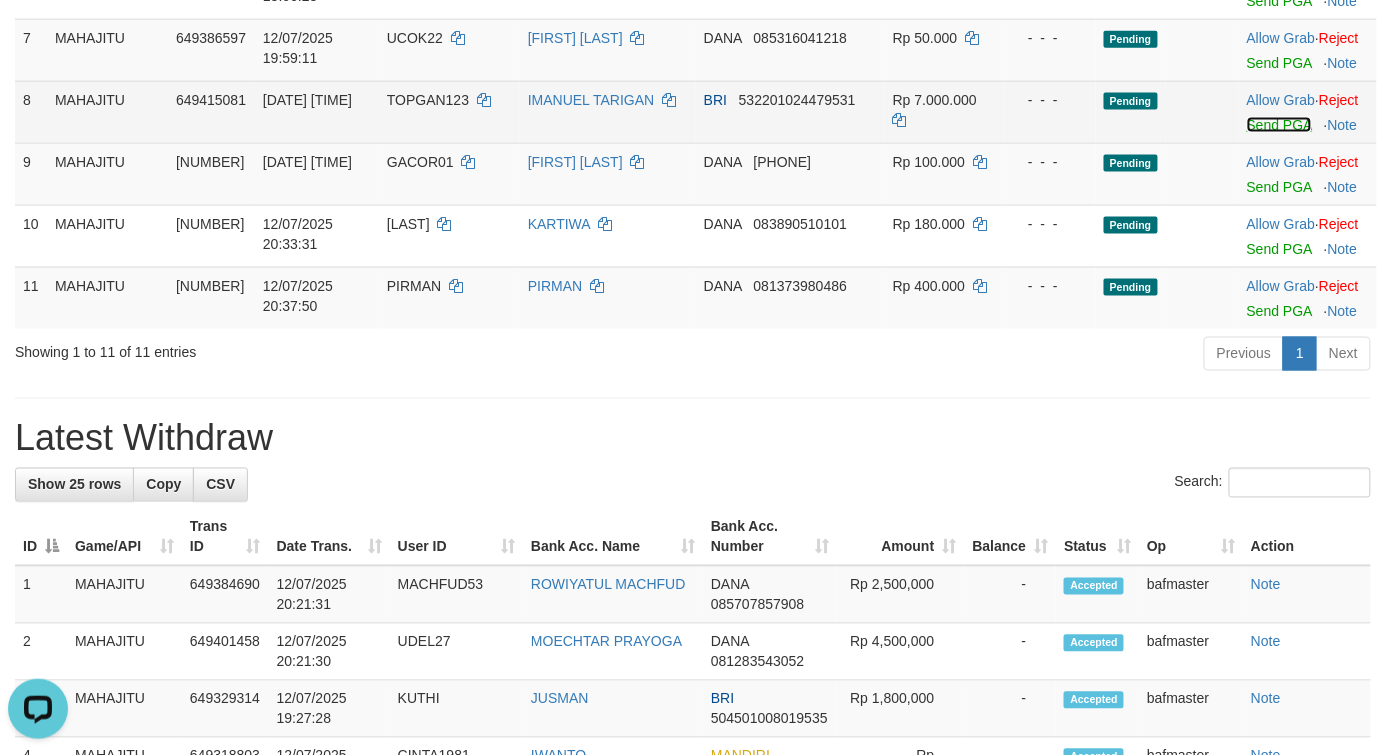 click on "Send PGA" at bounding box center (1279, 125) 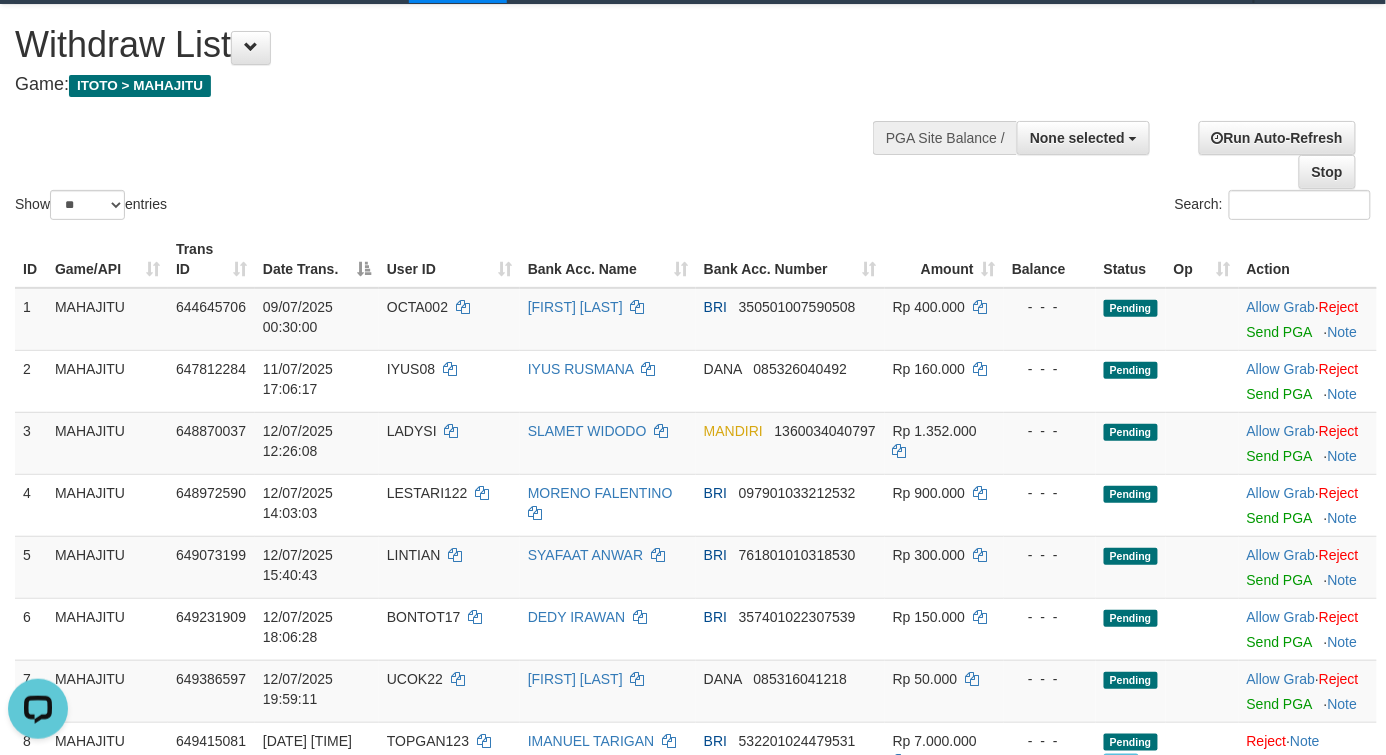 scroll, scrollTop: 0, scrollLeft: 0, axis: both 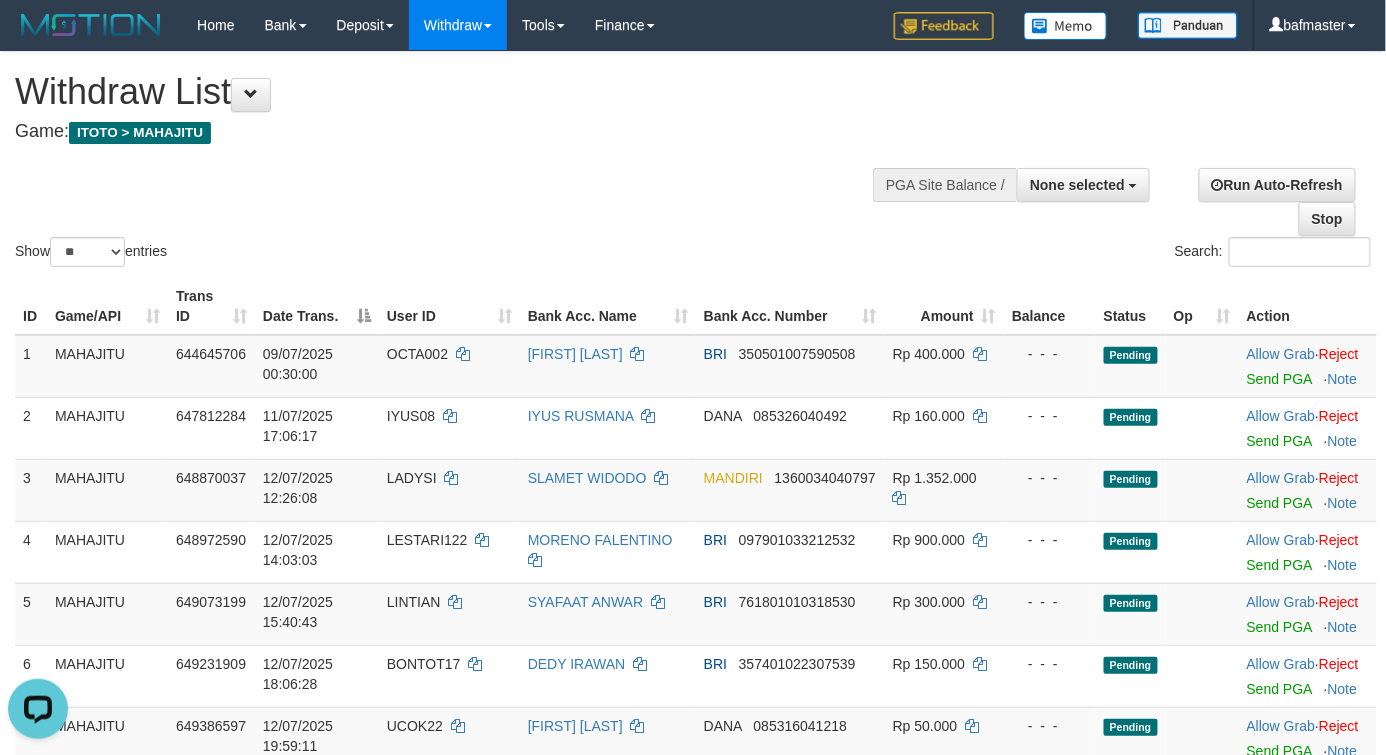 click on "Show  ** ** ** ***  entries Search:" at bounding box center [693, 161] 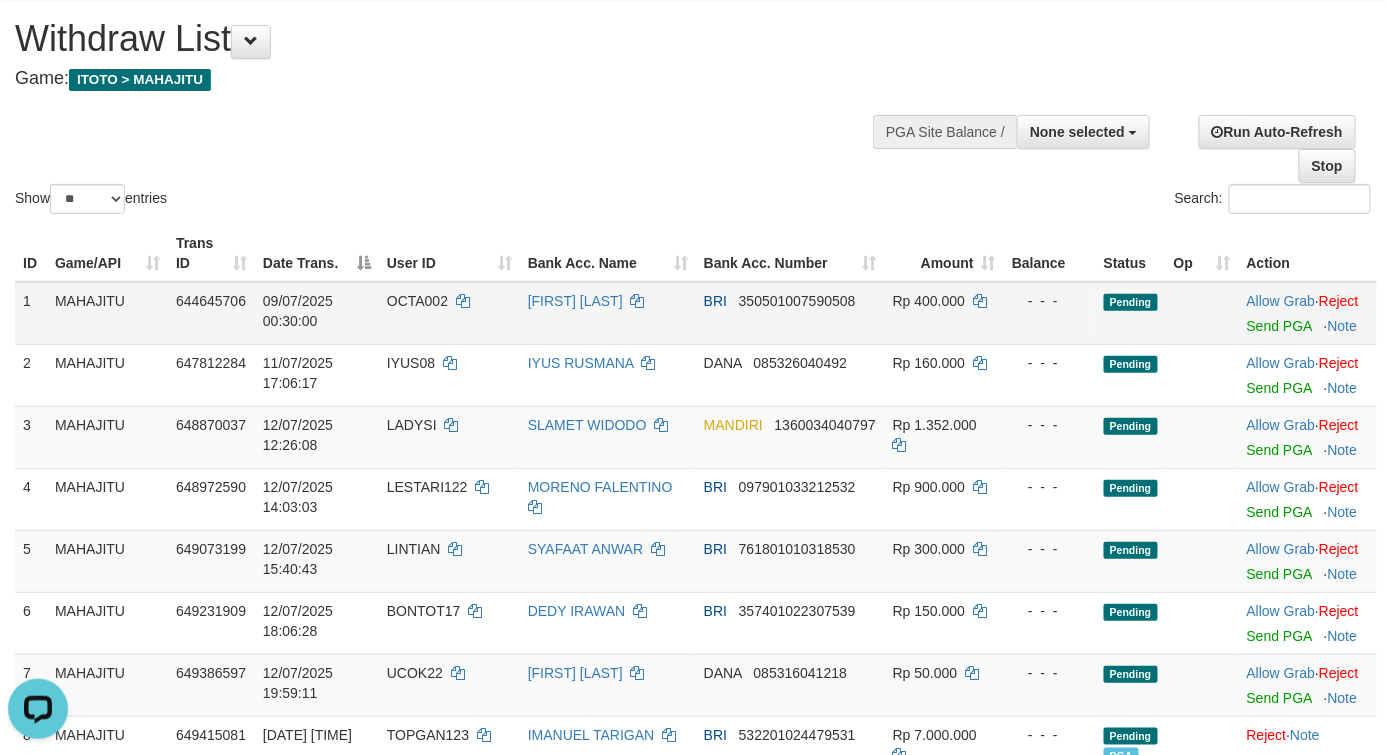 scroll, scrollTop: 0, scrollLeft: 0, axis: both 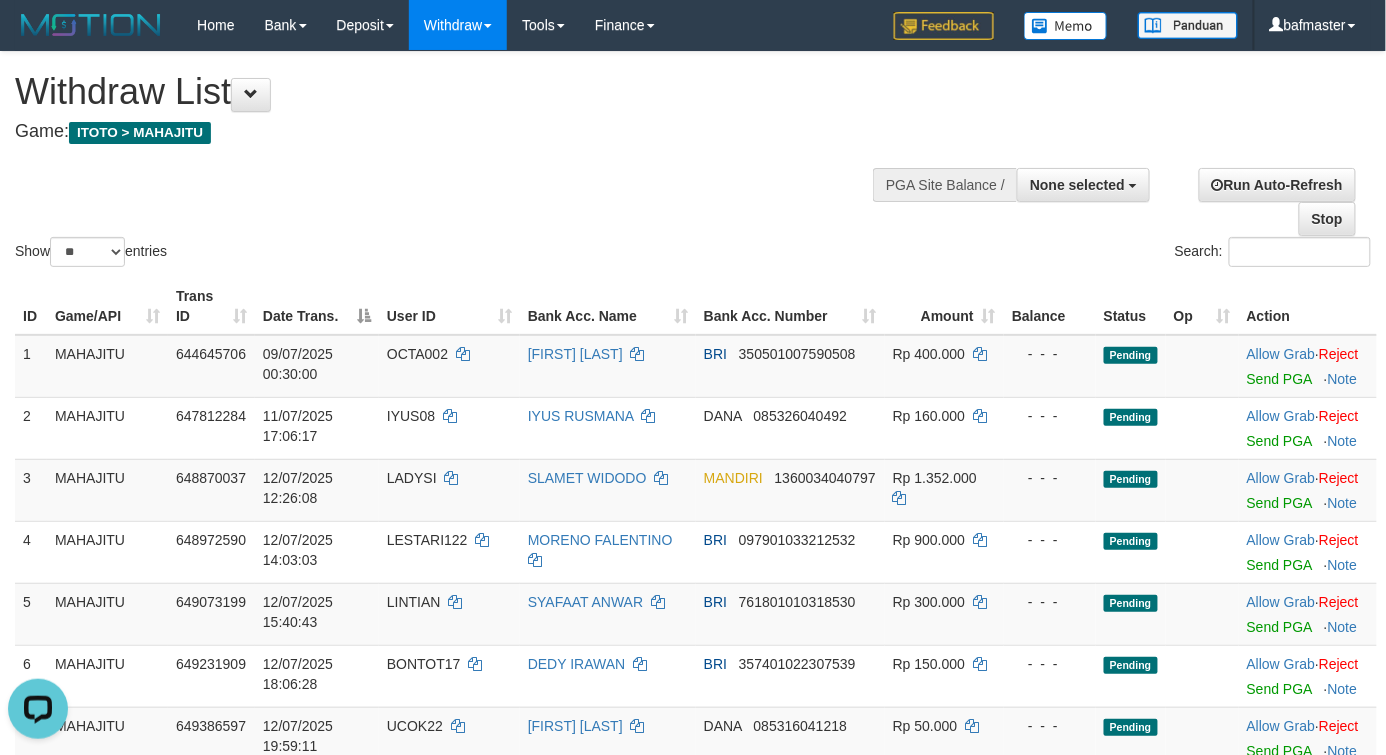 click on "Show  ** ** ** ***  entries Search:" at bounding box center [693, 161] 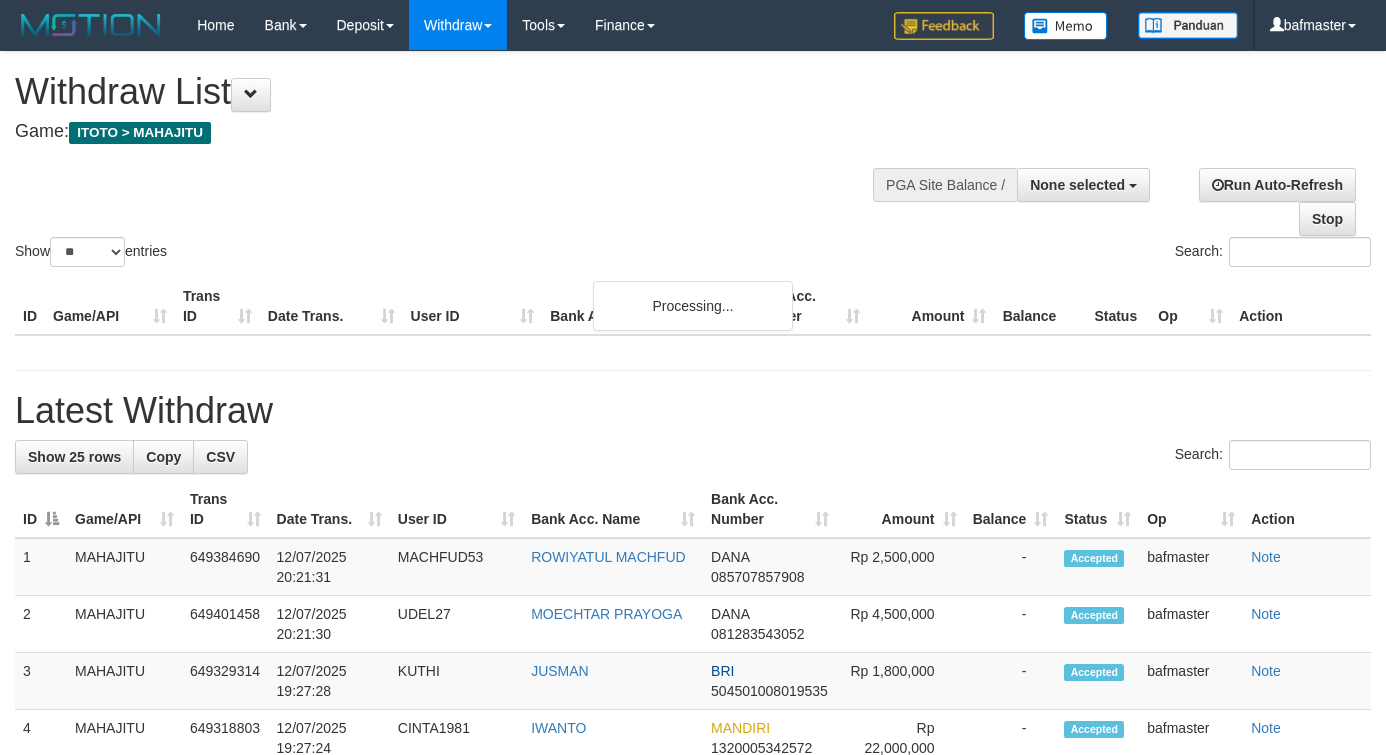 select 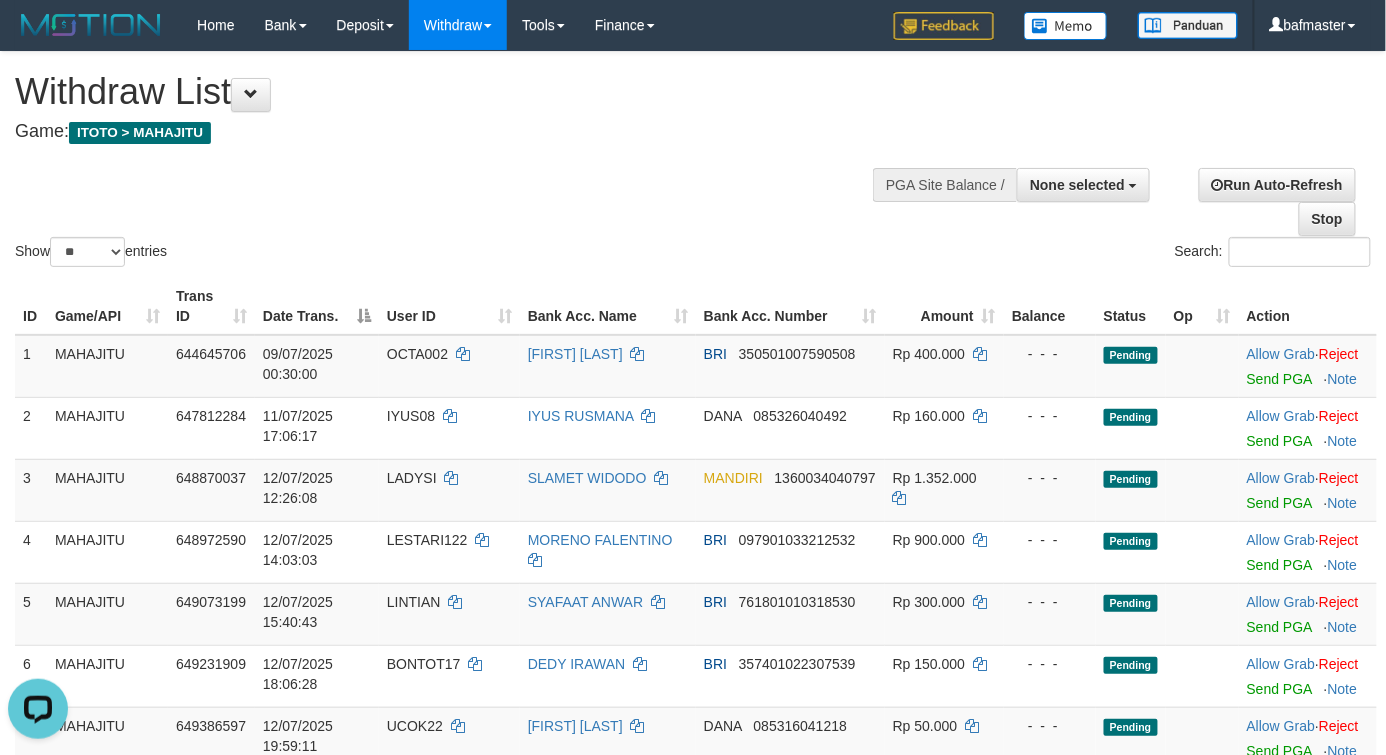 scroll, scrollTop: 0, scrollLeft: 0, axis: both 